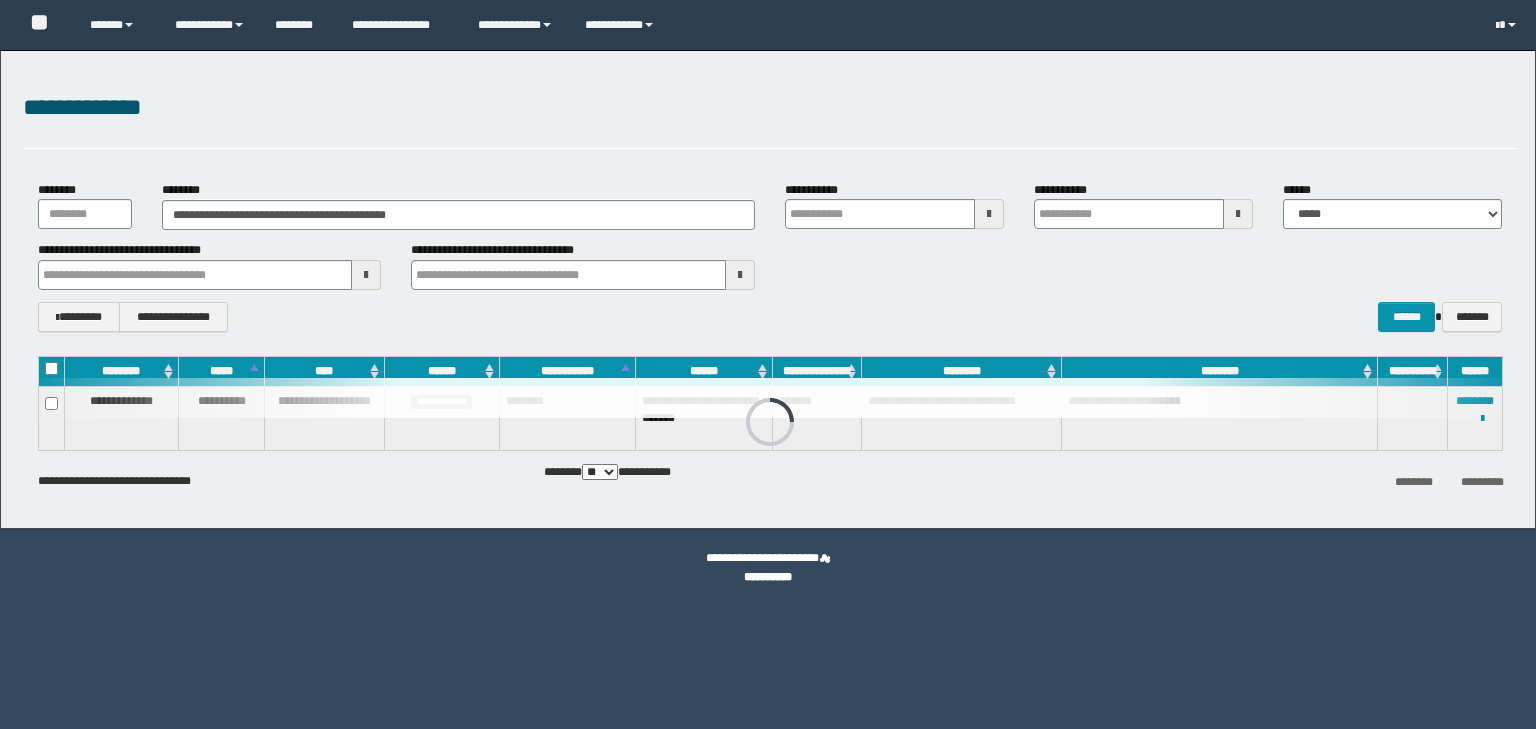 scroll, scrollTop: 0, scrollLeft: 0, axis: both 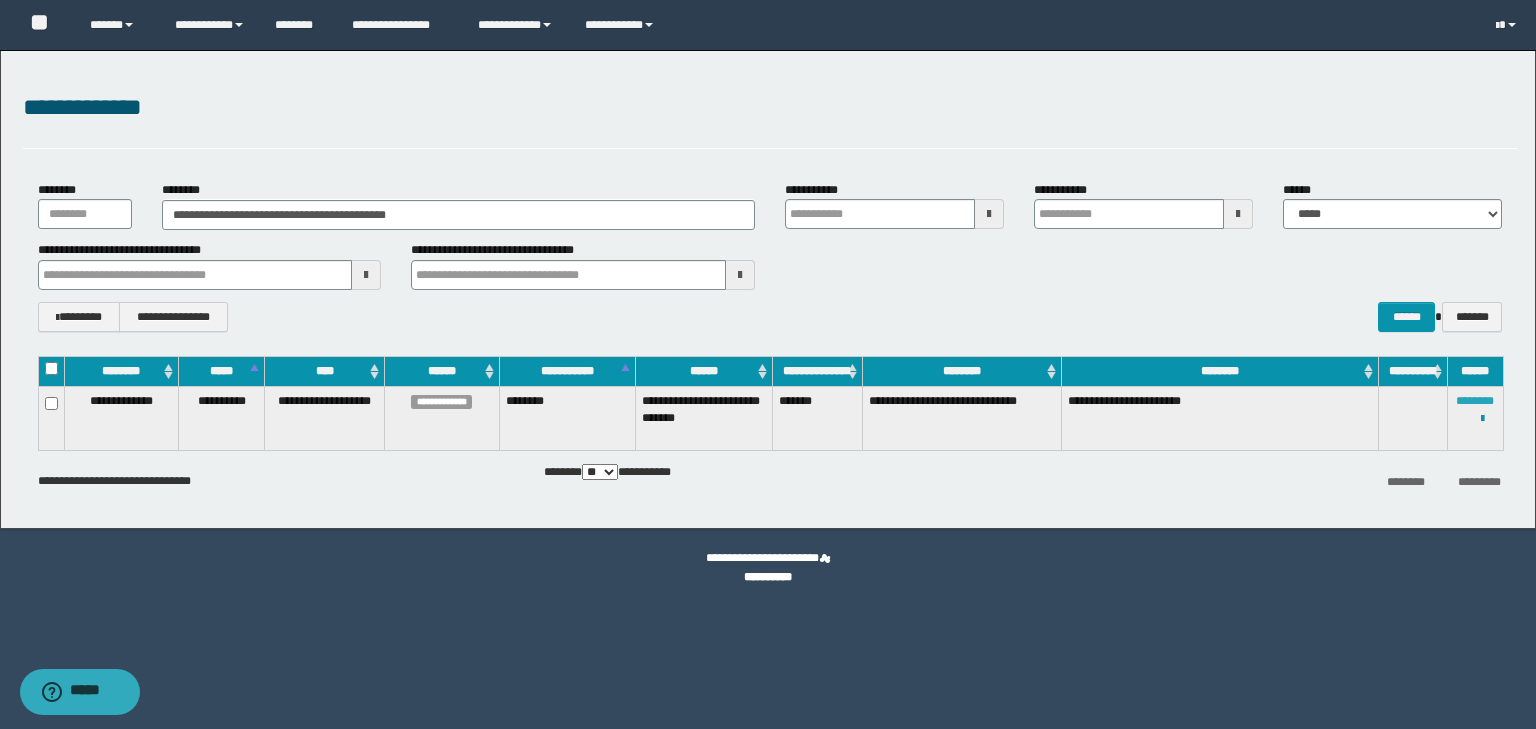 click on "********" at bounding box center (1475, 401) 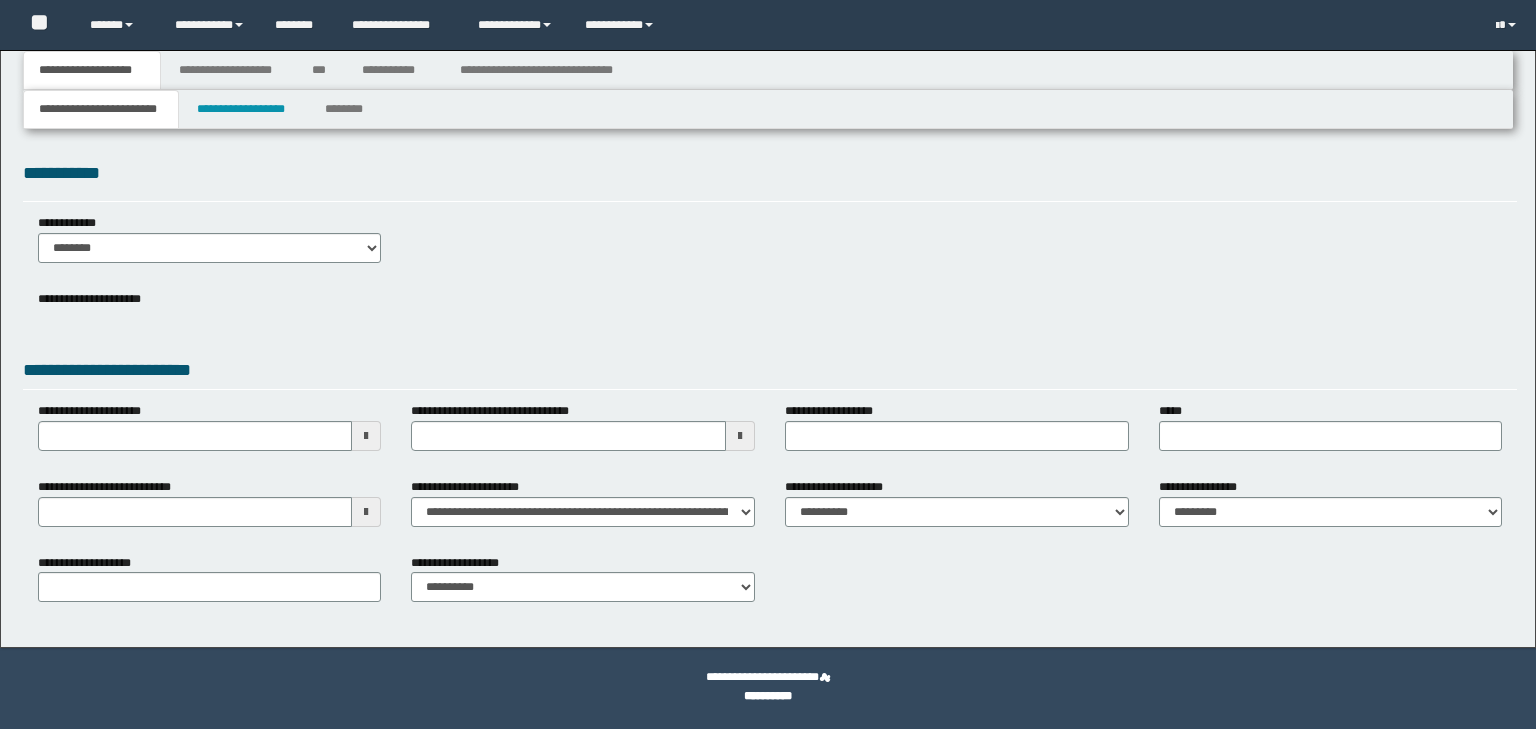 scroll, scrollTop: 0, scrollLeft: 0, axis: both 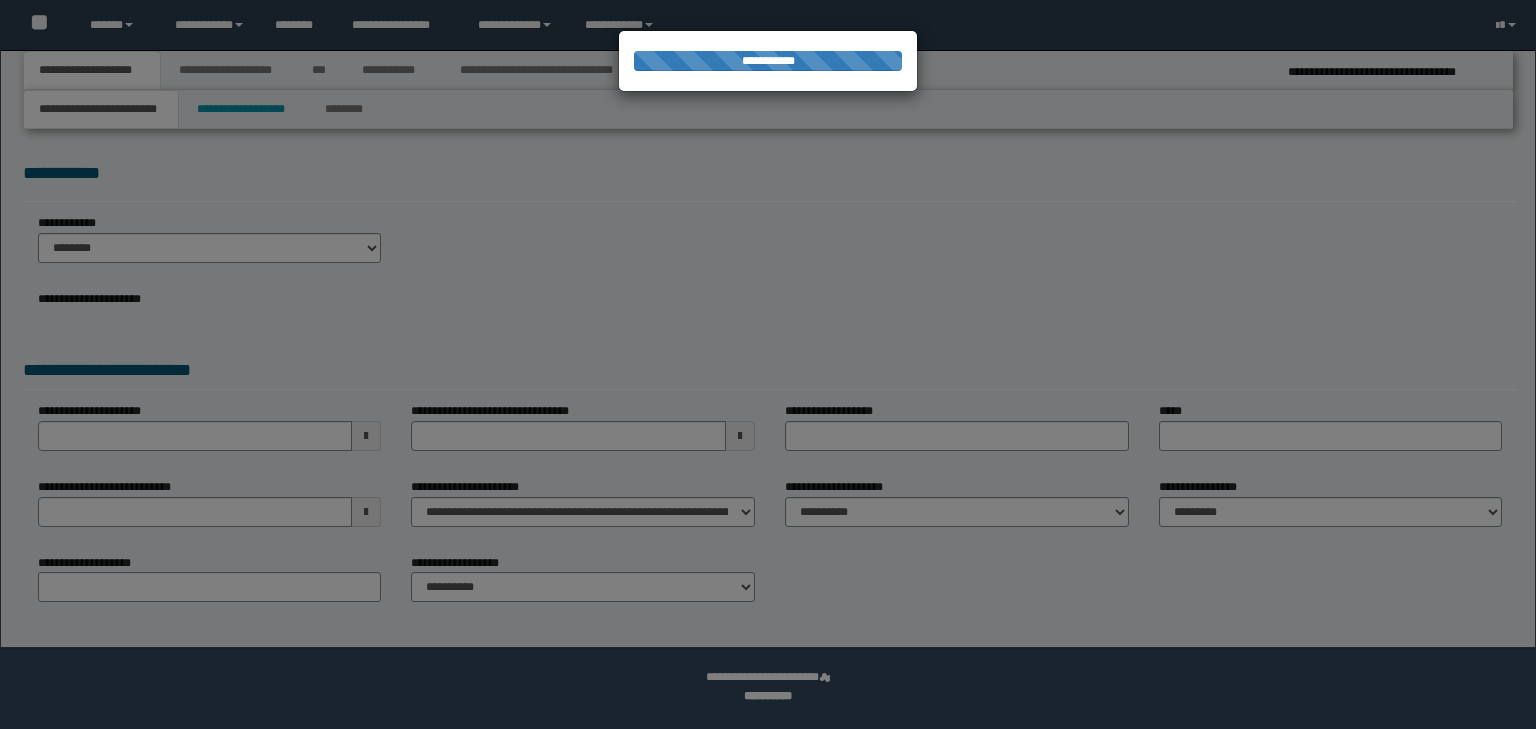 select on "*" 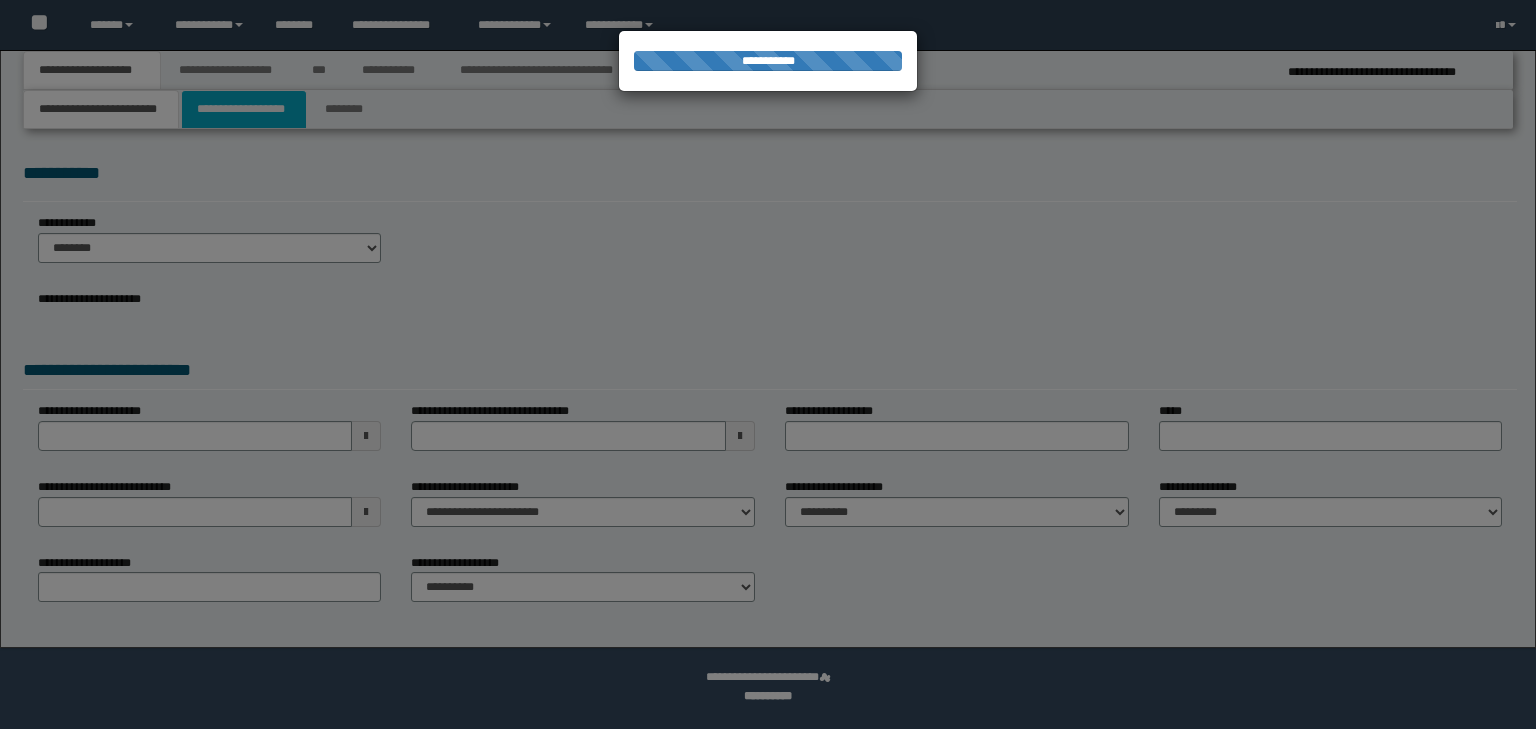 scroll, scrollTop: 0, scrollLeft: 0, axis: both 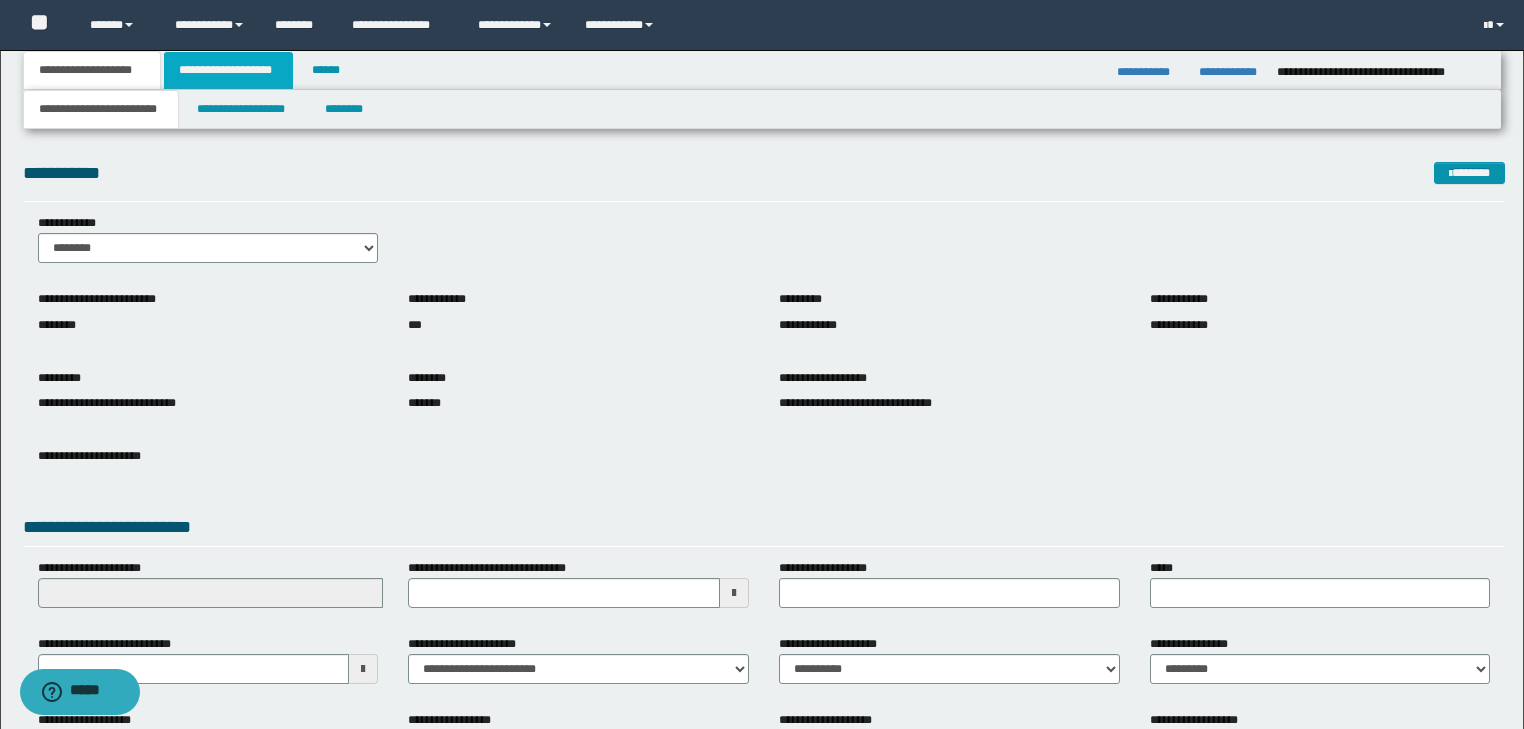 click on "**********" at bounding box center (228, 70) 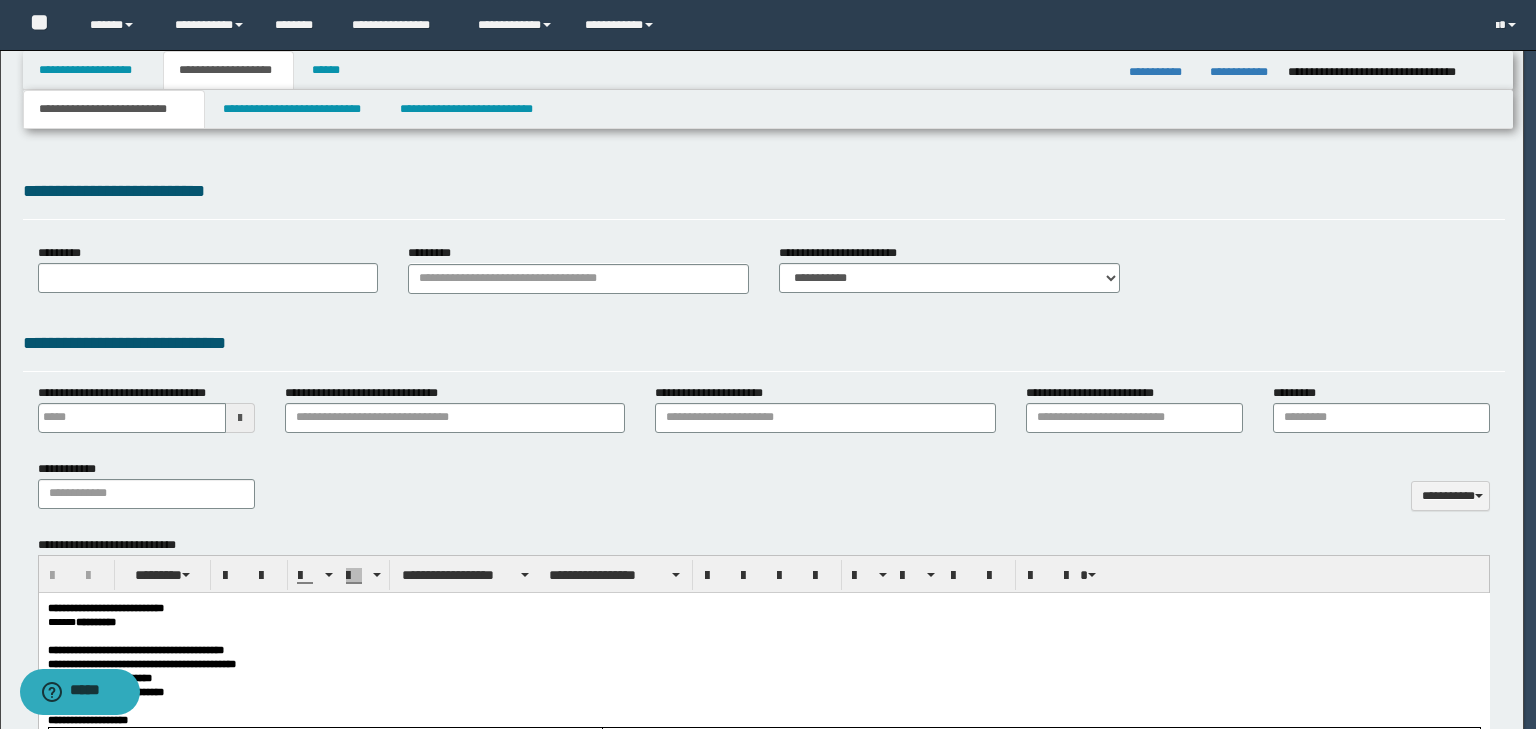 type 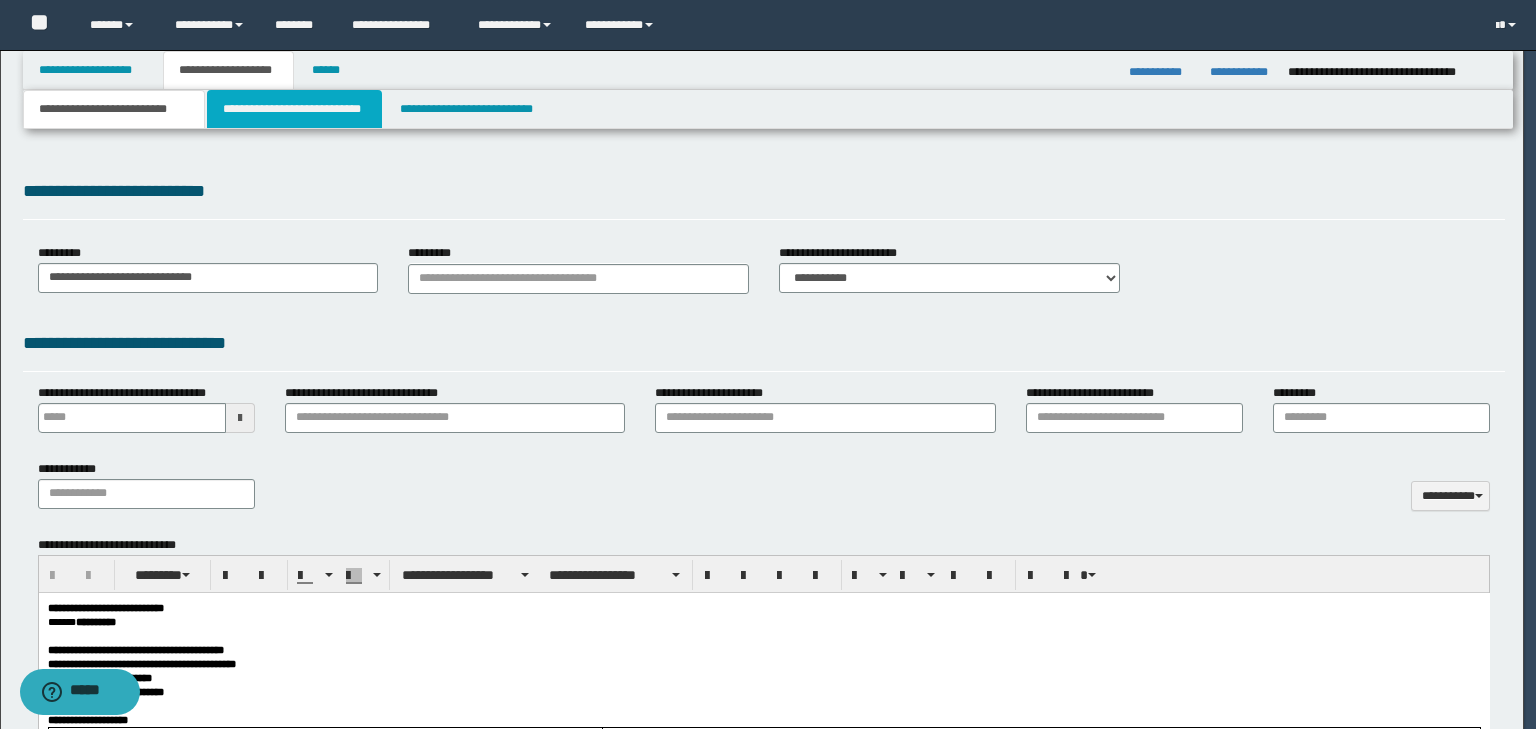 click on "**********" at bounding box center [294, 109] 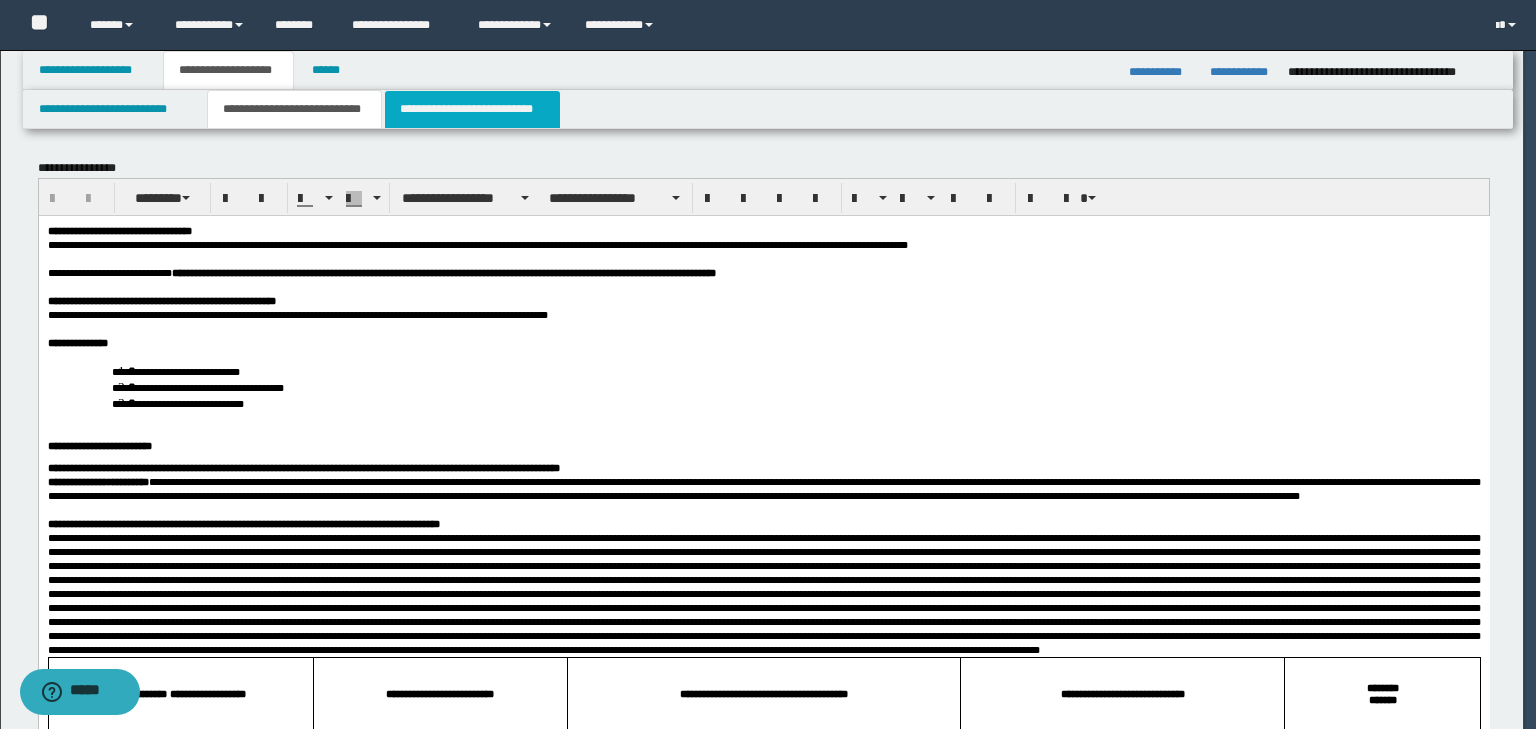 scroll, scrollTop: 0, scrollLeft: 0, axis: both 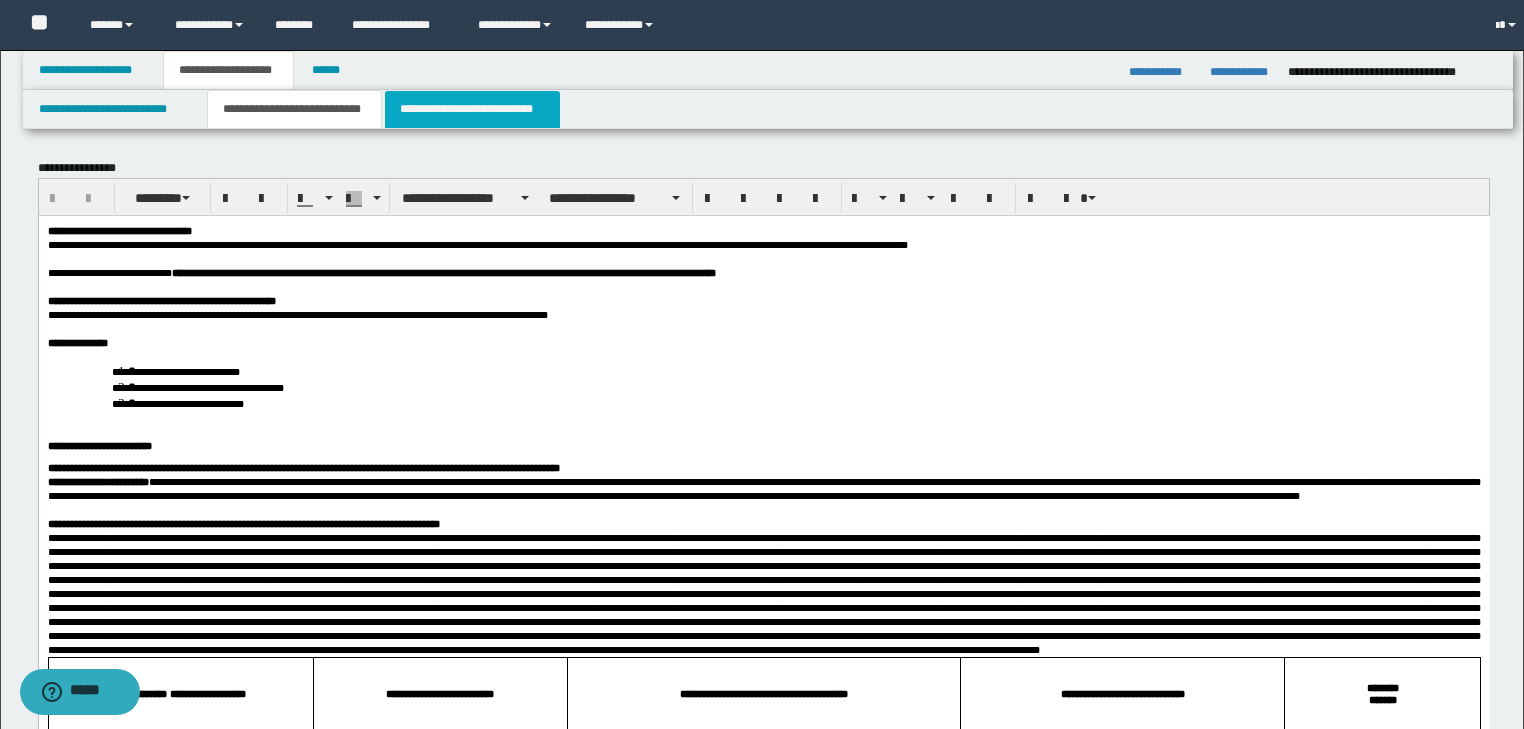 click on "**********" at bounding box center [472, 109] 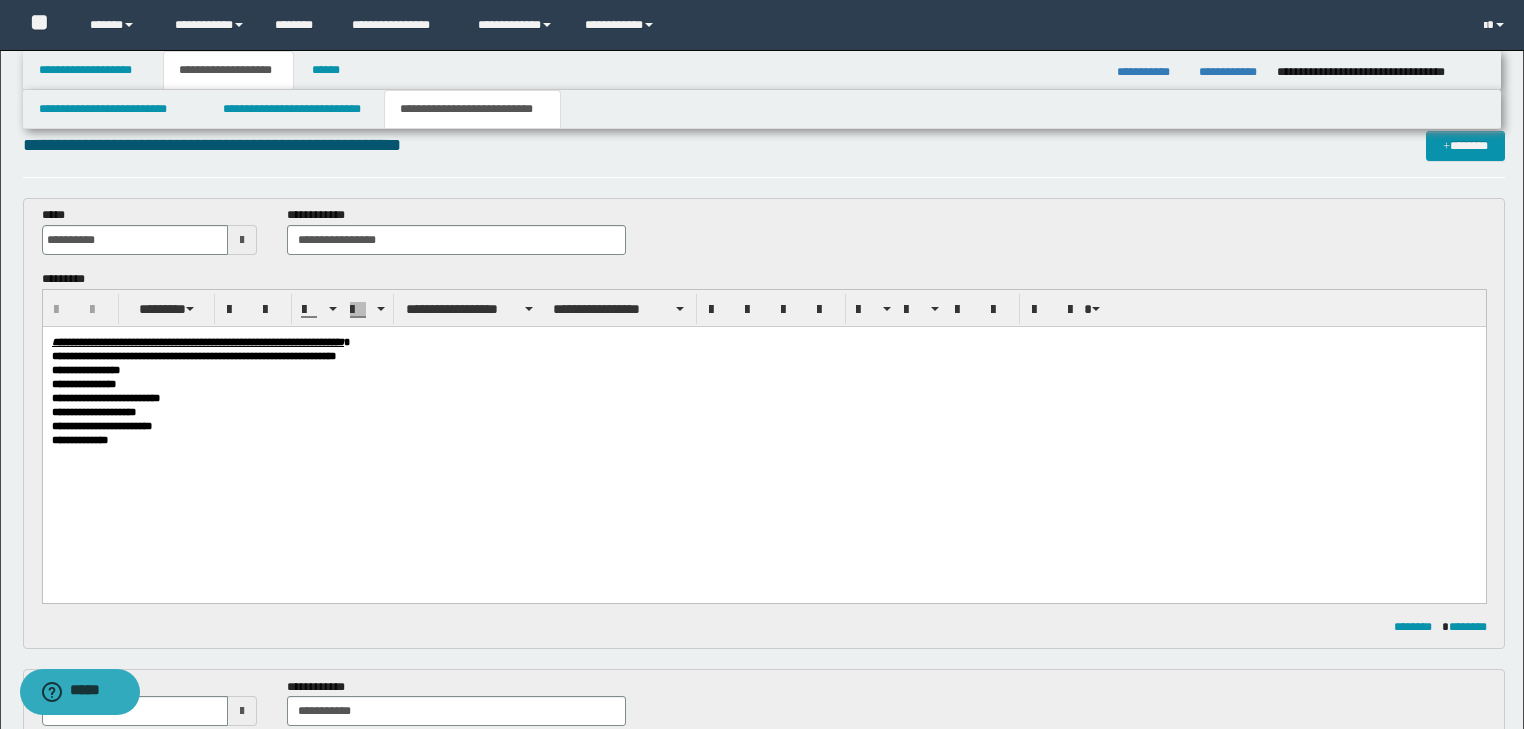 scroll, scrollTop: 0, scrollLeft: 0, axis: both 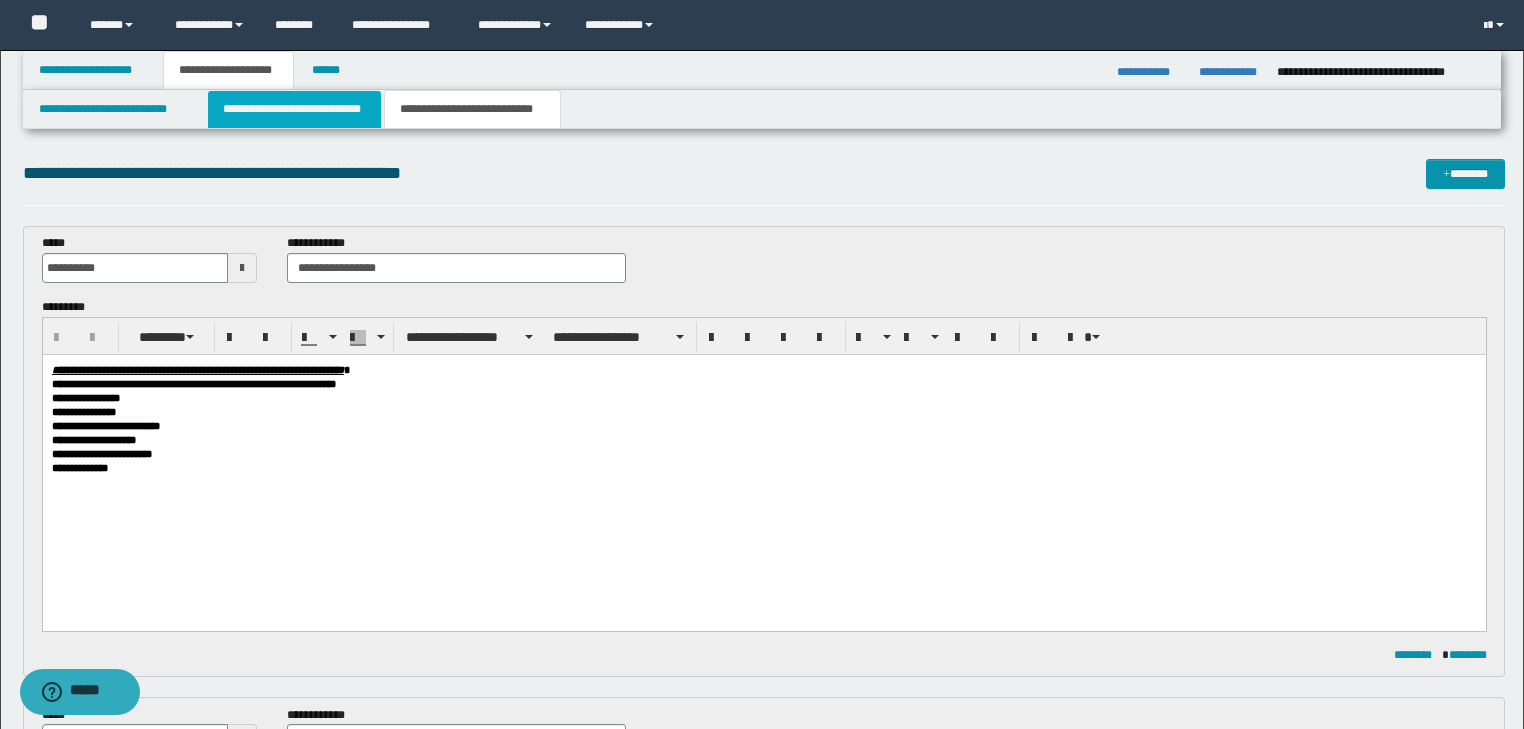 click on "**********" at bounding box center [294, 109] 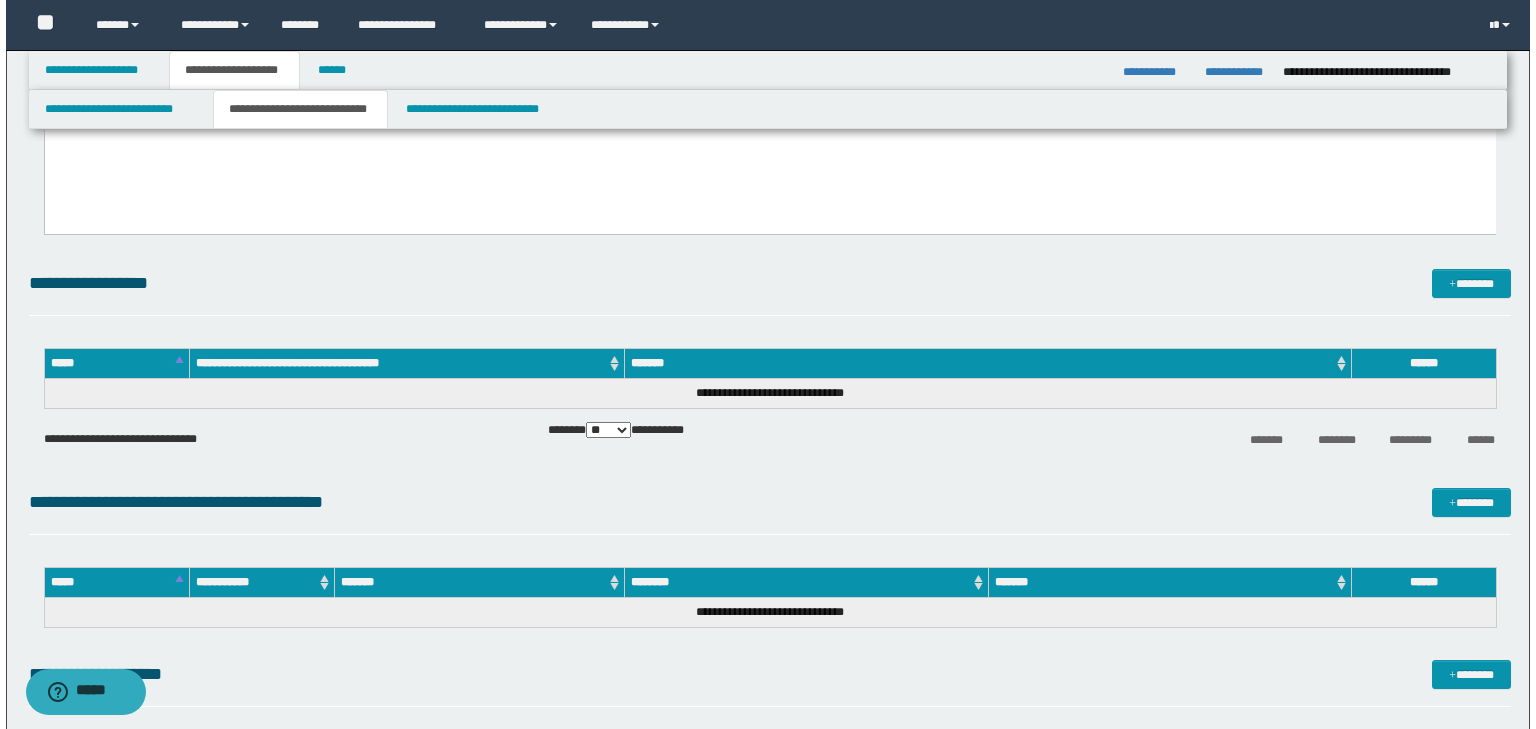 scroll, scrollTop: 1360, scrollLeft: 0, axis: vertical 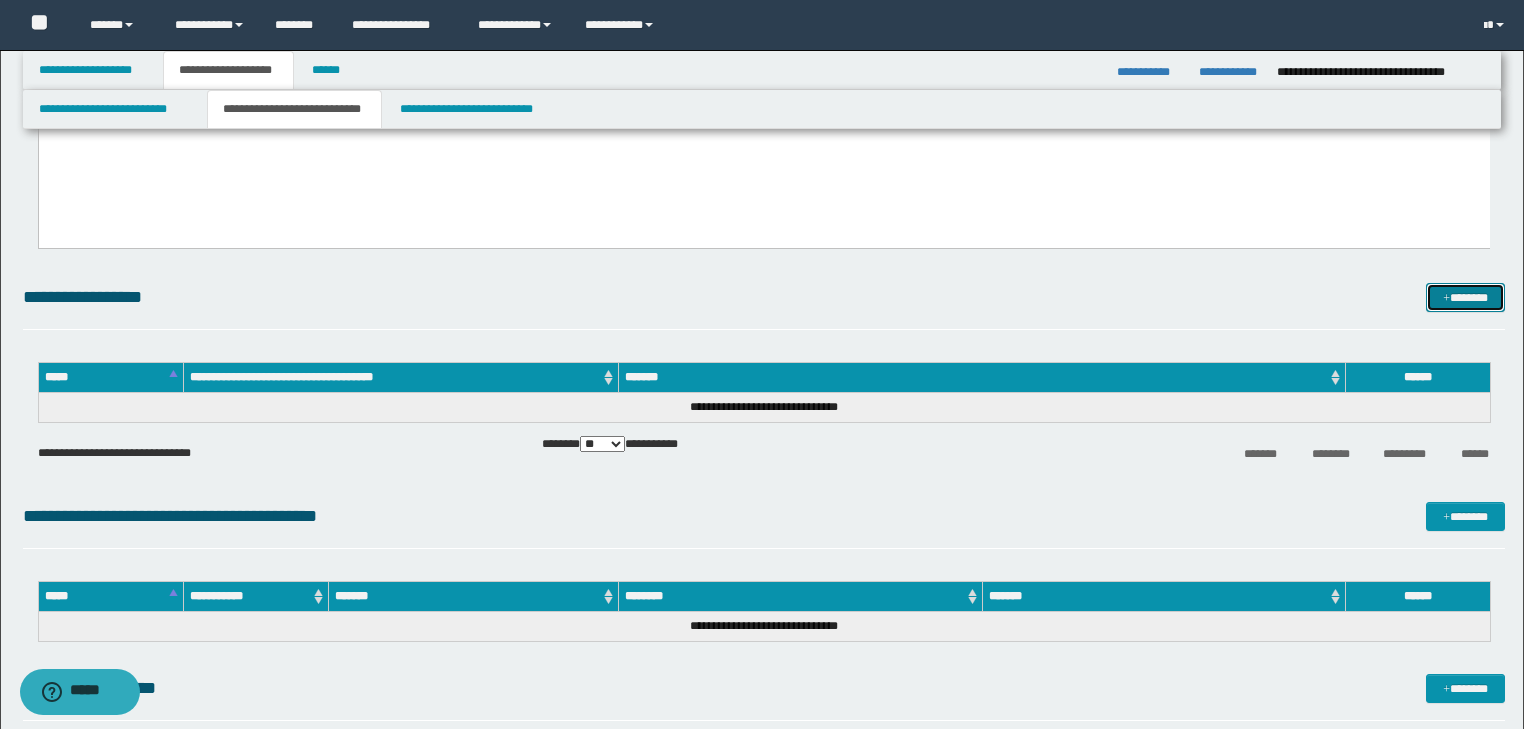 click on "*******" at bounding box center (1465, 298) 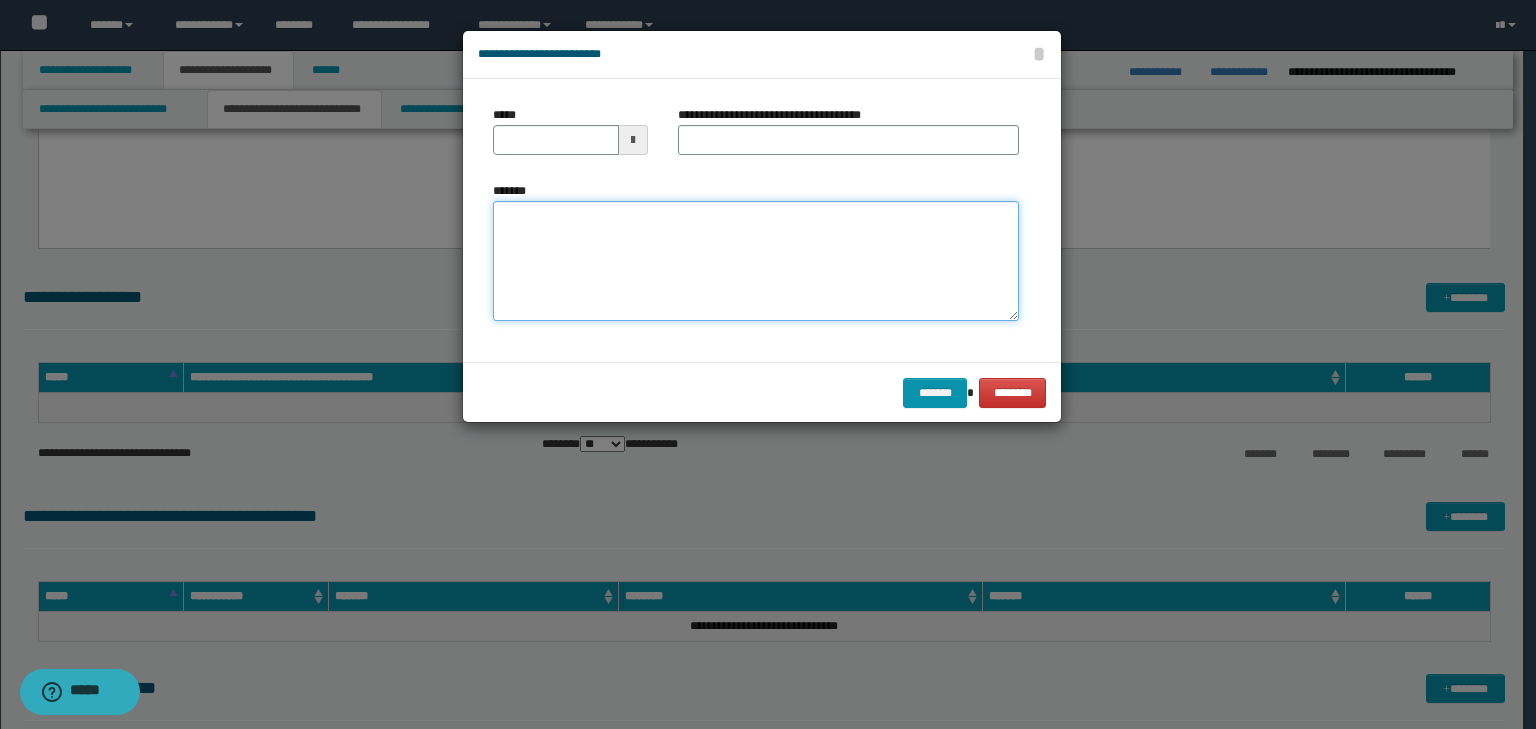 click on "*******" at bounding box center (756, 261) 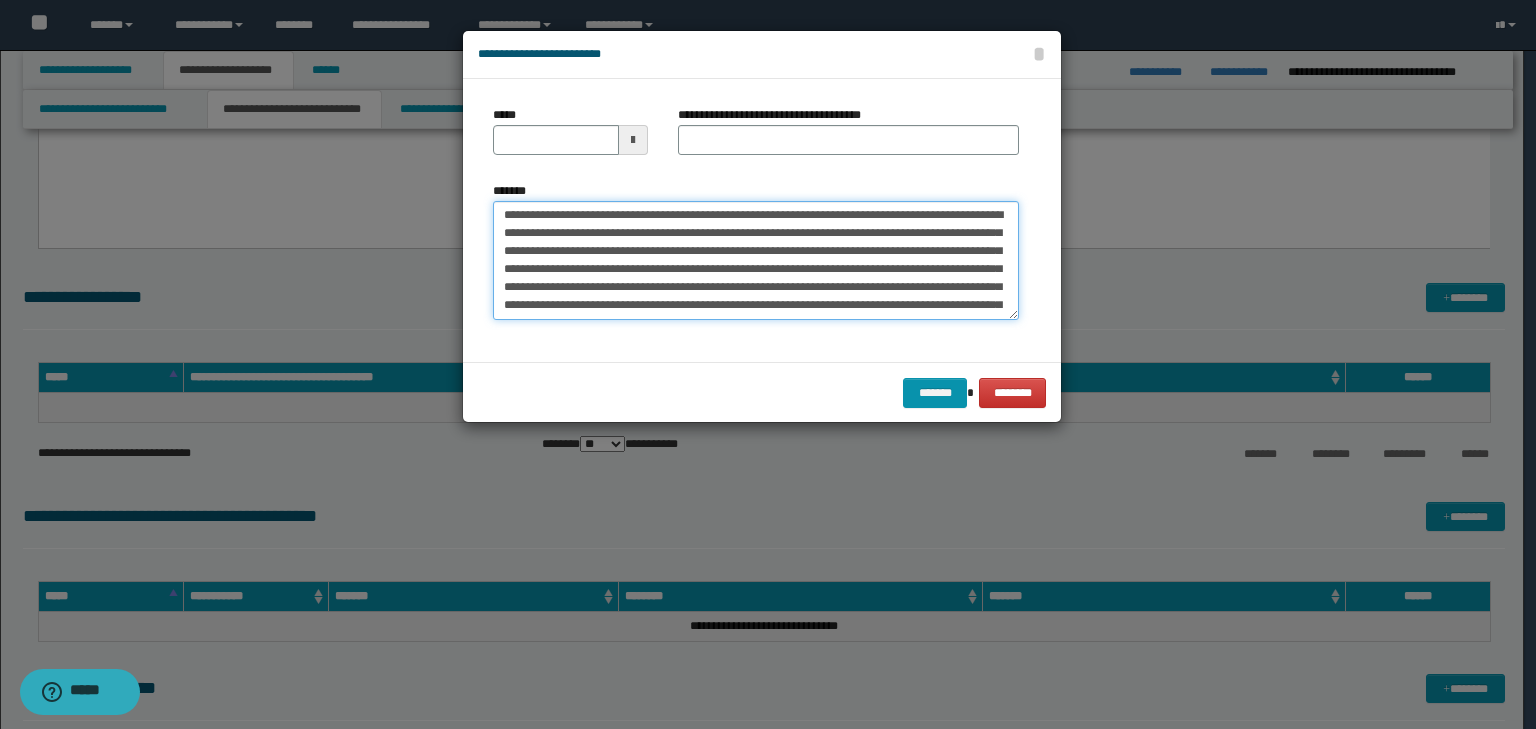 scroll, scrollTop: 0, scrollLeft: 0, axis: both 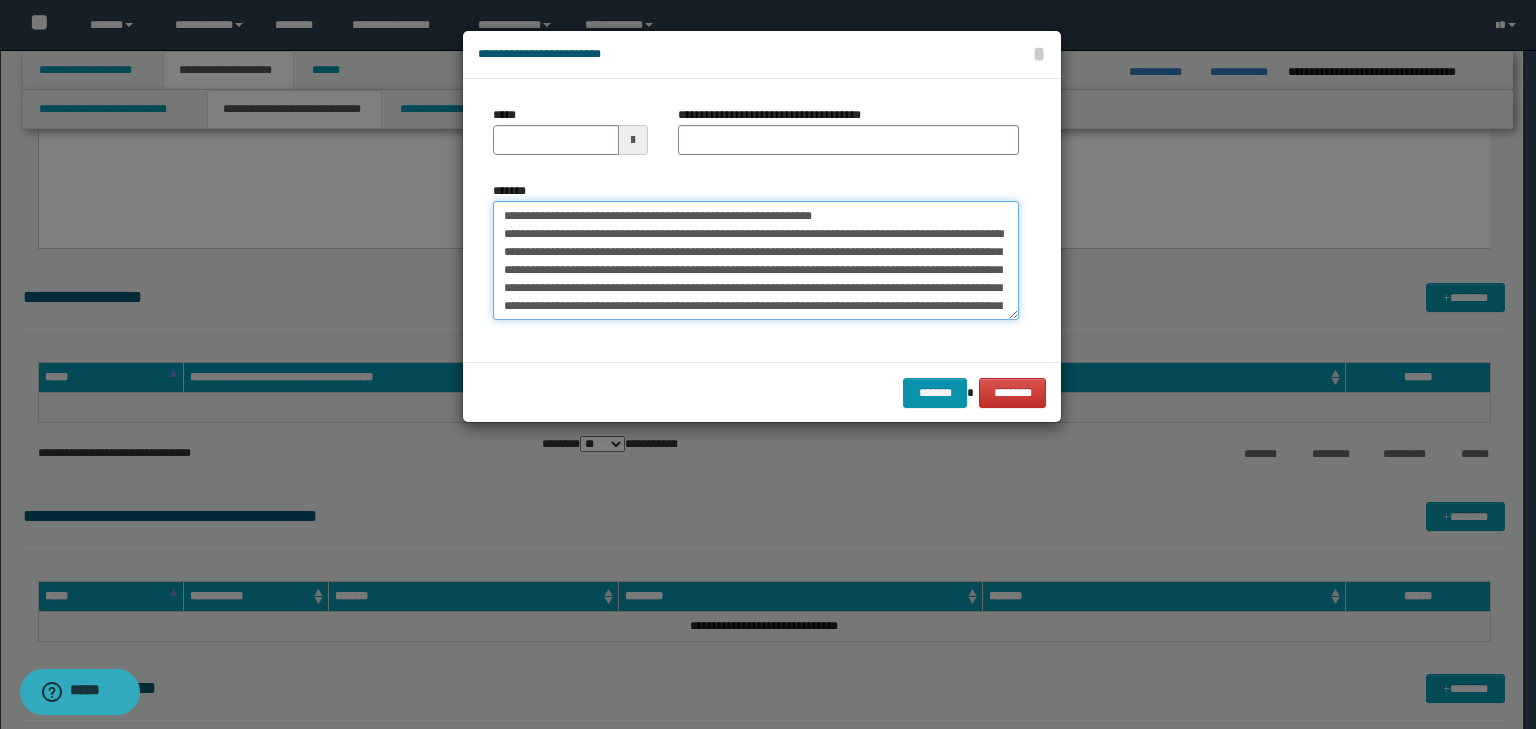 drag, startPoint x: 831, startPoint y: 212, endPoint x: 404, endPoint y: 188, distance: 427.67395 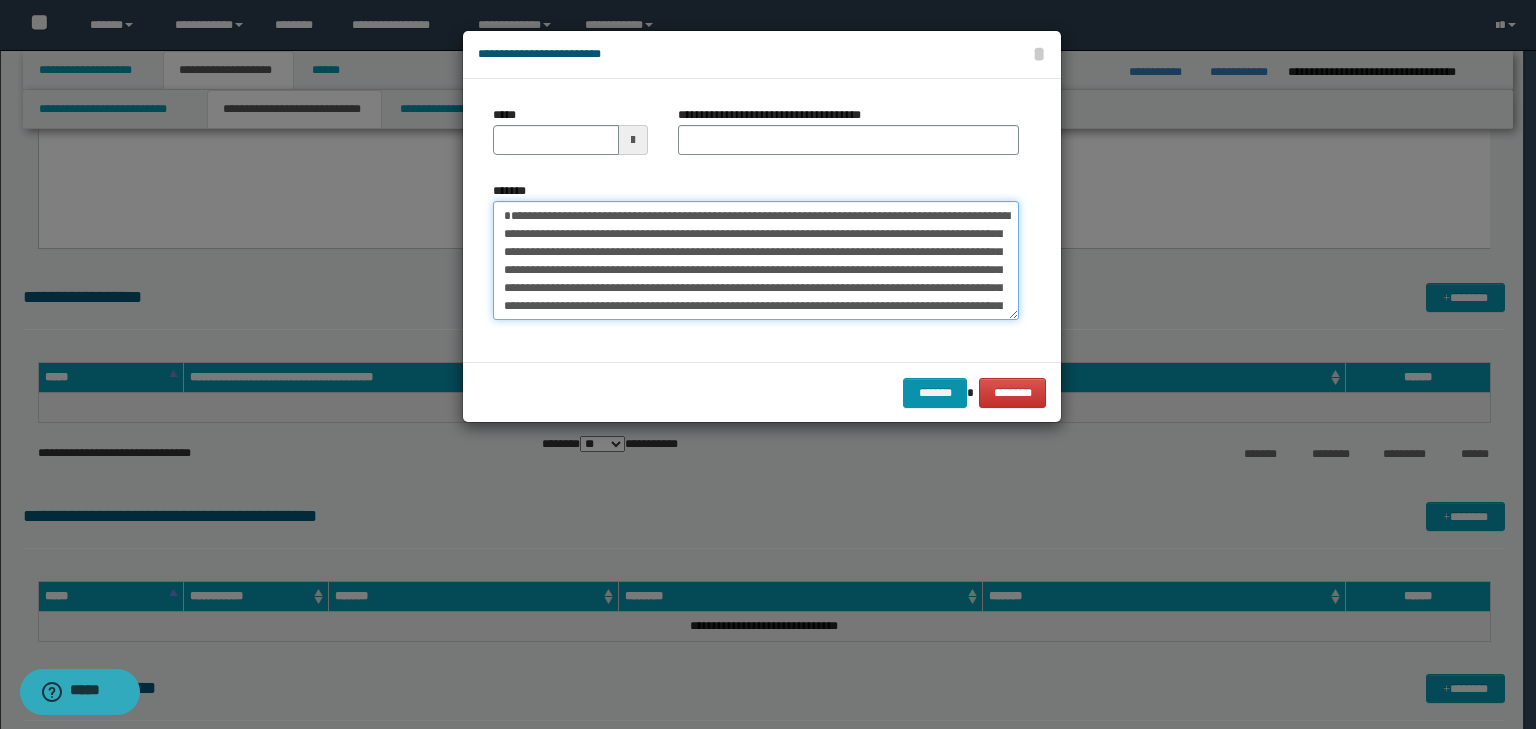 type on "**********" 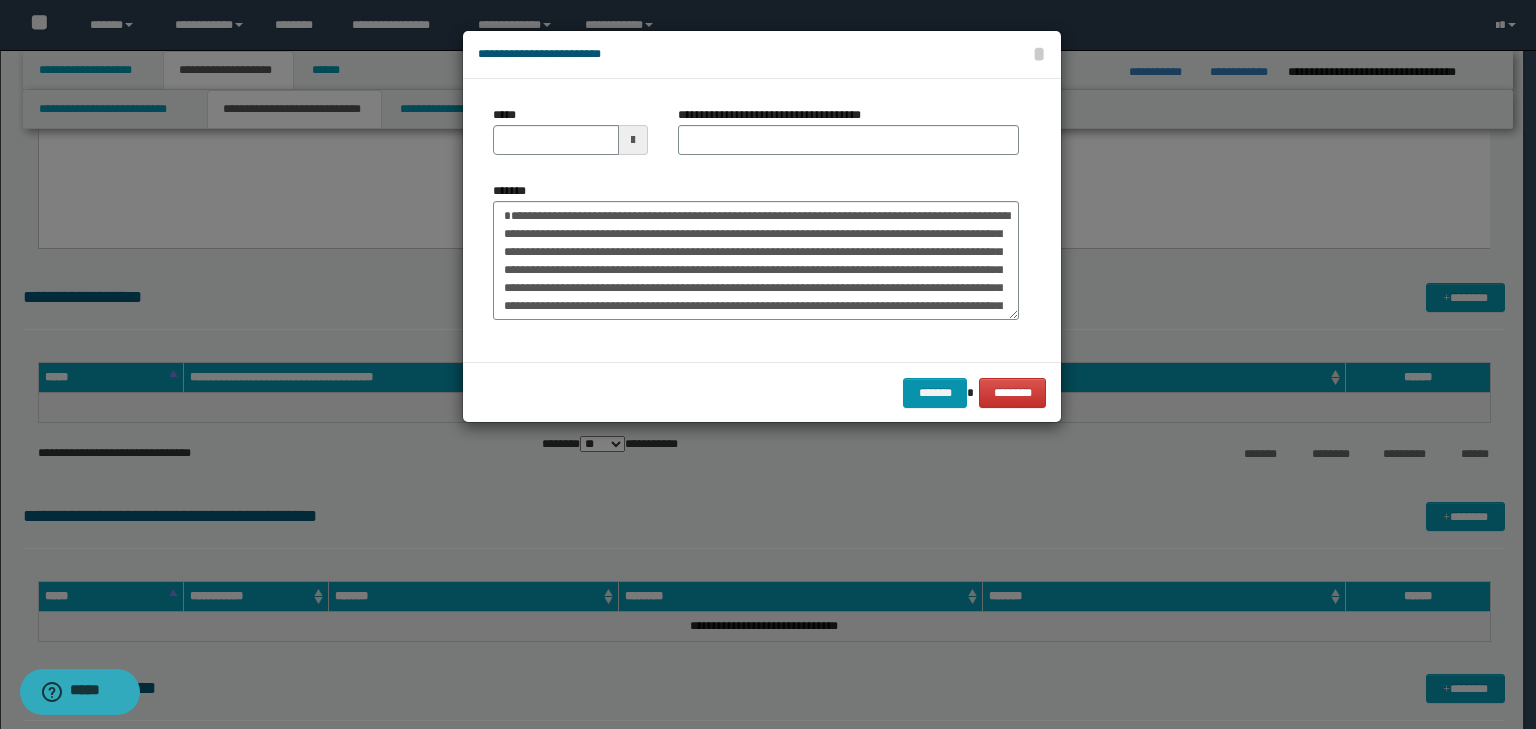 drag, startPoint x: 709, startPoint y: 124, endPoint x: 708, endPoint y: 134, distance: 10.049875 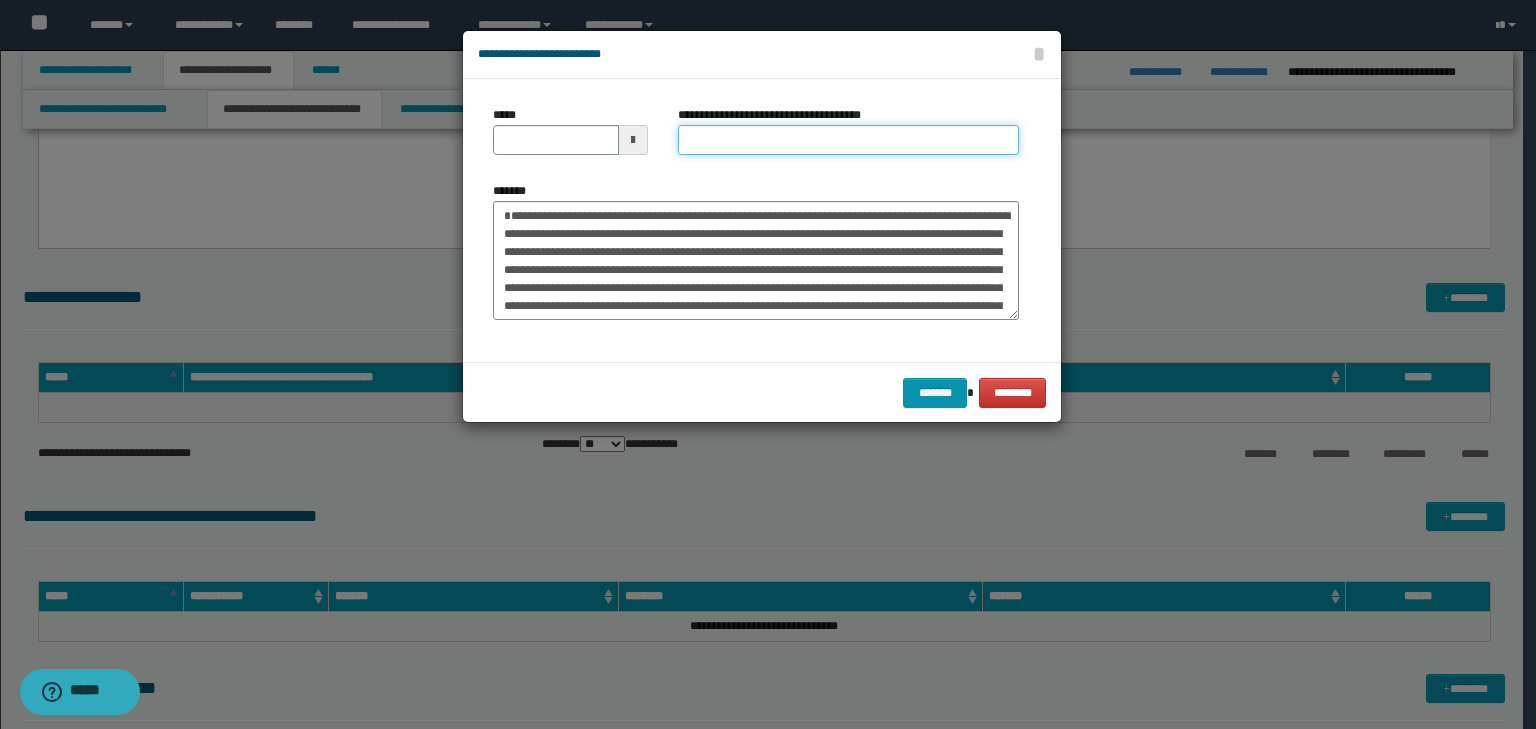 click on "**********" at bounding box center [848, 140] 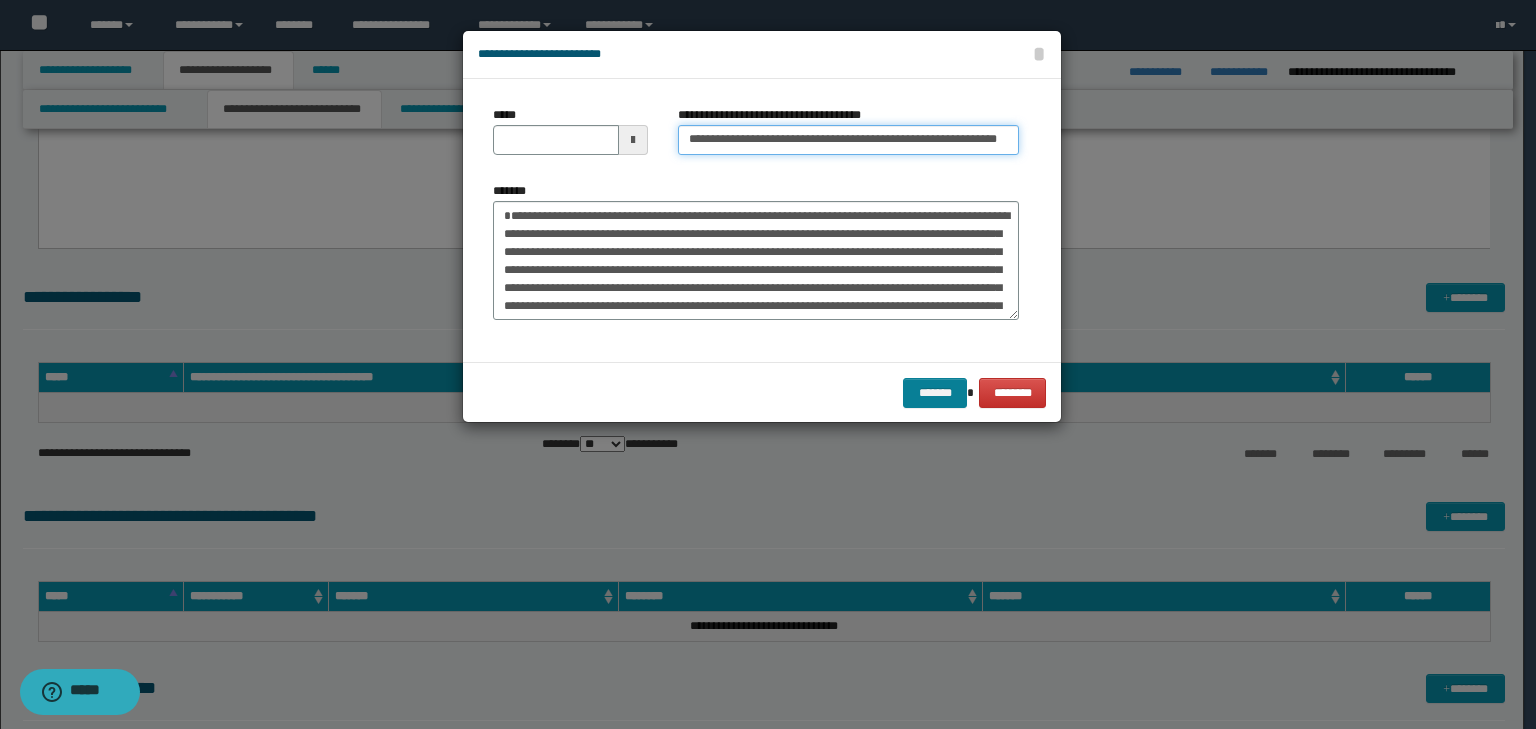 type on "**********" 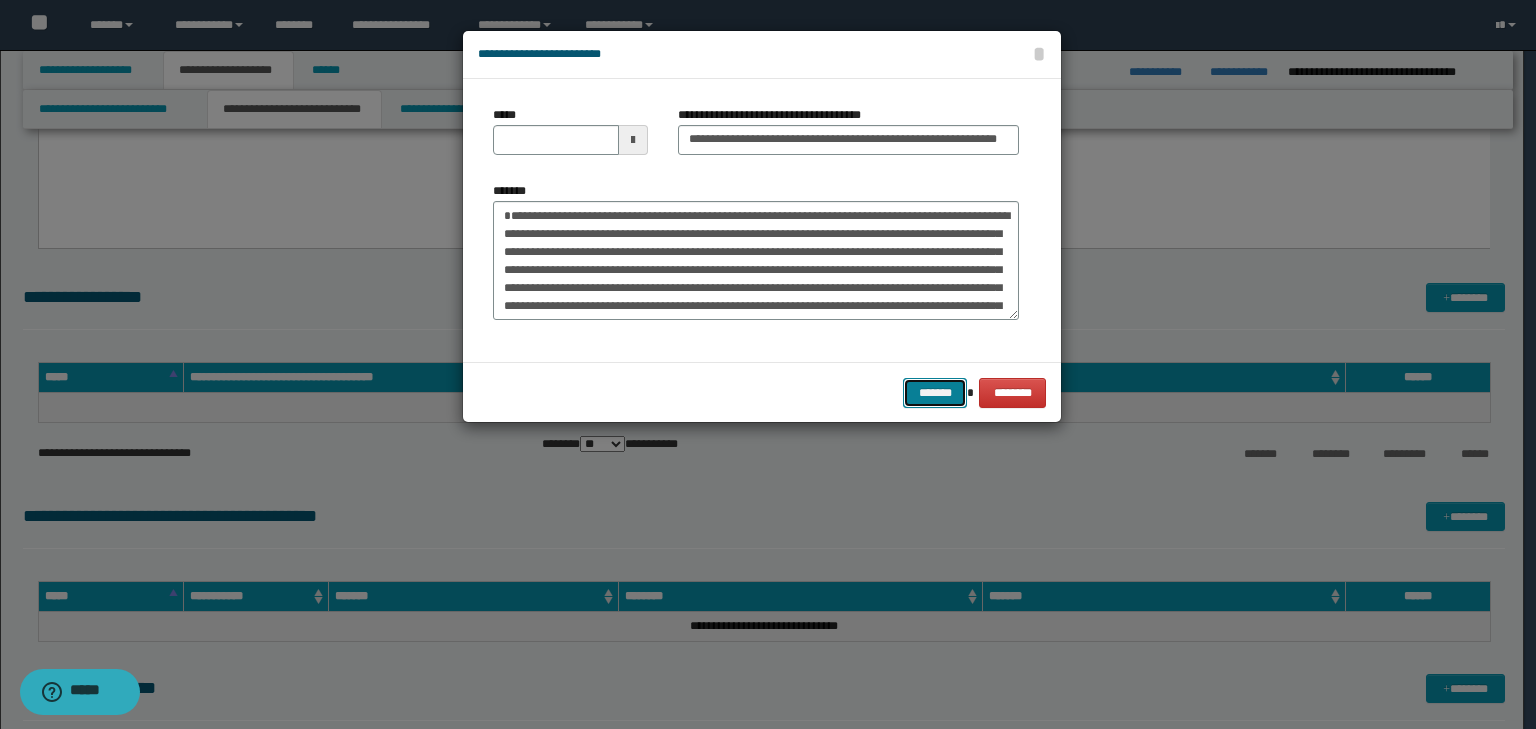 click on "*******" at bounding box center [935, 393] 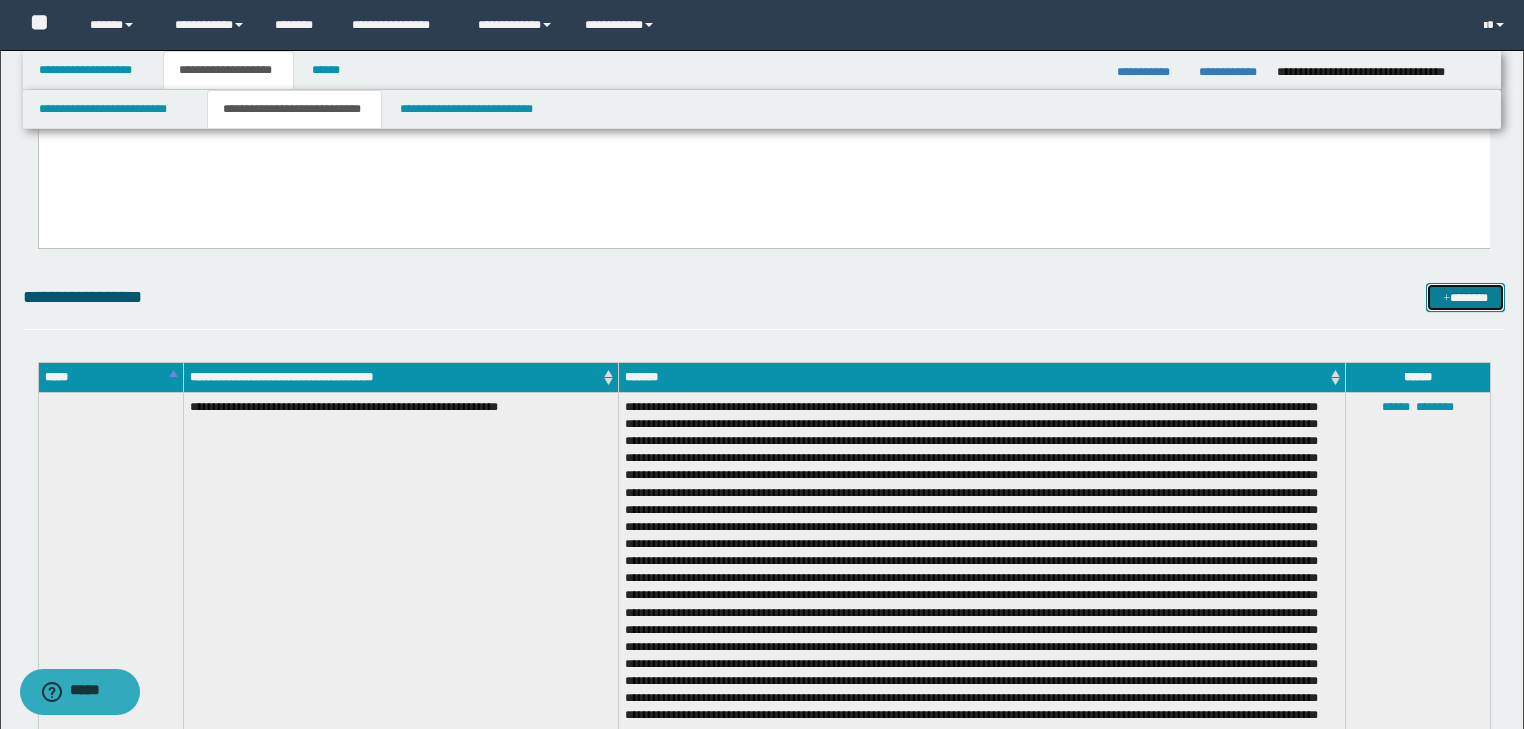 click at bounding box center (1446, 299) 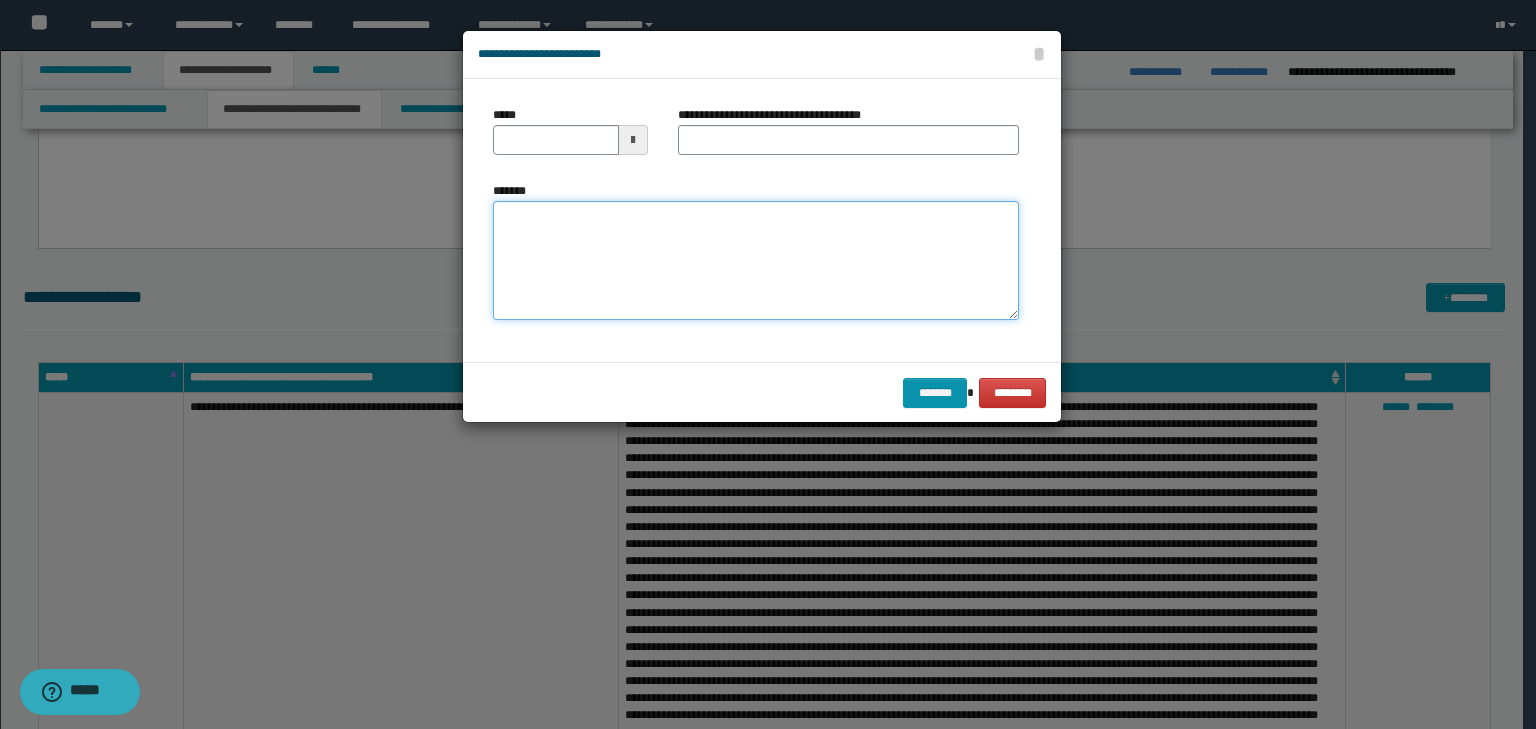 click on "*******" at bounding box center [756, 261] 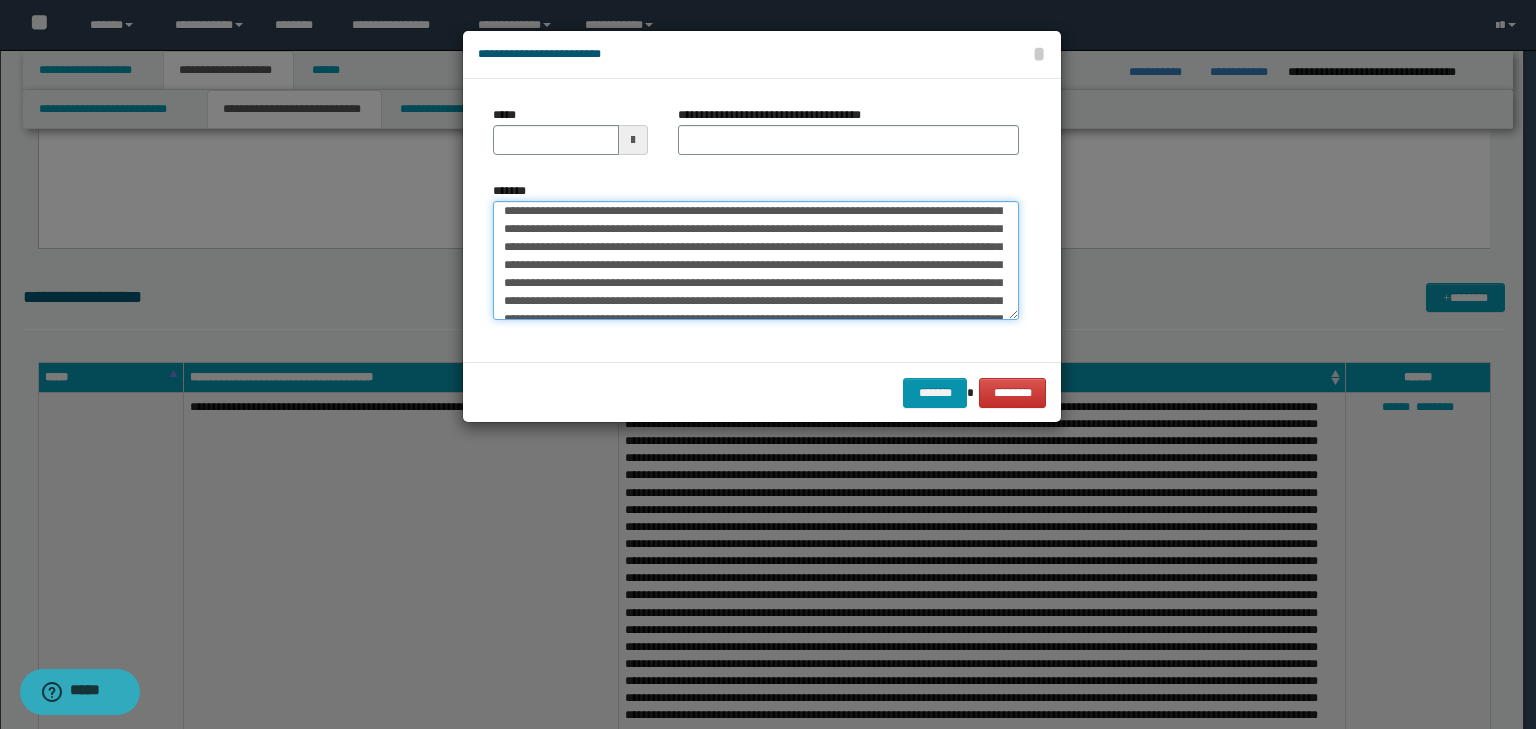 scroll, scrollTop: 0, scrollLeft: 0, axis: both 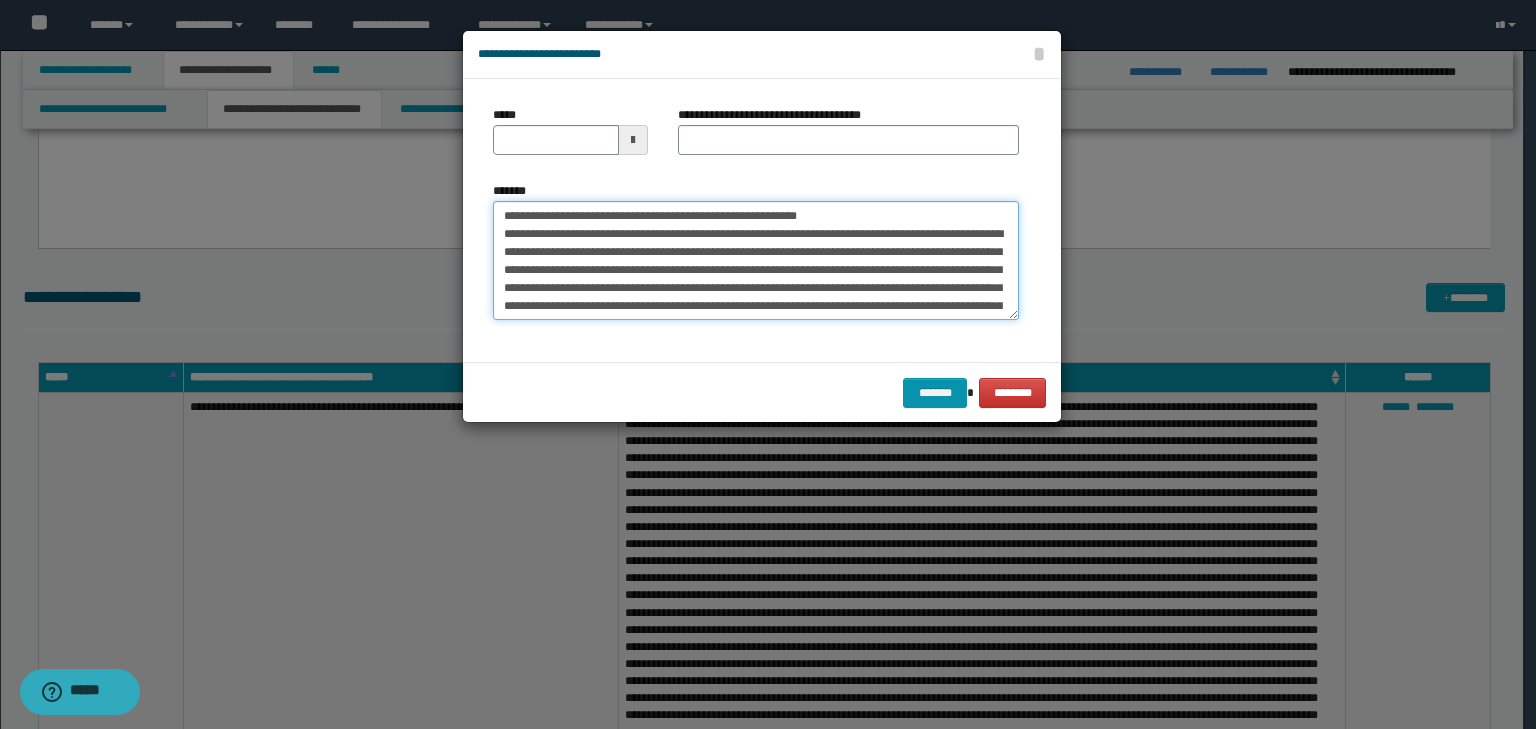 drag, startPoint x: 565, startPoint y: 216, endPoint x: 444, endPoint y: 208, distance: 121.264175 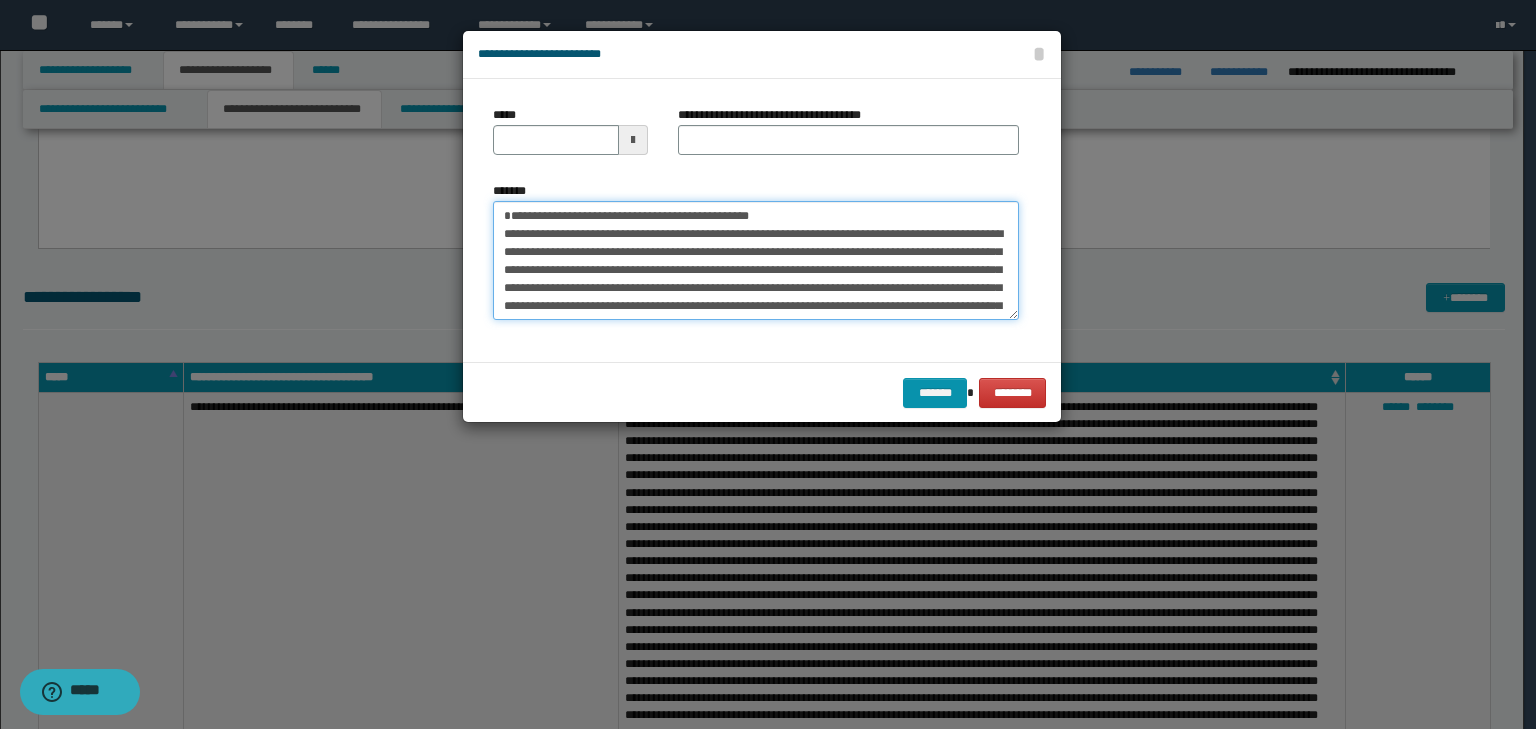 type 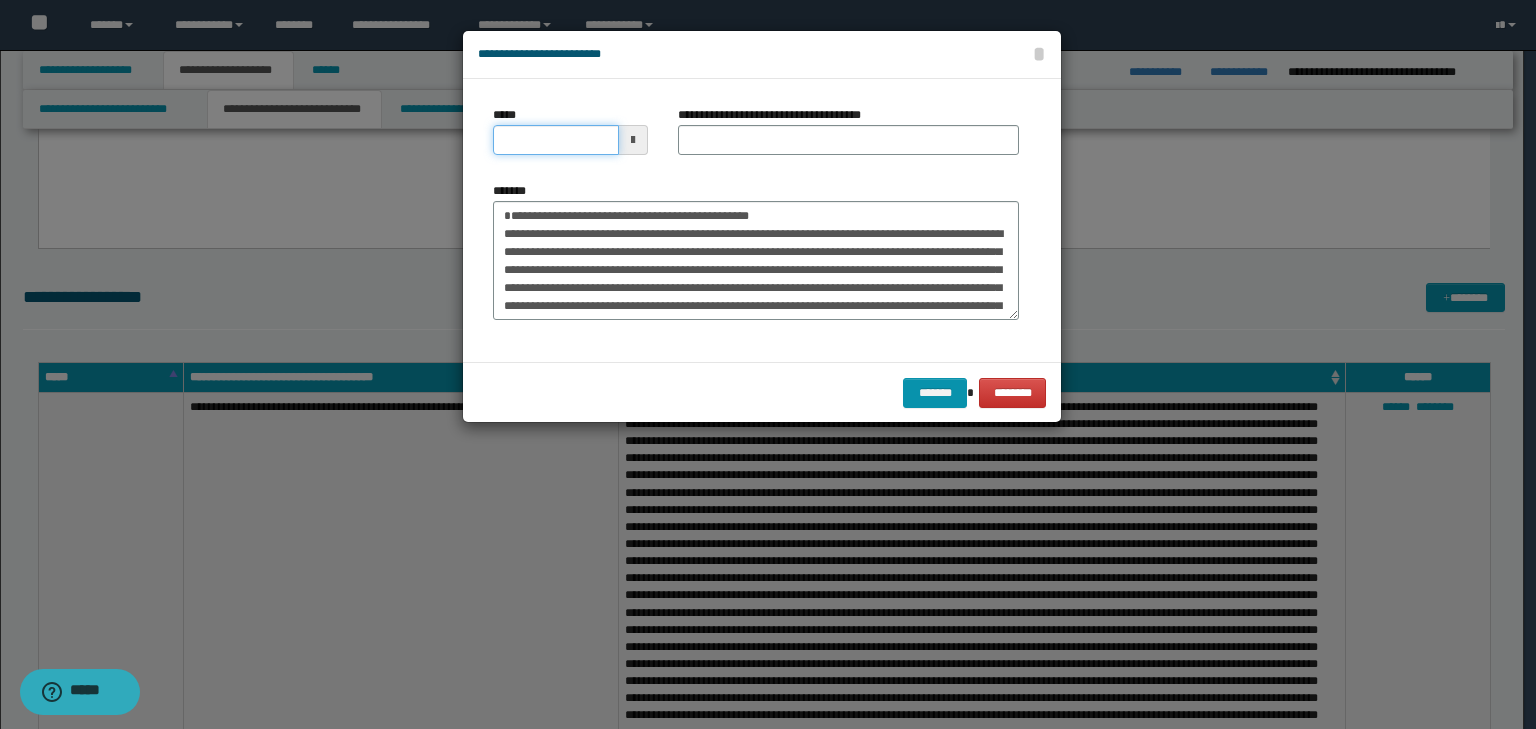 click on "*****" at bounding box center [556, 140] 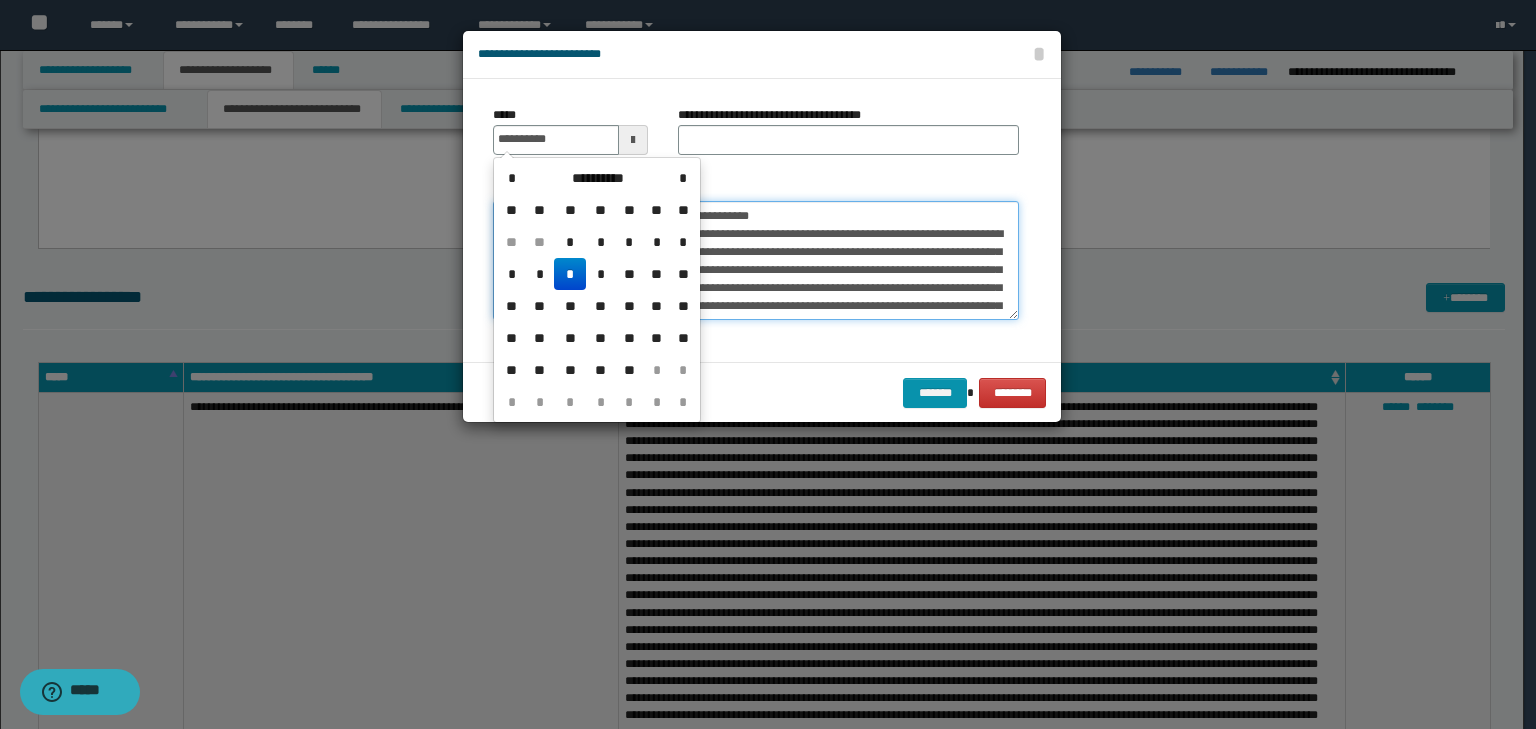 type on "**********" 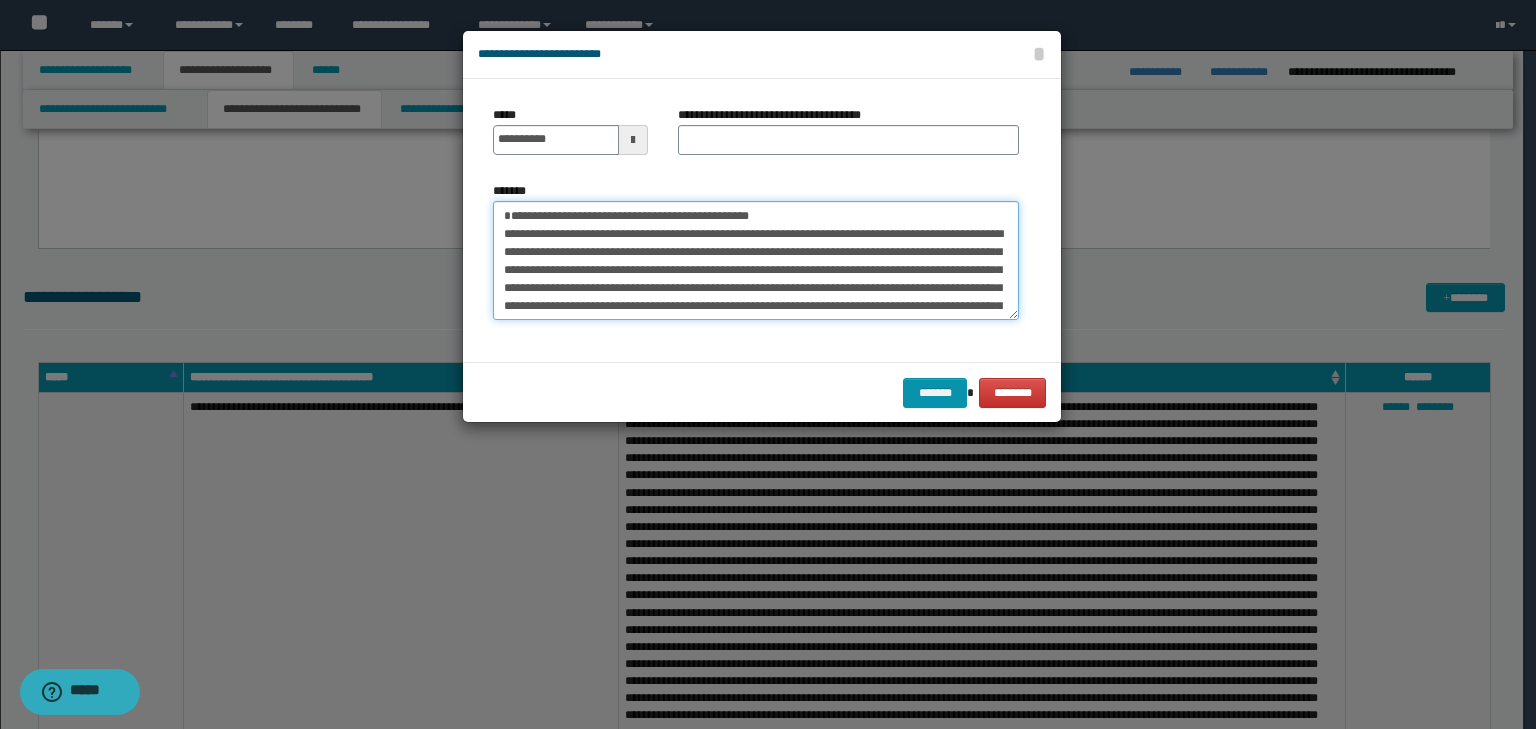 drag, startPoint x: 803, startPoint y: 215, endPoint x: 584, endPoint y: 176, distance: 222.4455 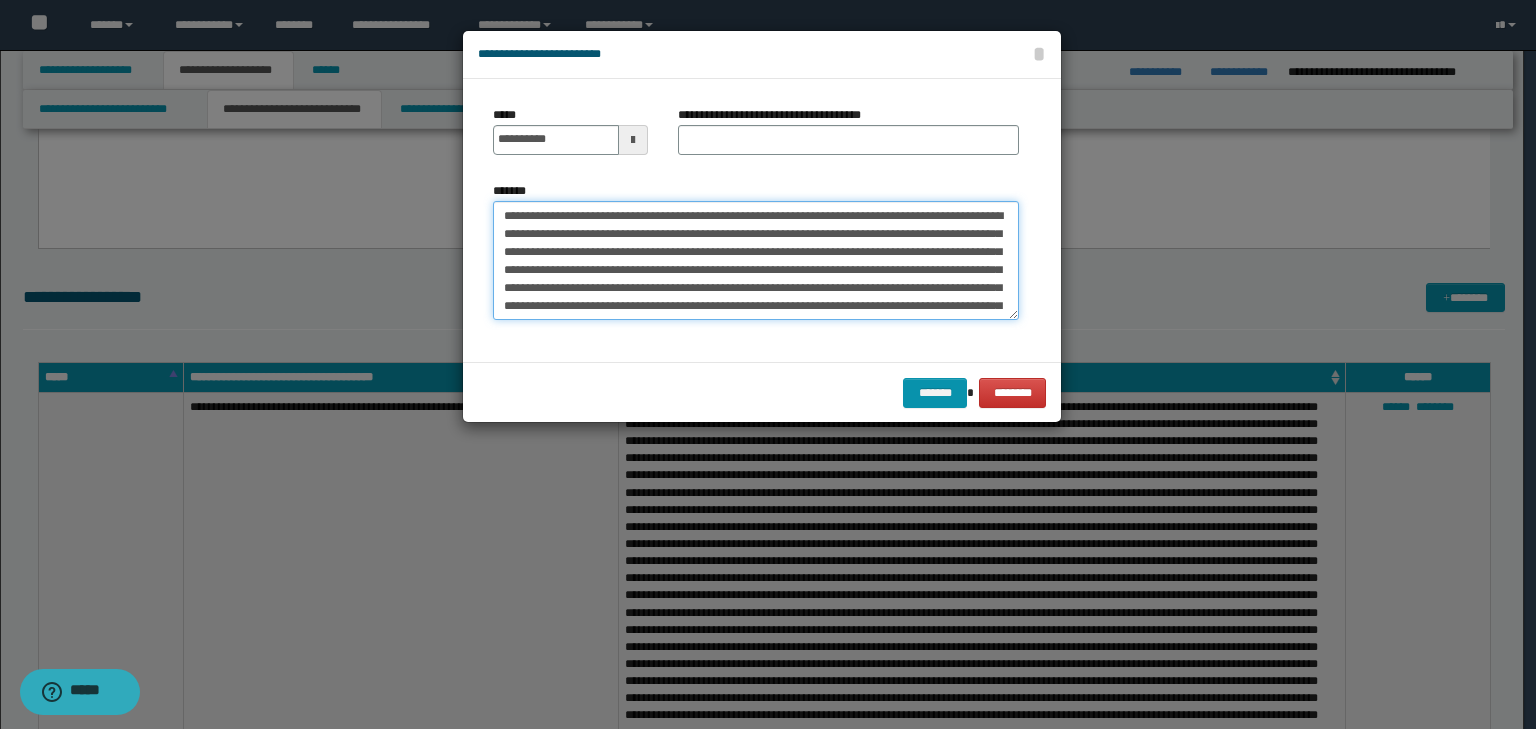 type on "**********" 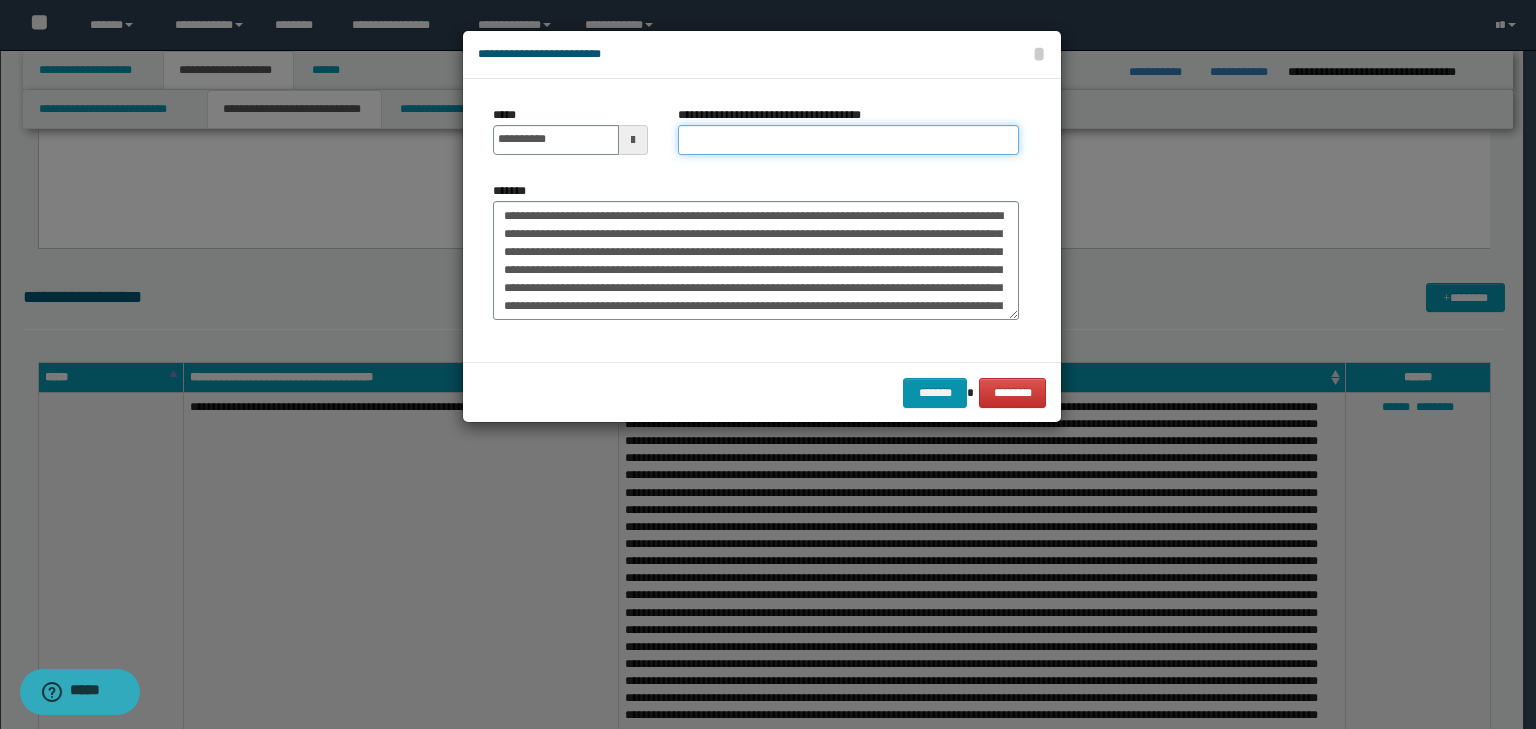 click on "**********" at bounding box center [848, 140] 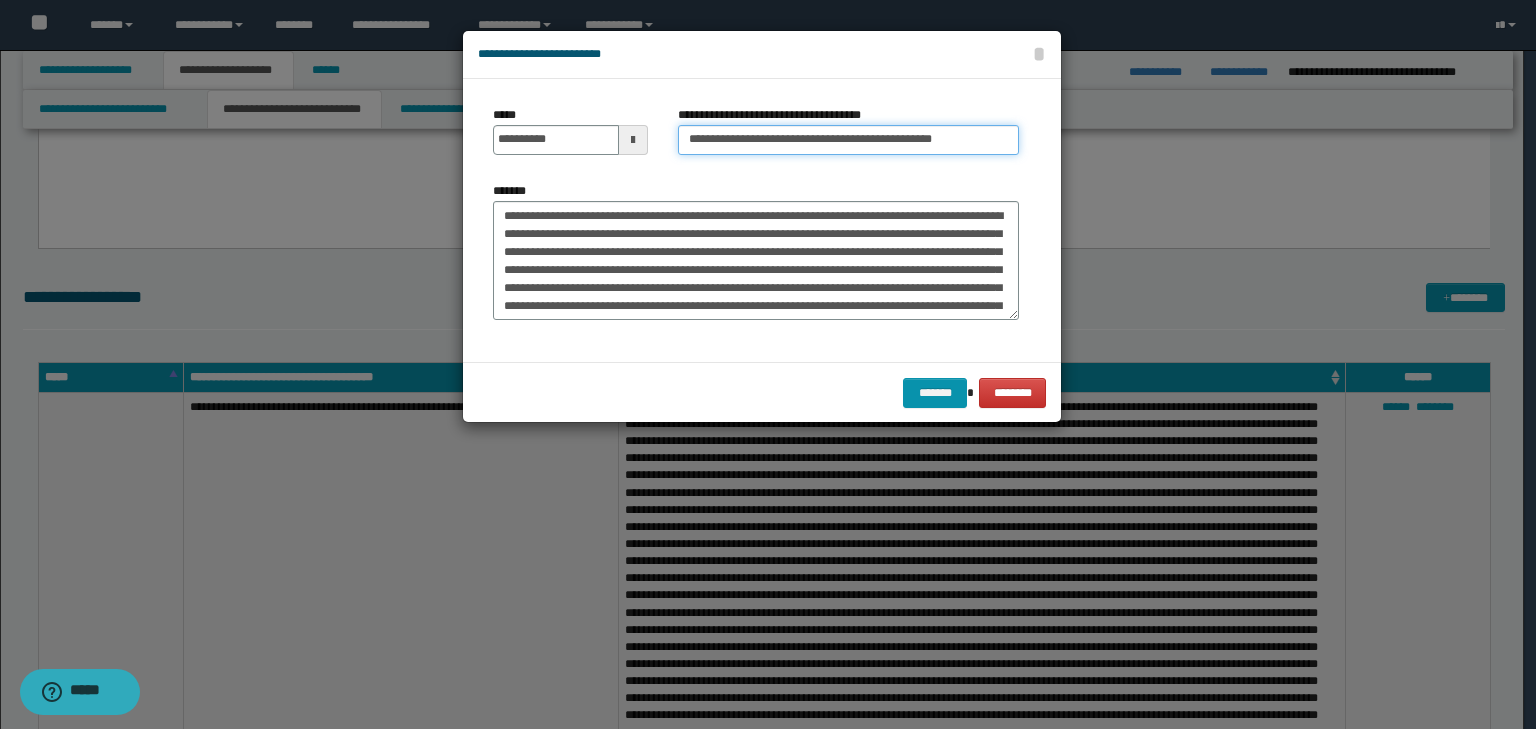 type on "**********" 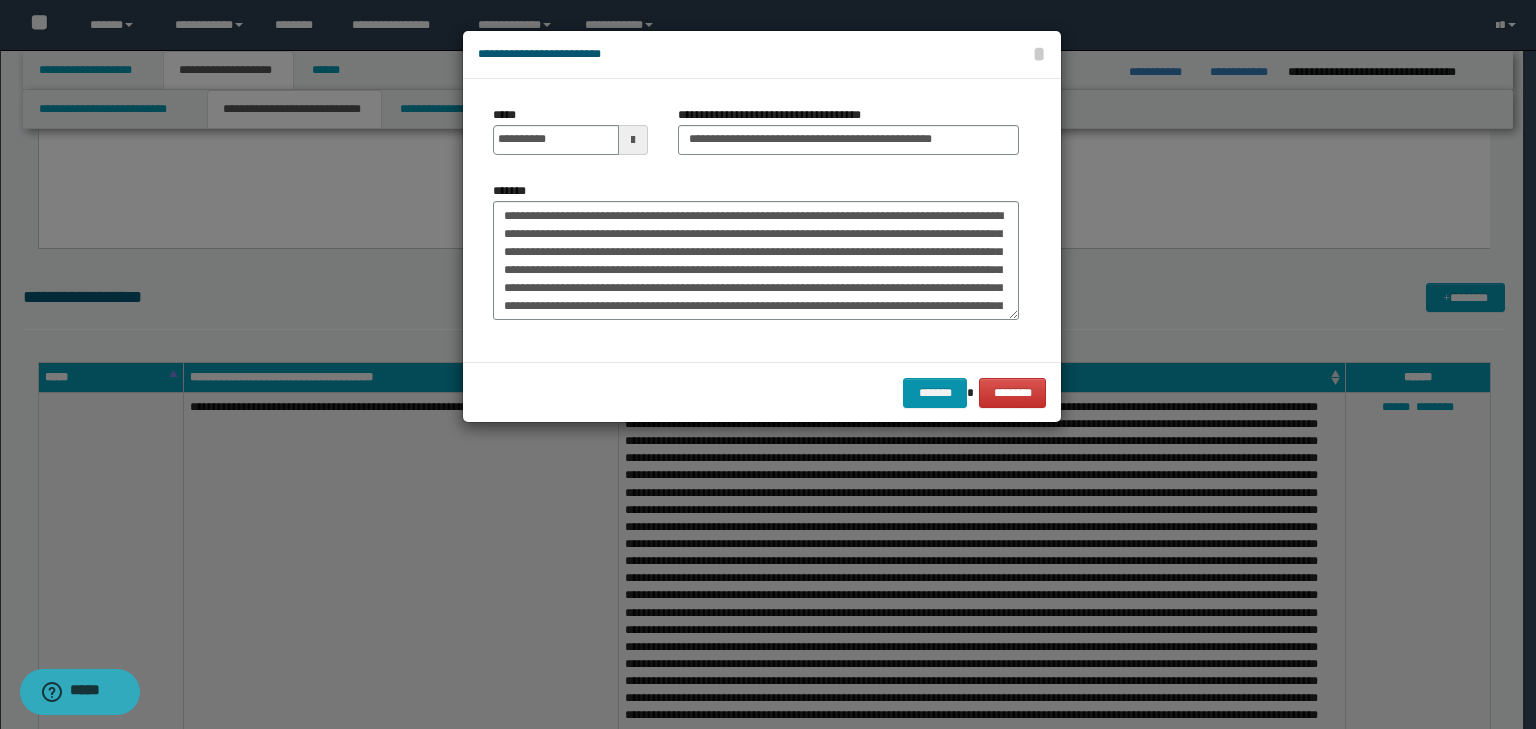 click on "*******
********" at bounding box center (762, 392) 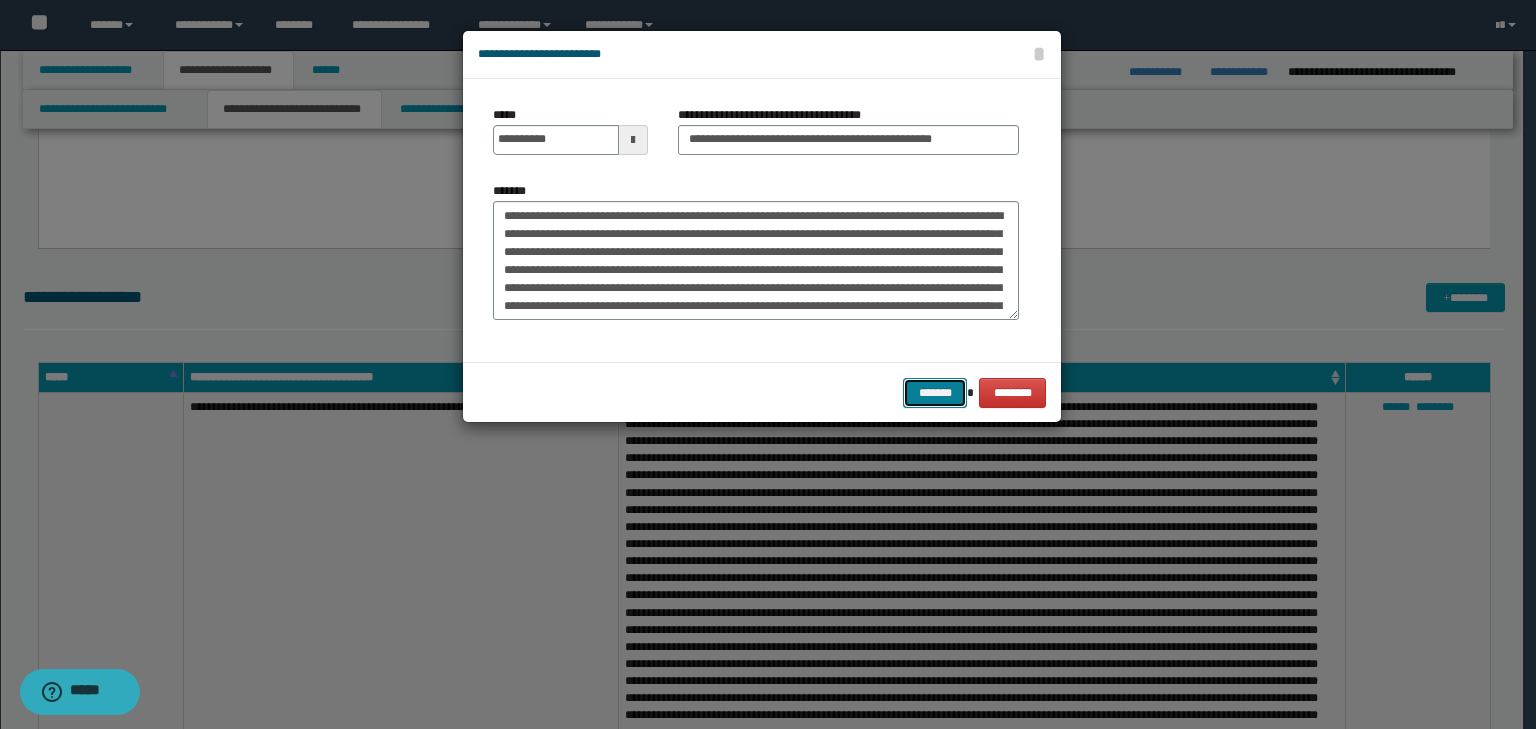 click on "*******" at bounding box center (935, 393) 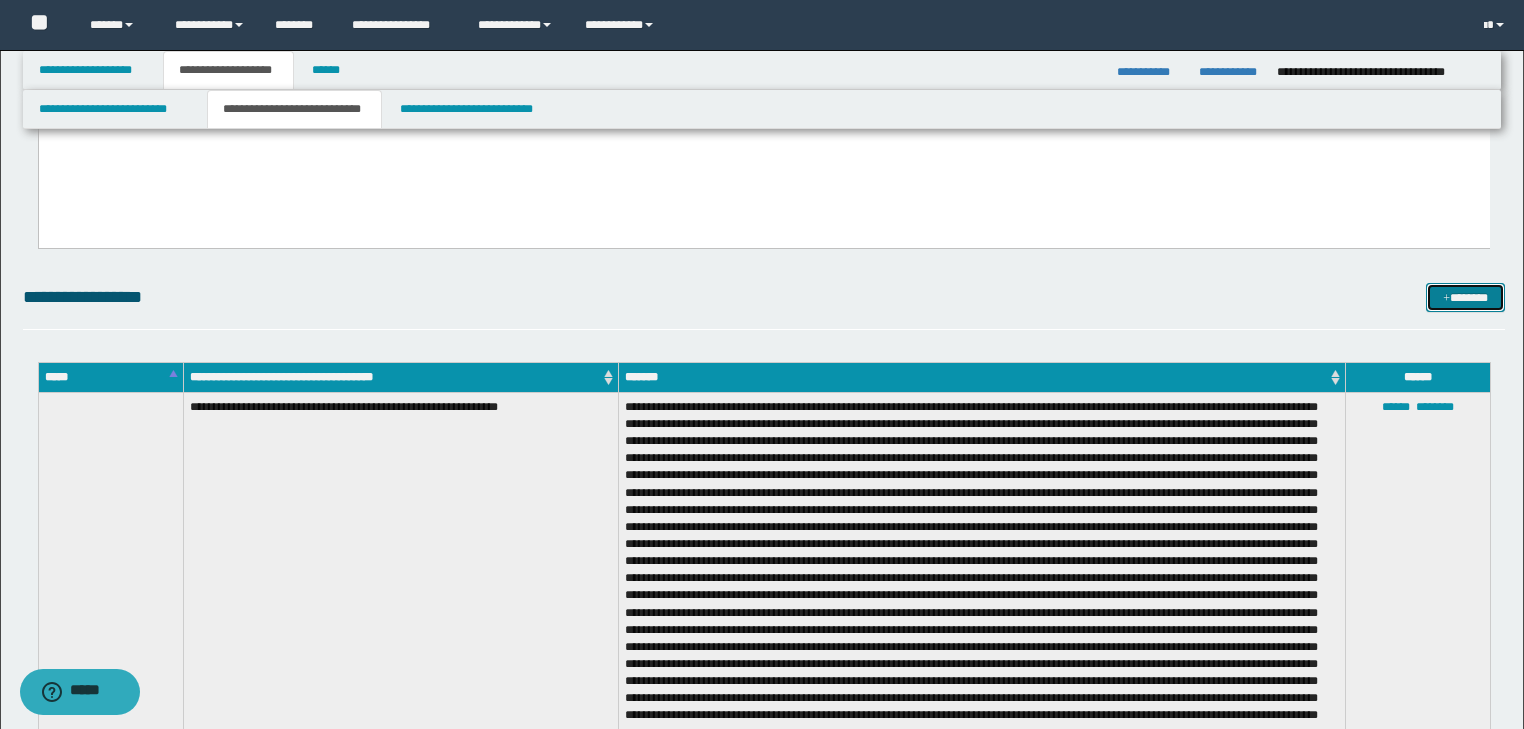 click on "*******" at bounding box center [1465, 298] 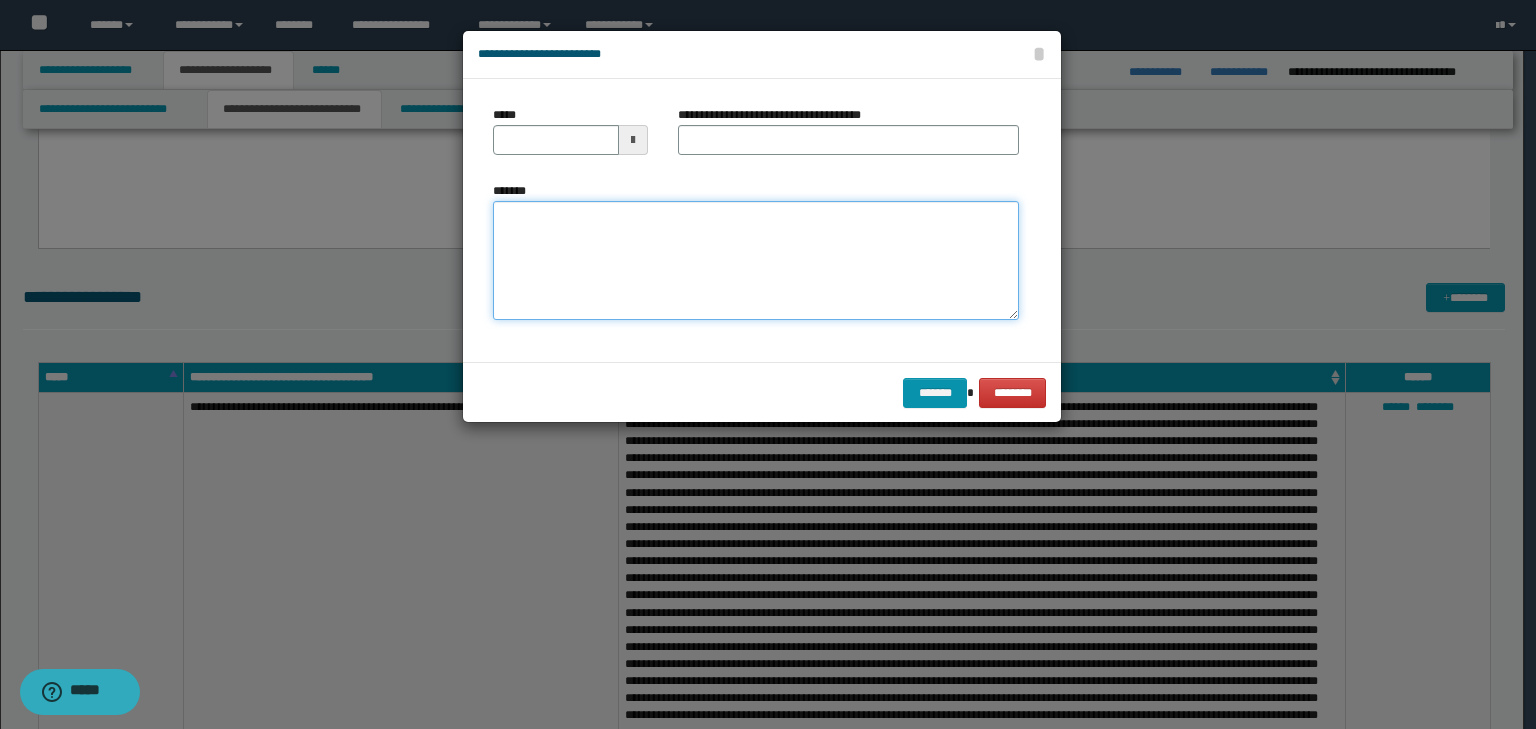 drag, startPoint x: 640, startPoint y: 248, endPoint x: 608, endPoint y: 244, distance: 32.24903 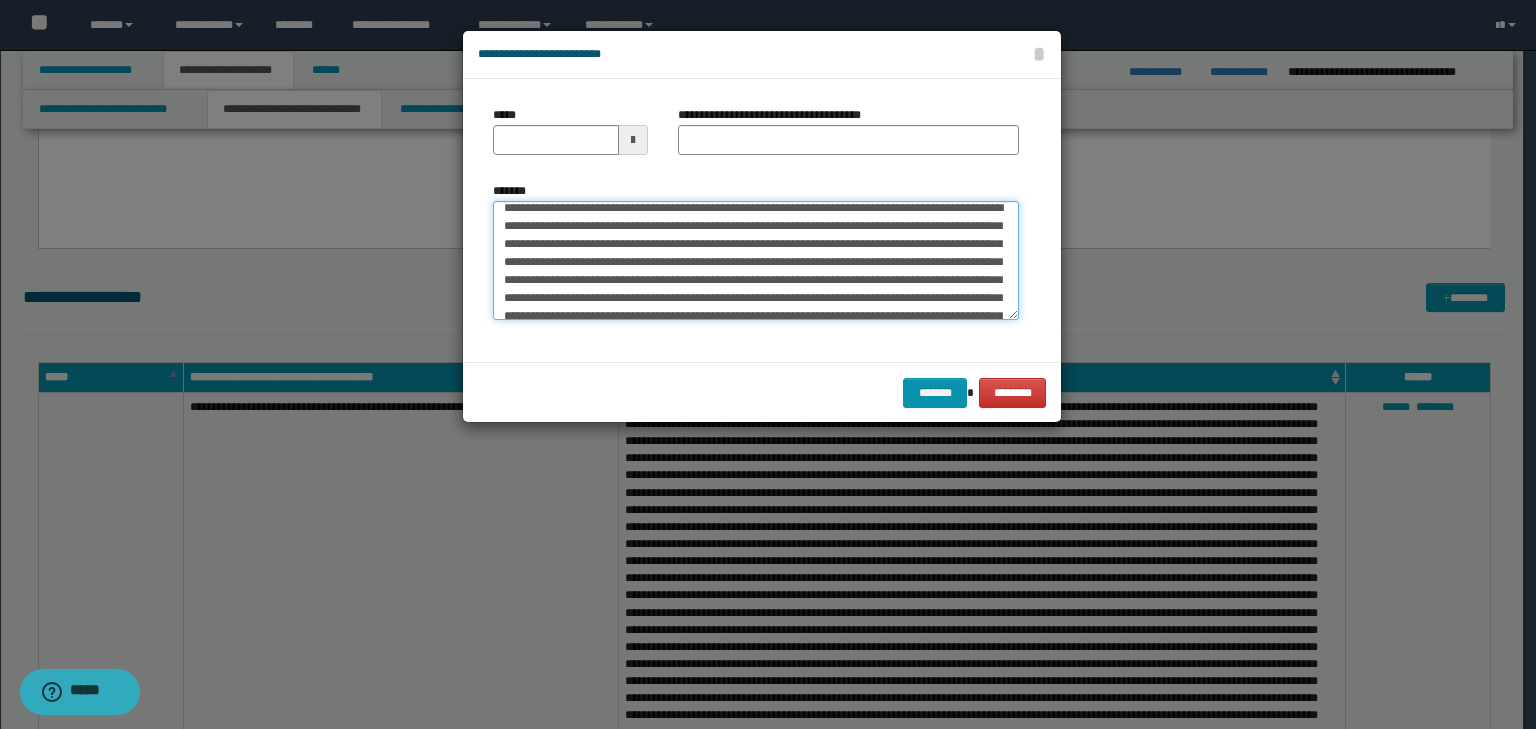 scroll, scrollTop: 0, scrollLeft: 0, axis: both 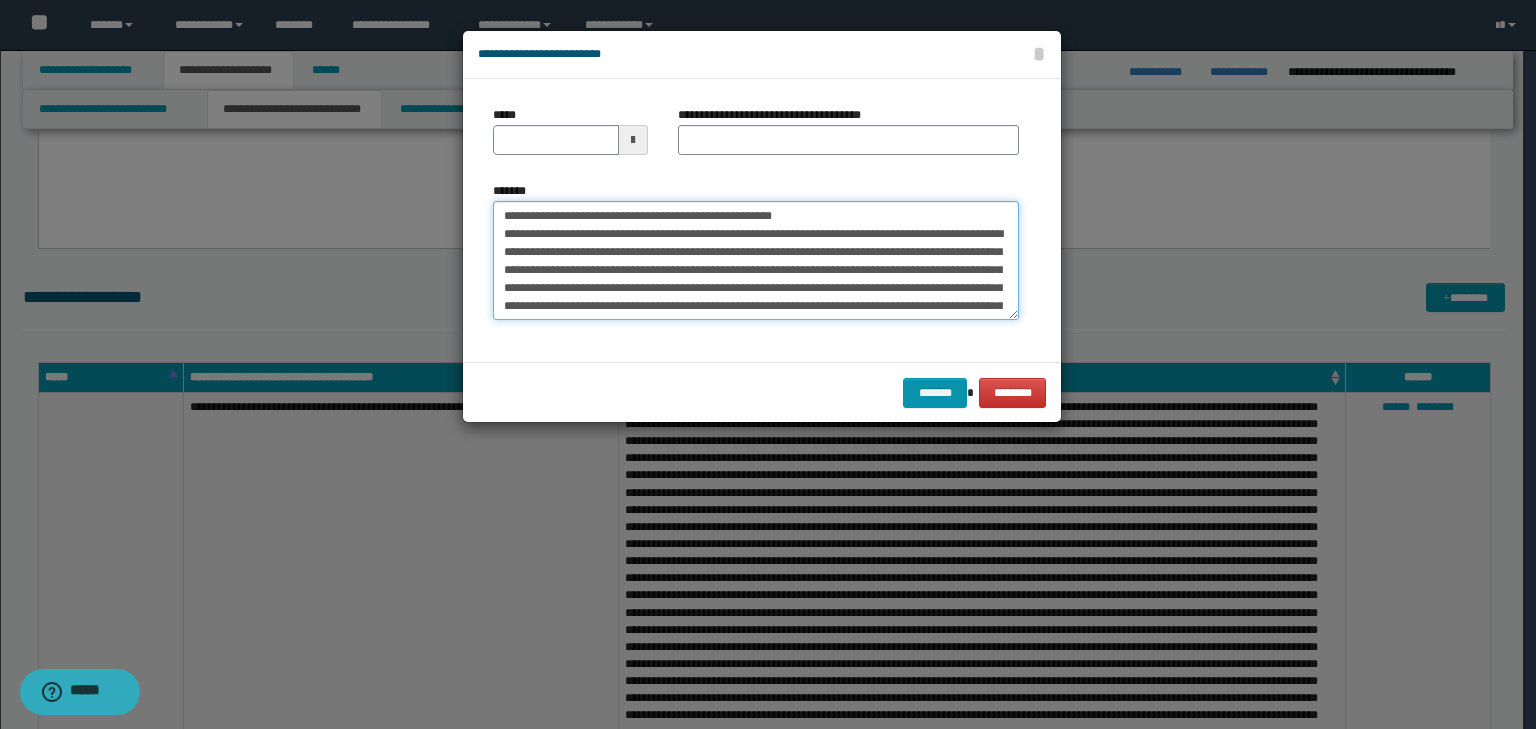 drag, startPoint x: 564, startPoint y: 212, endPoint x: 424, endPoint y: 201, distance: 140.43147 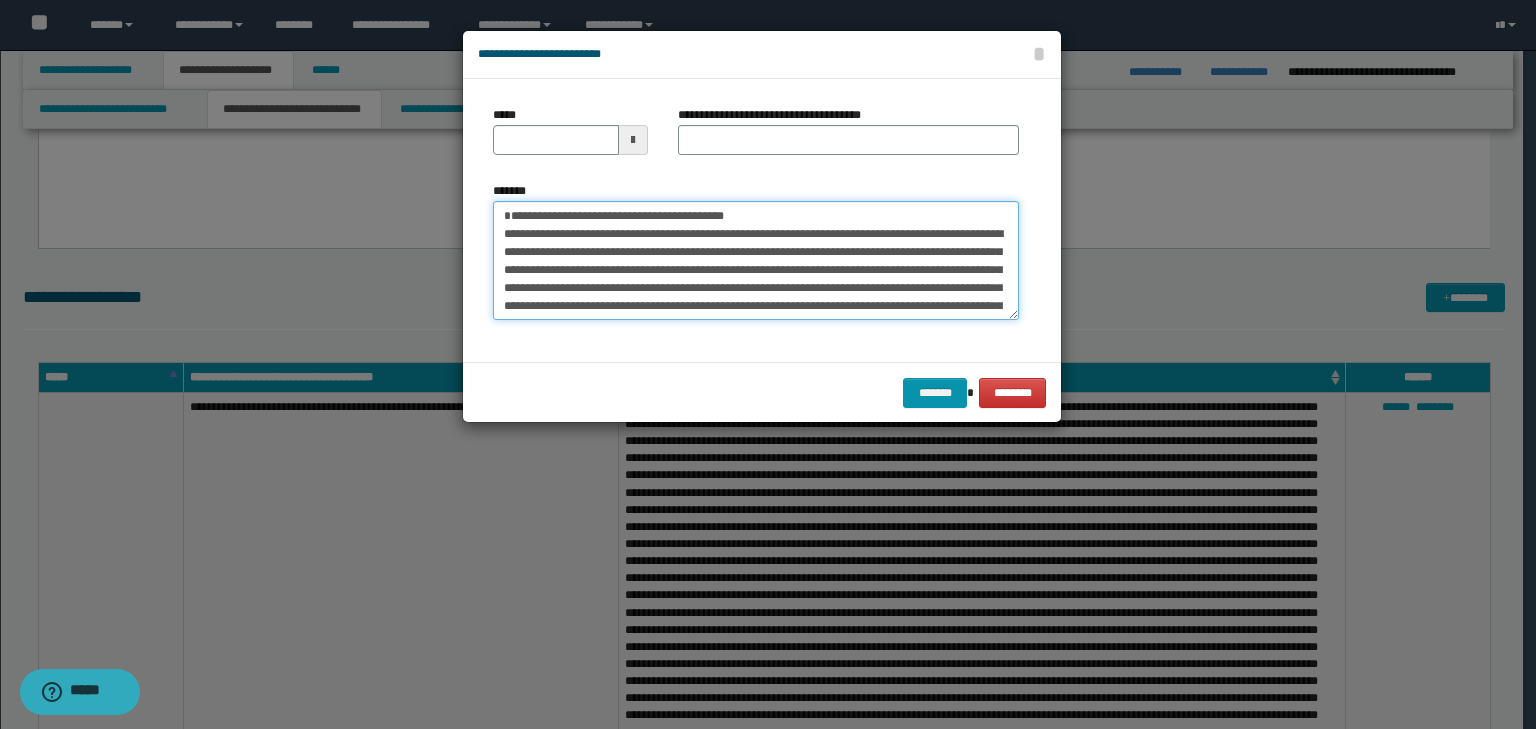 type 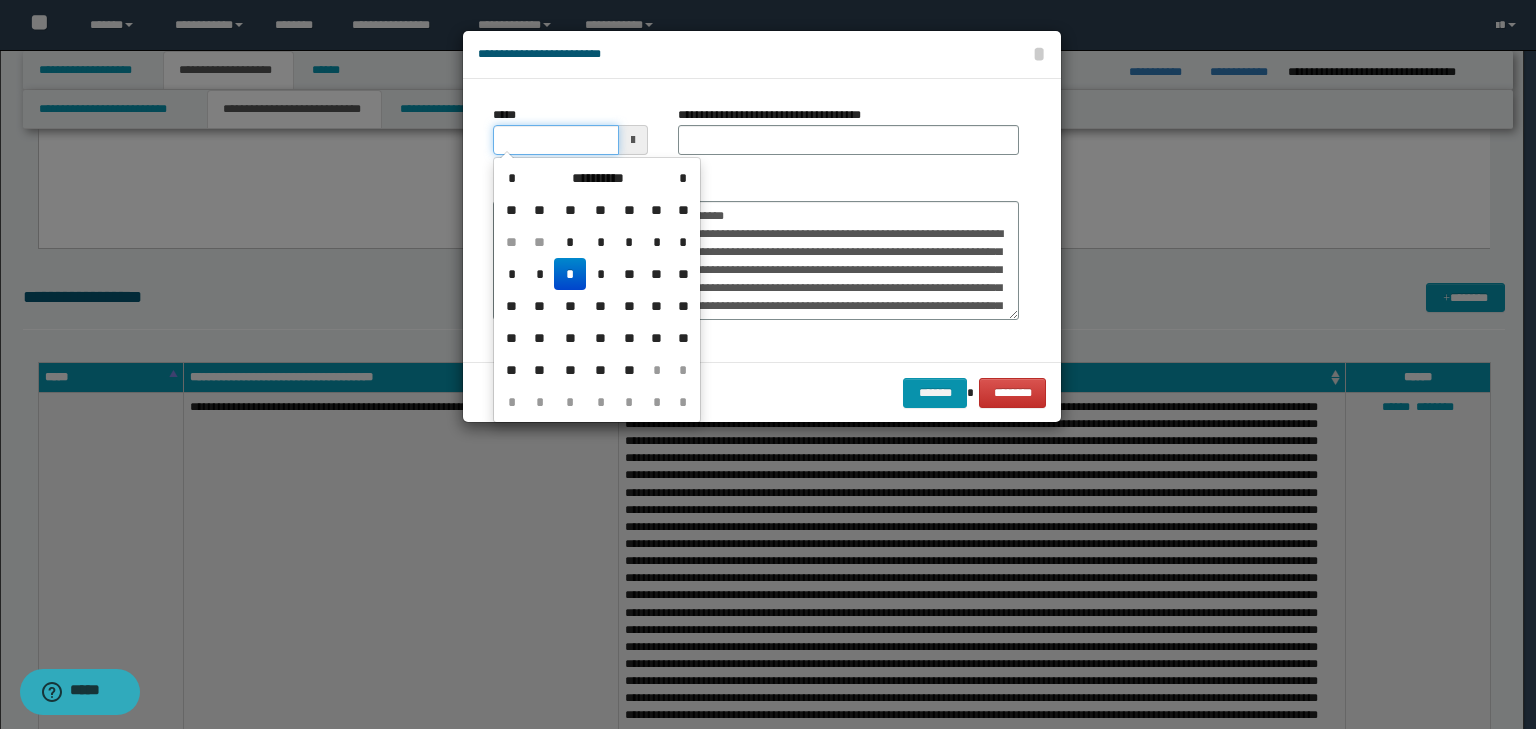 click on "*****" at bounding box center [556, 140] 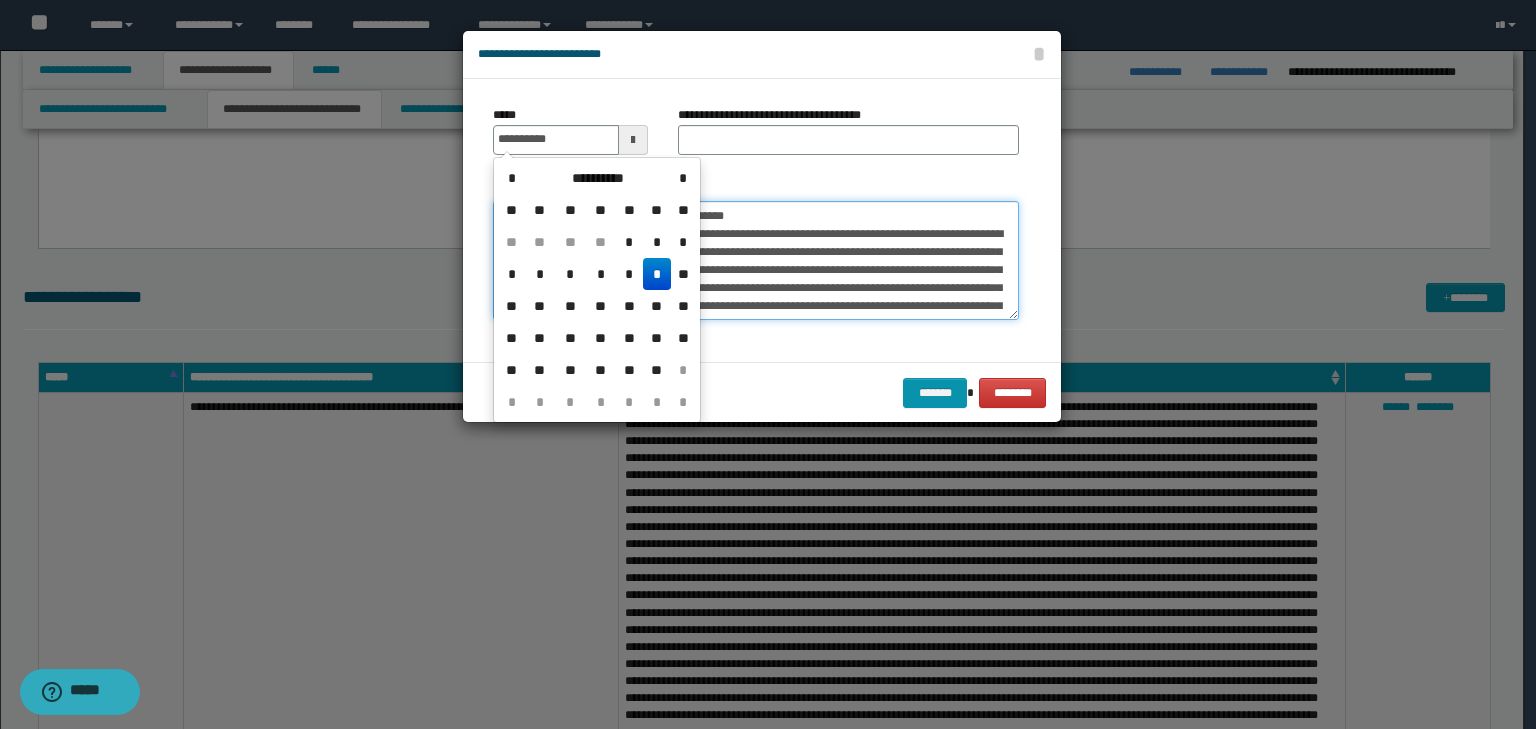 type on "**********" 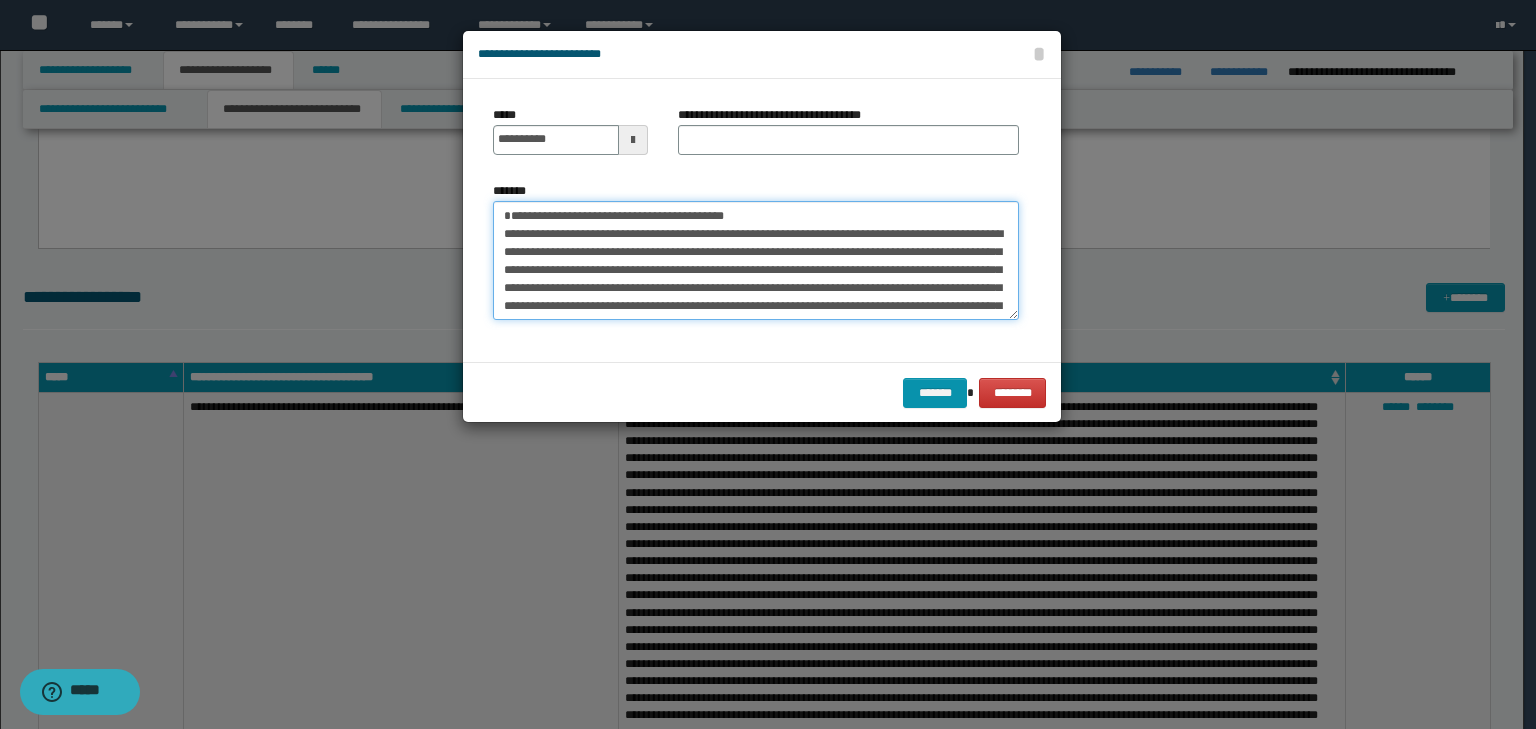 drag, startPoint x: 812, startPoint y: 216, endPoint x: 118, endPoint y: 140, distance: 698.149 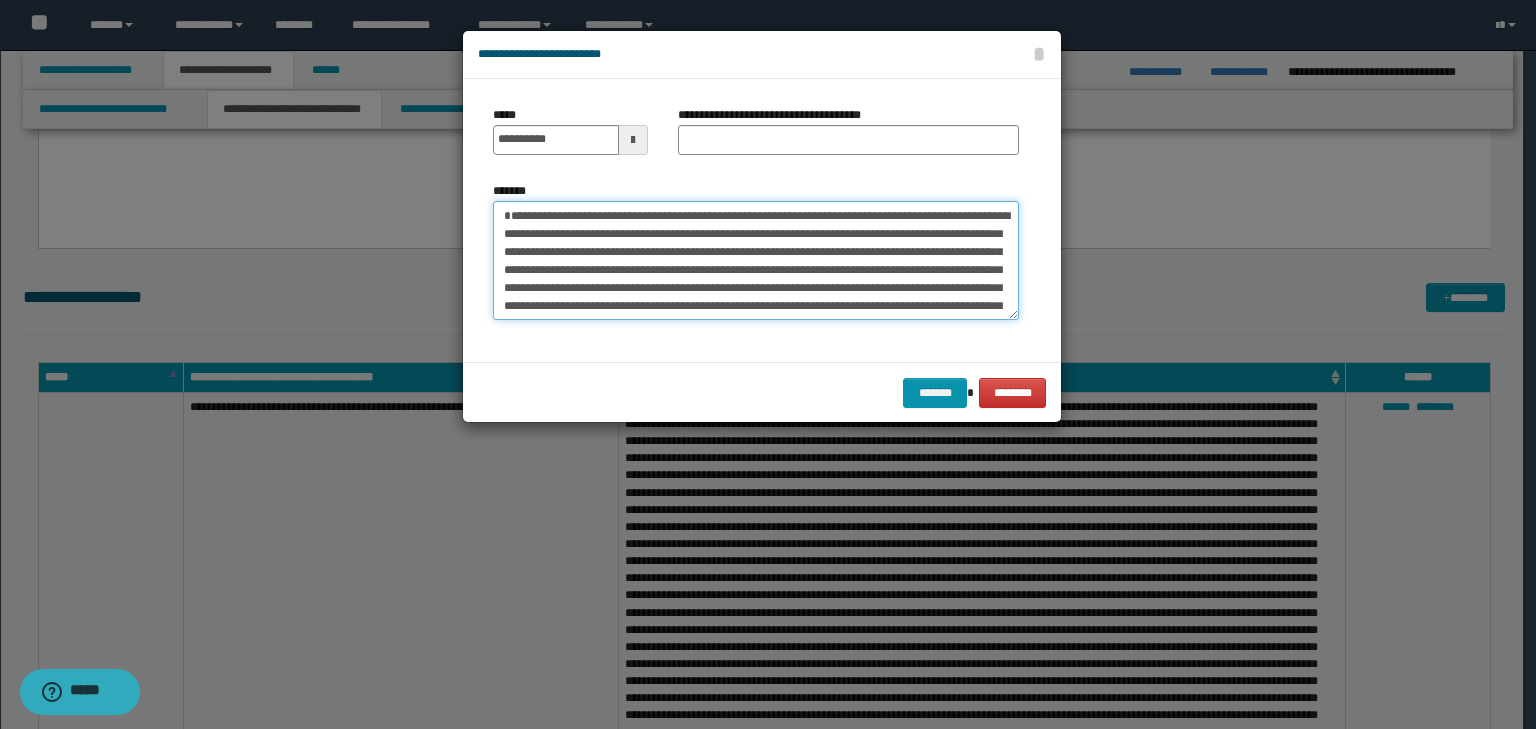 type on "**********" 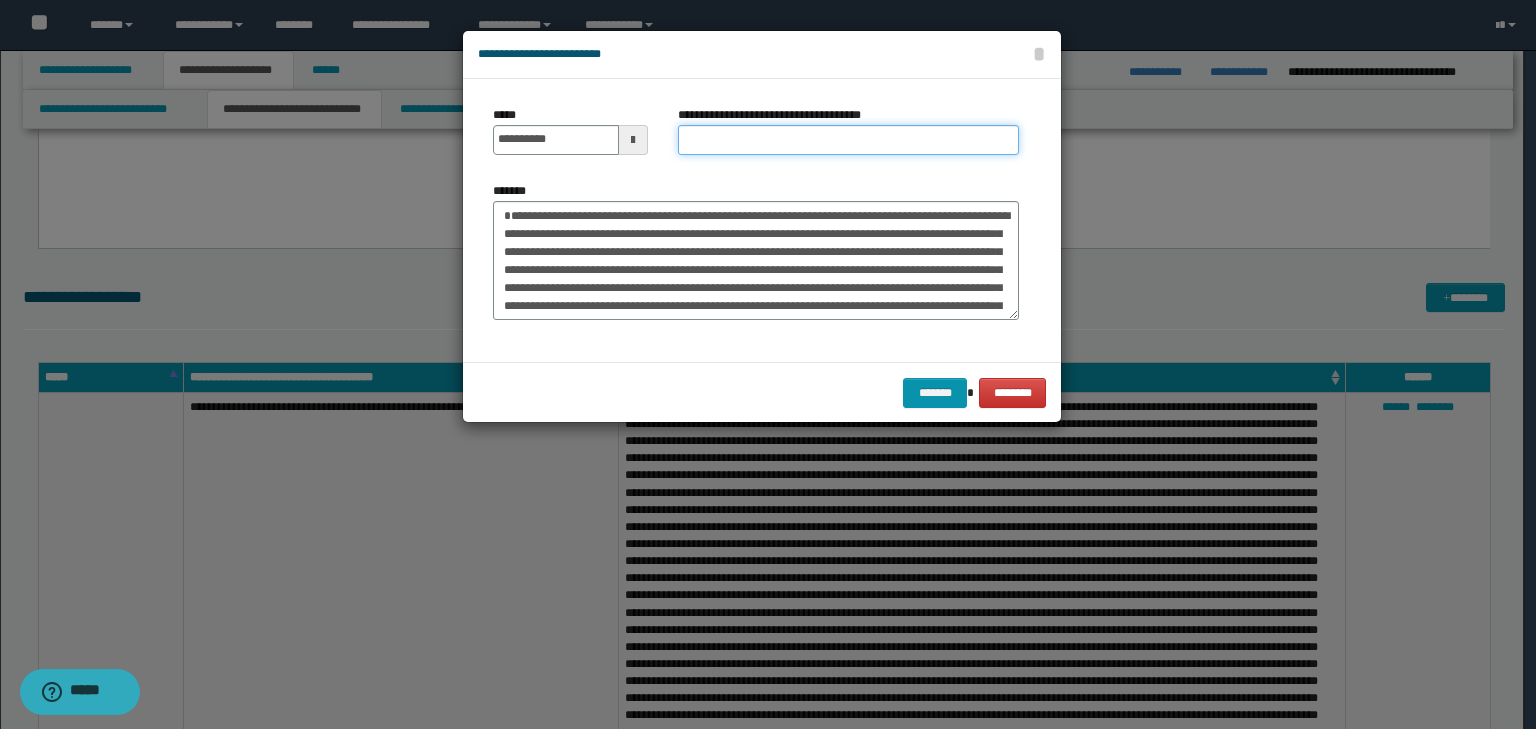 click on "**********" at bounding box center [848, 140] 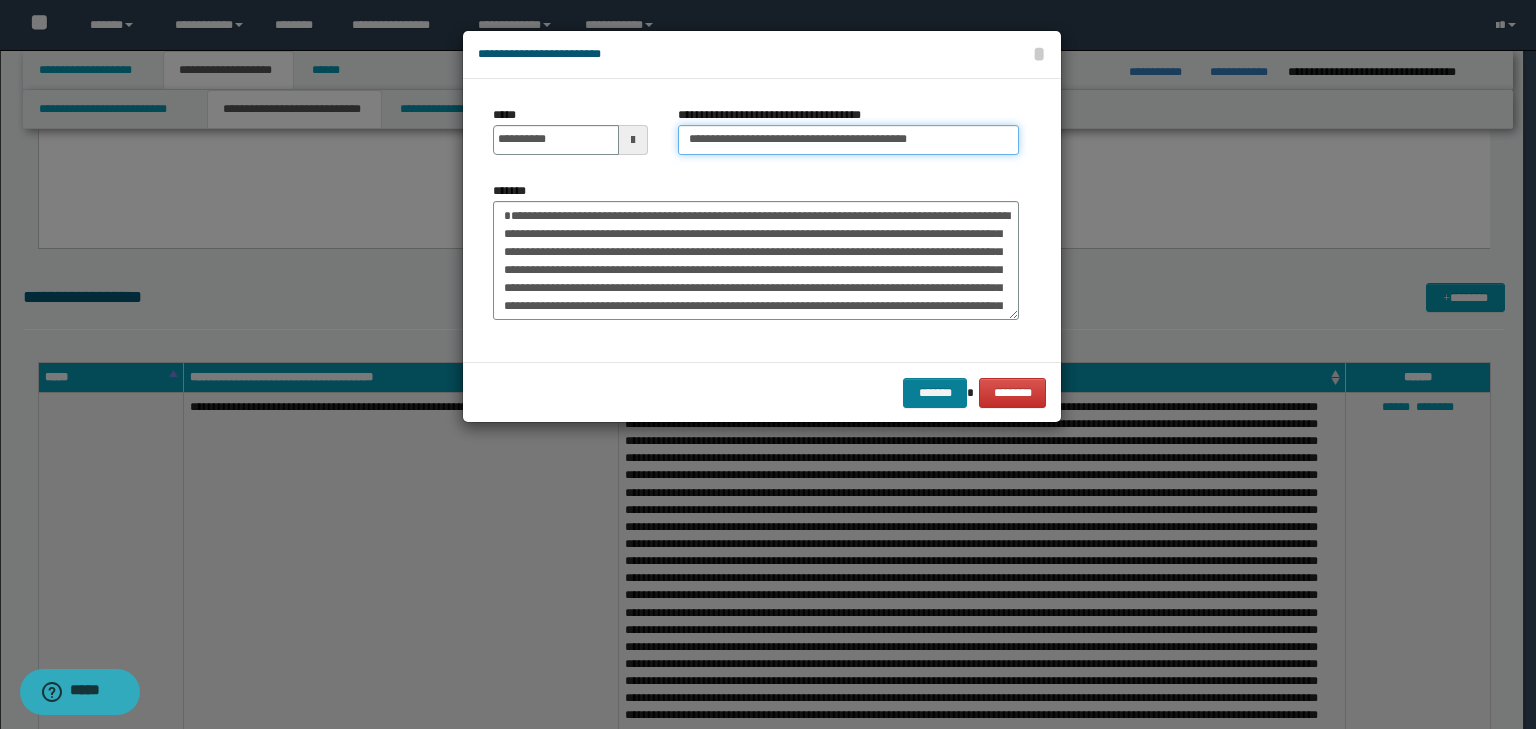 type on "**********" 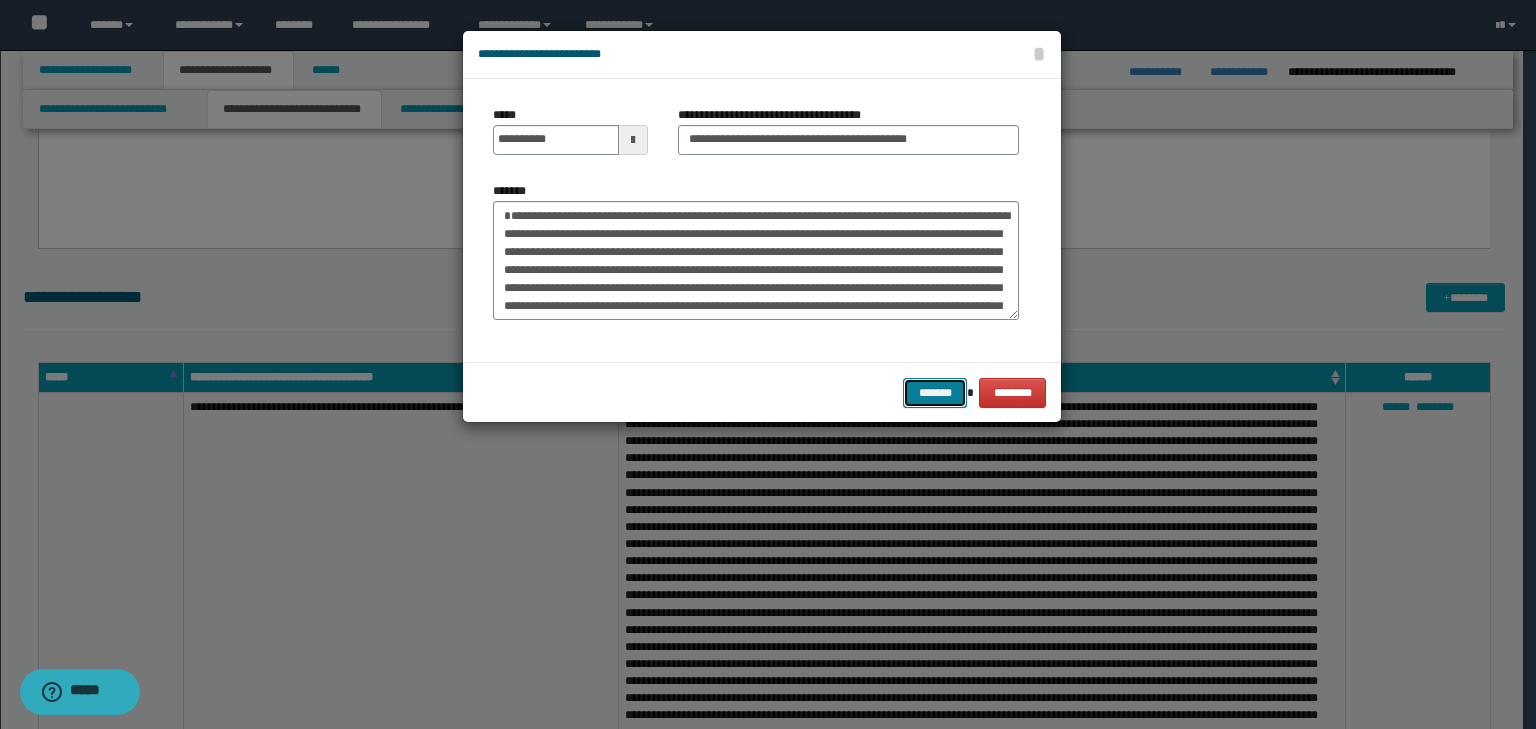 click on "*******" at bounding box center [935, 393] 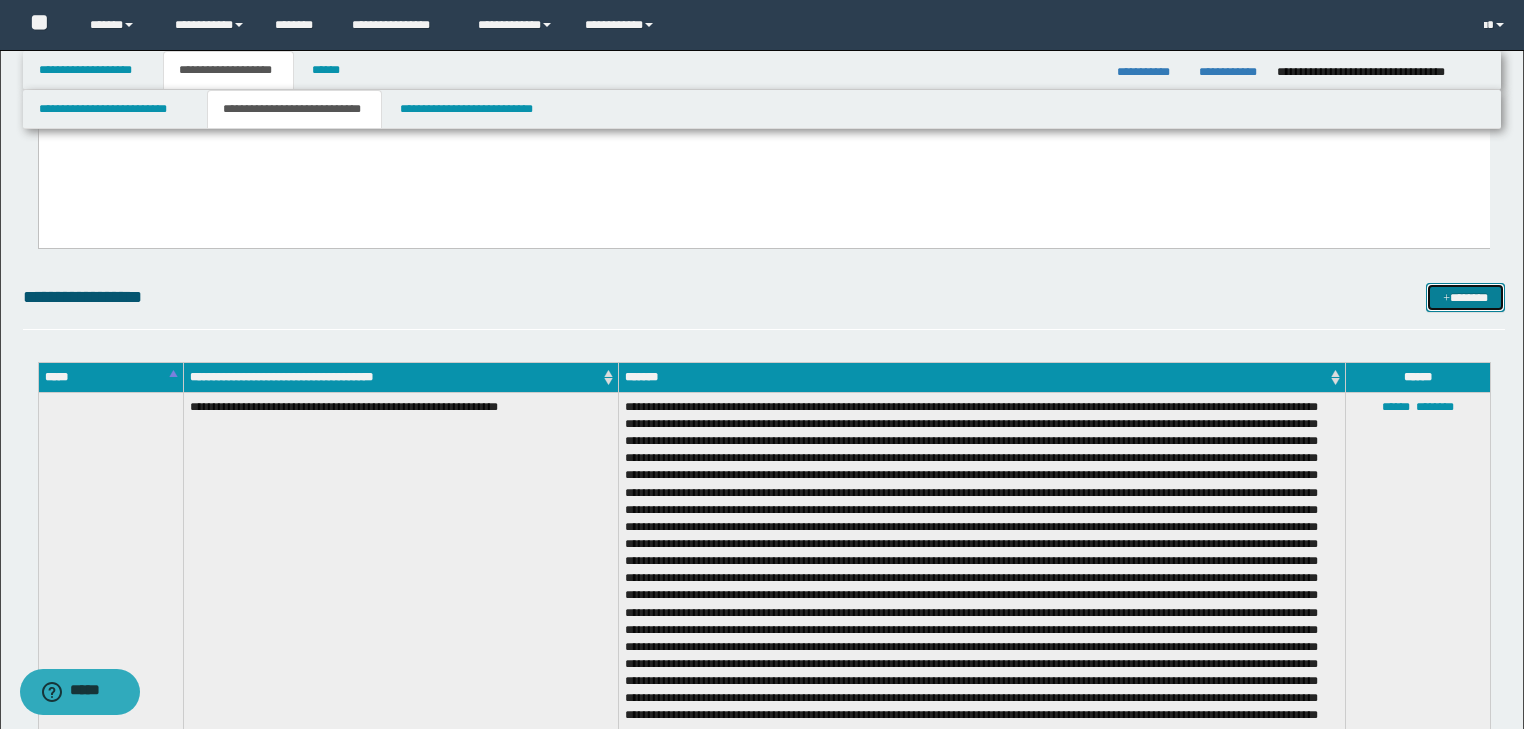 click on "*******" at bounding box center (1465, 298) 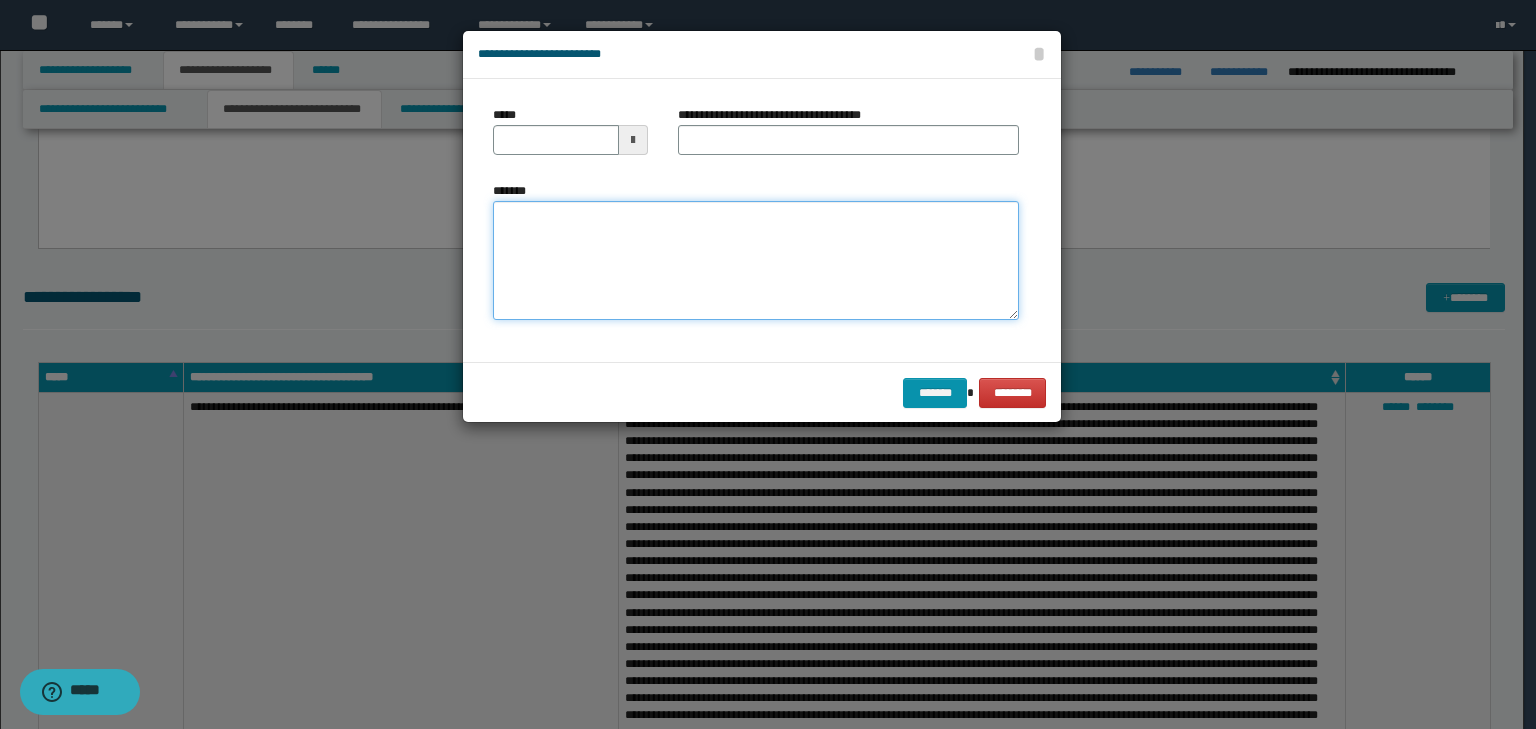 click on "*******" at bounding box center (756, 261) 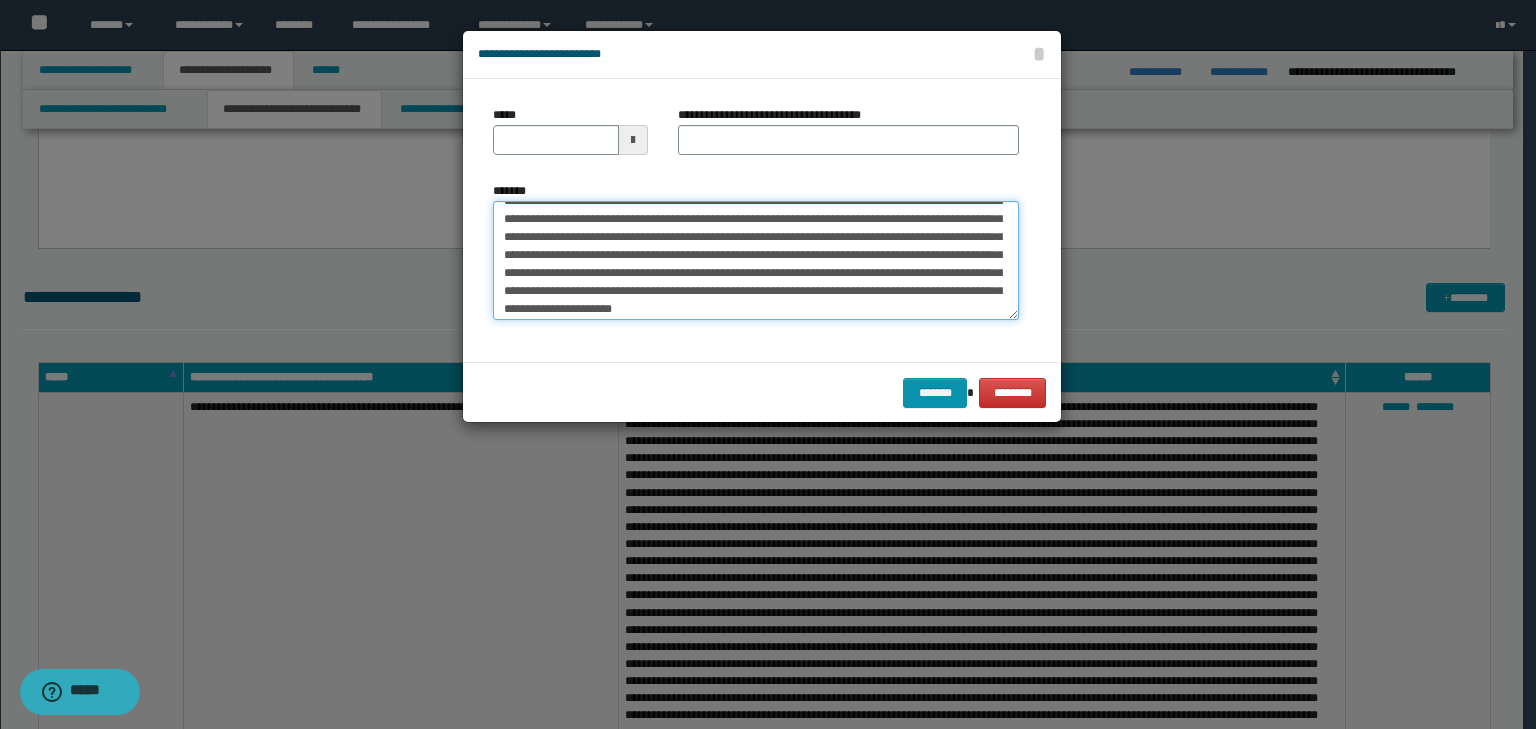scroll, scrollTop: 0, scrollLeft: 0, axis: both 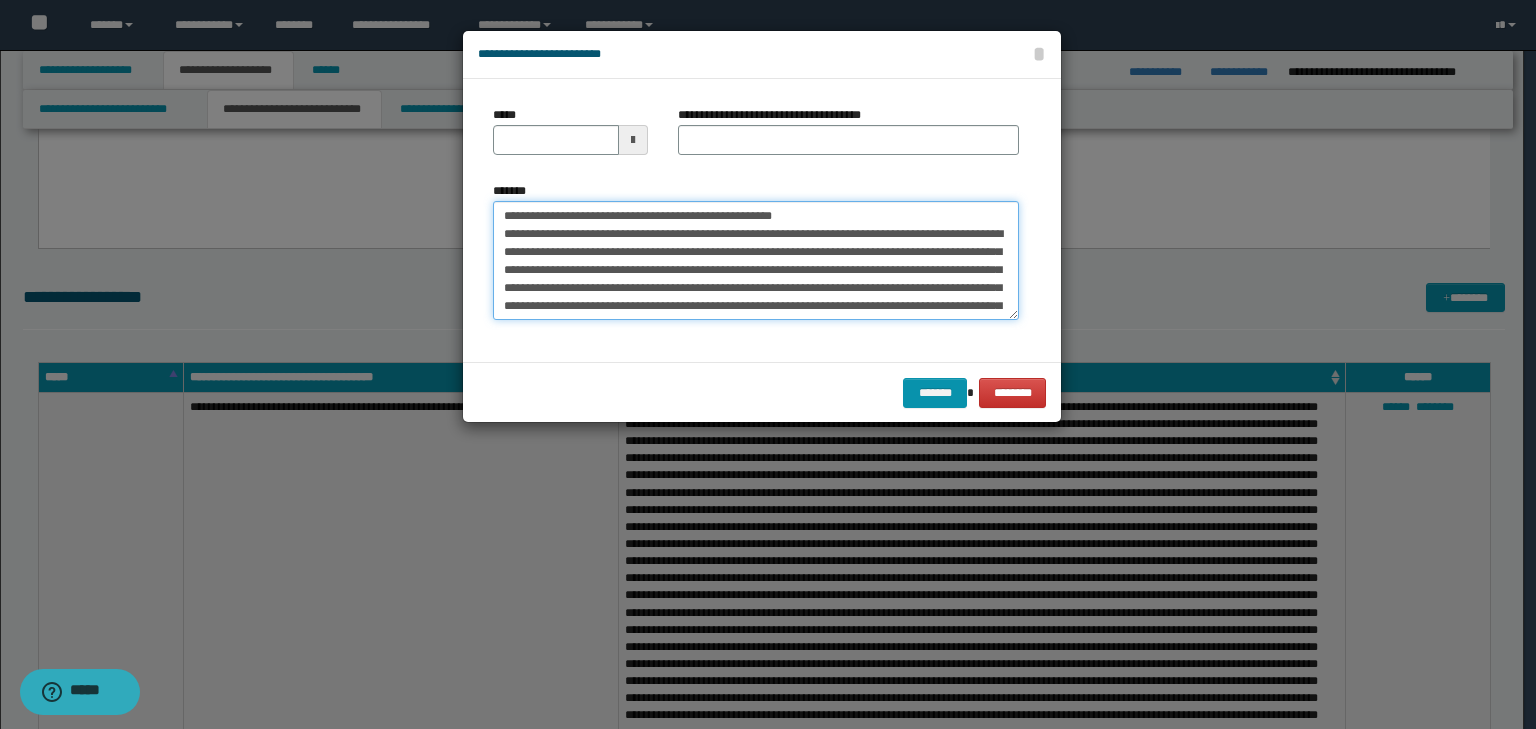 drag, startPoint x: 564, startPoint y: 210, endPoint x: 479, endPoint y: 190, distance: 87.32124 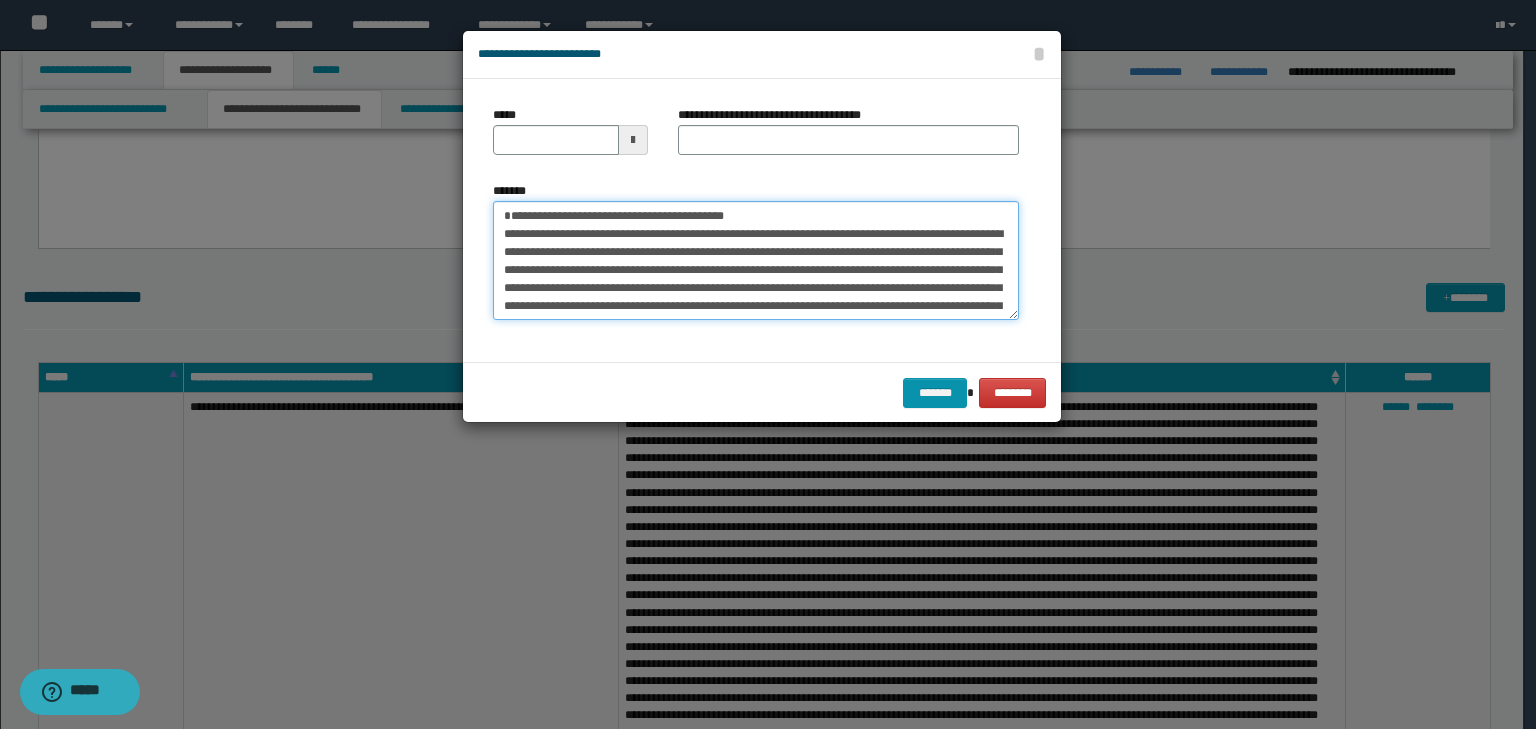 type 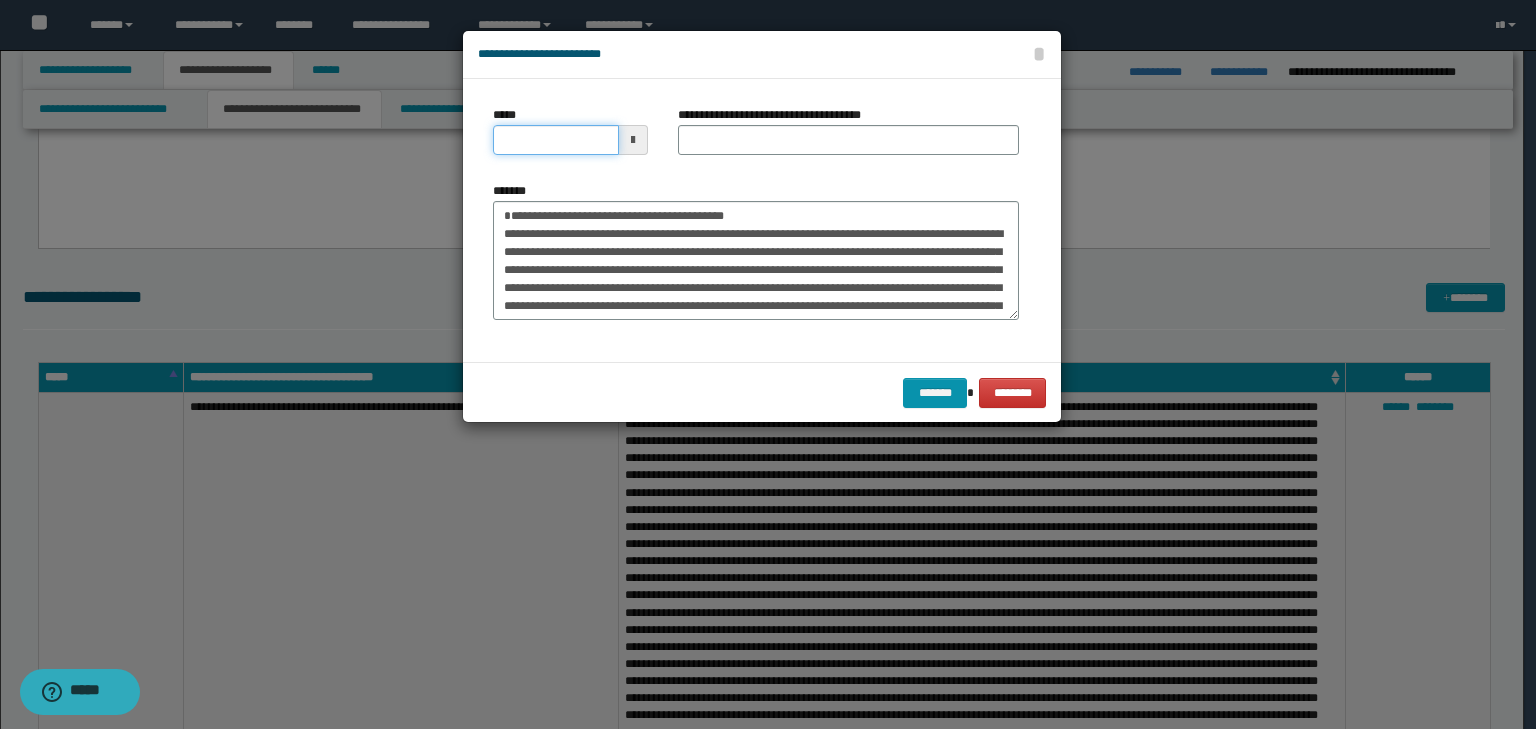 click on "*****" at bounding box center (556, 140) 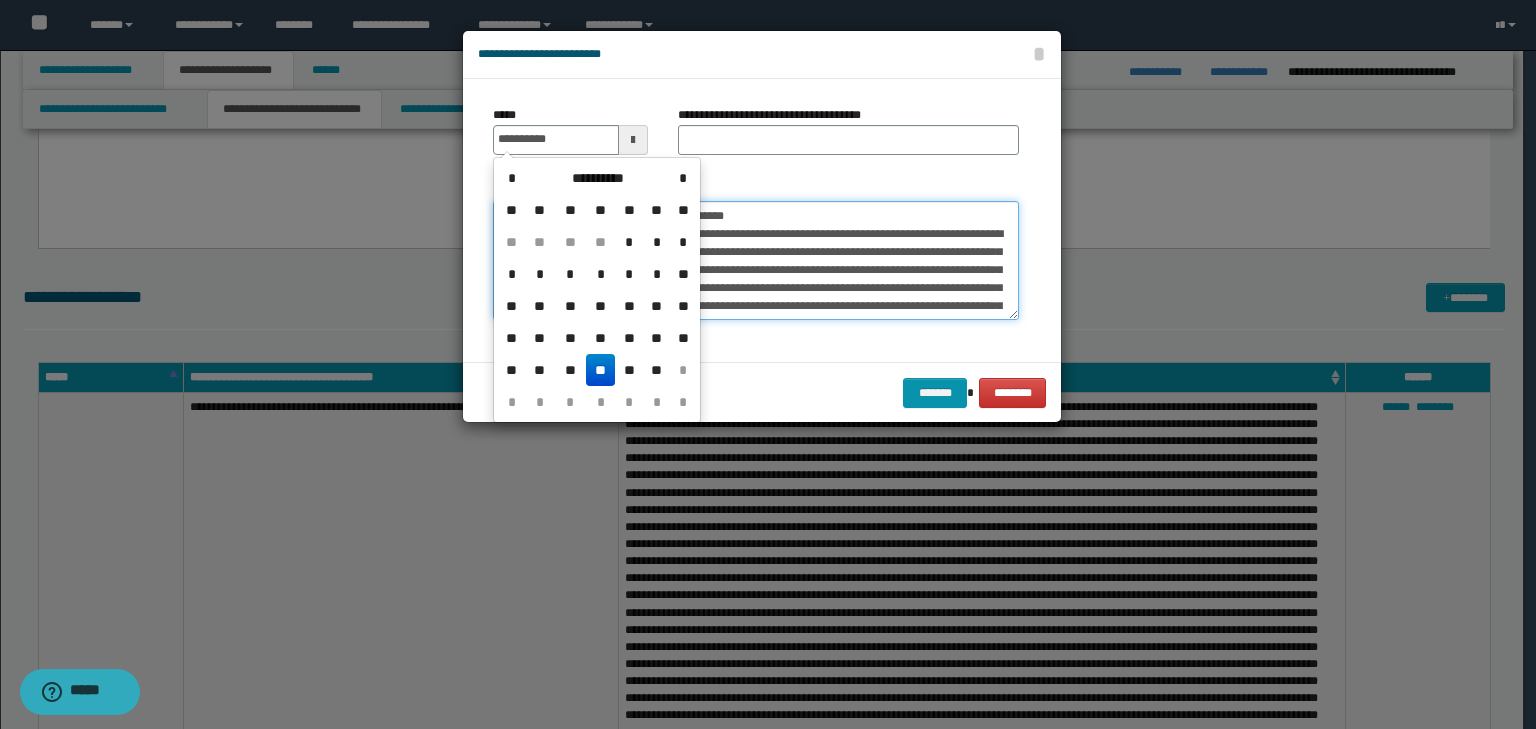 type on "**********" 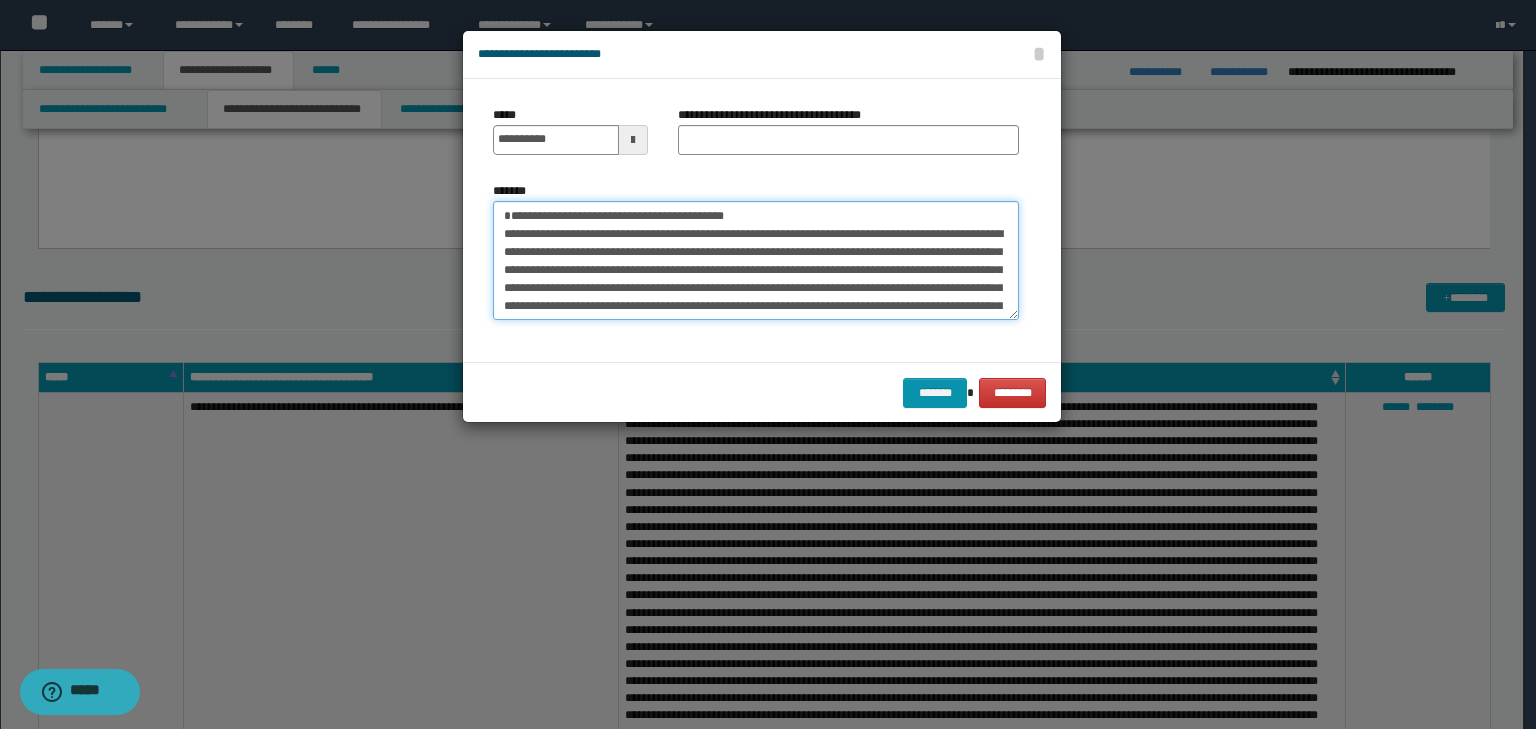 drag, startPoint x: 393, startPoint y: 182, endPoint x: 137, endPoint y: 182, distance: 256 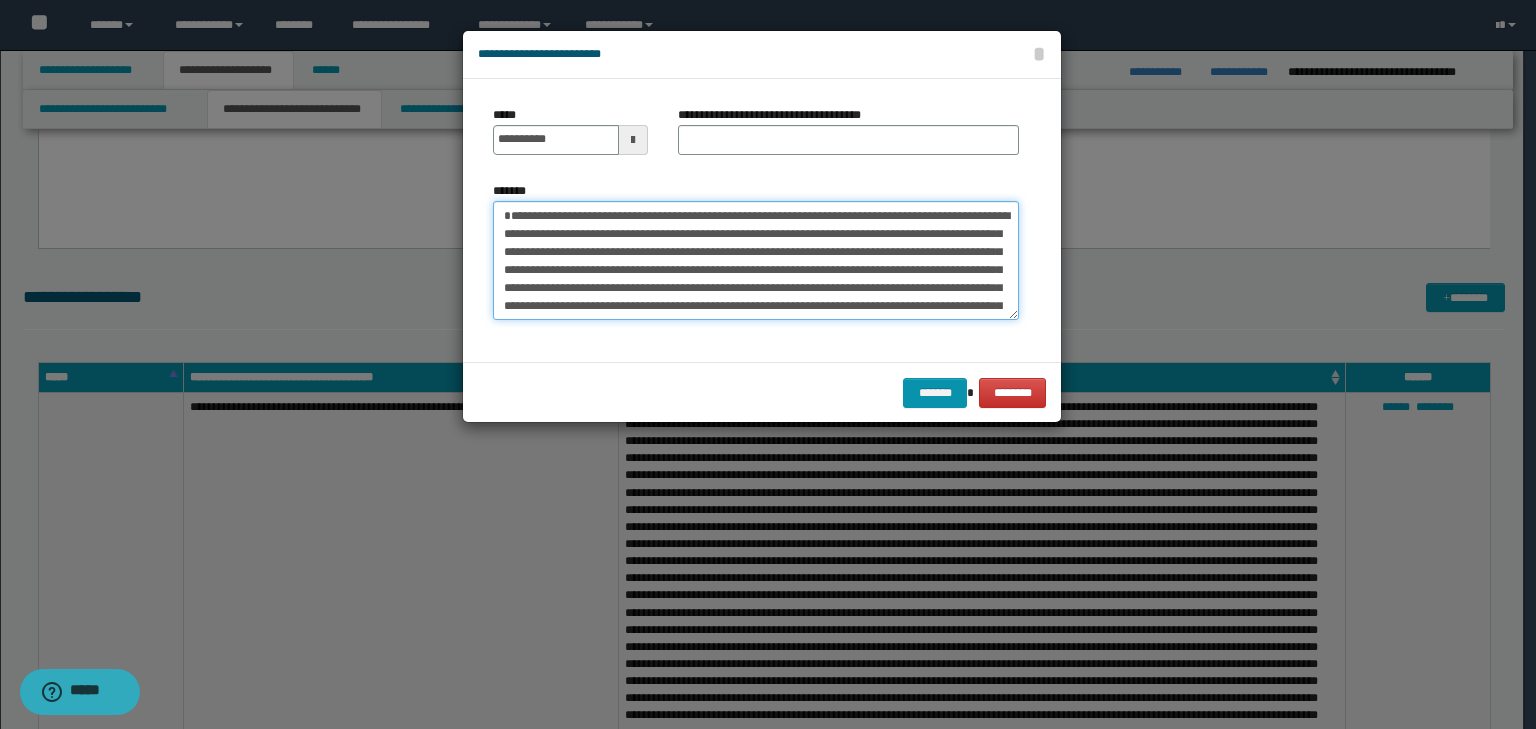 type on "**********" 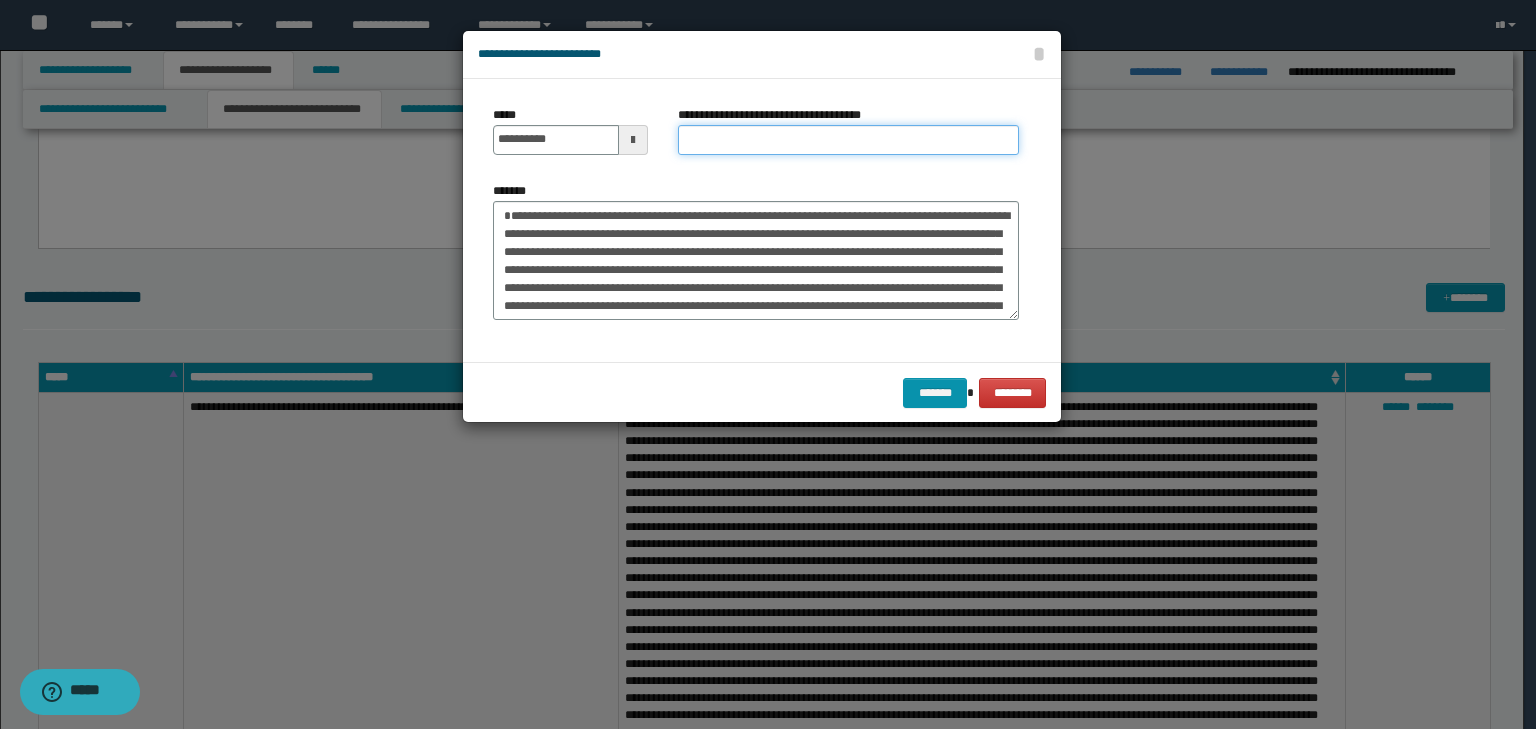 click on "**********" at bounding box center [848, 140] 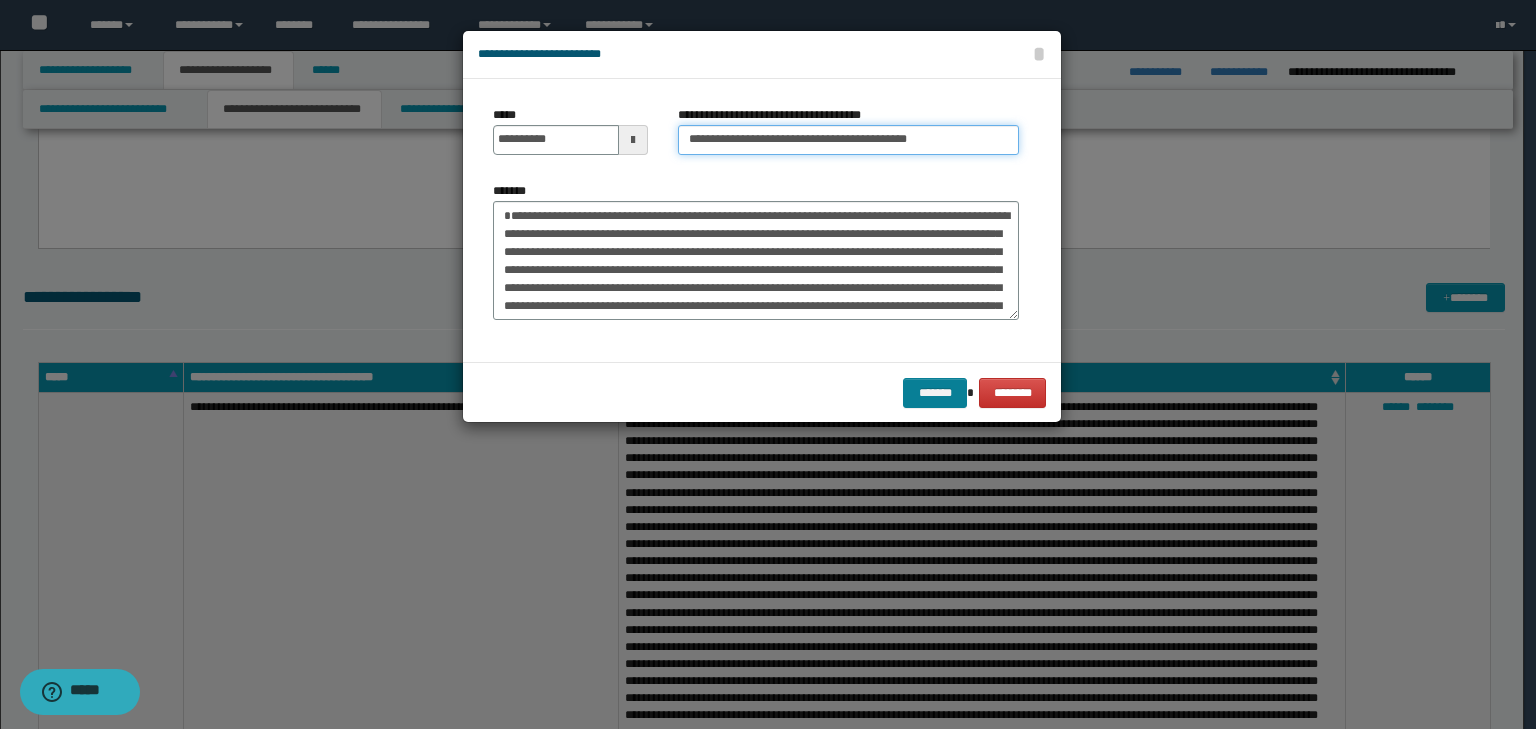 type on "**********" 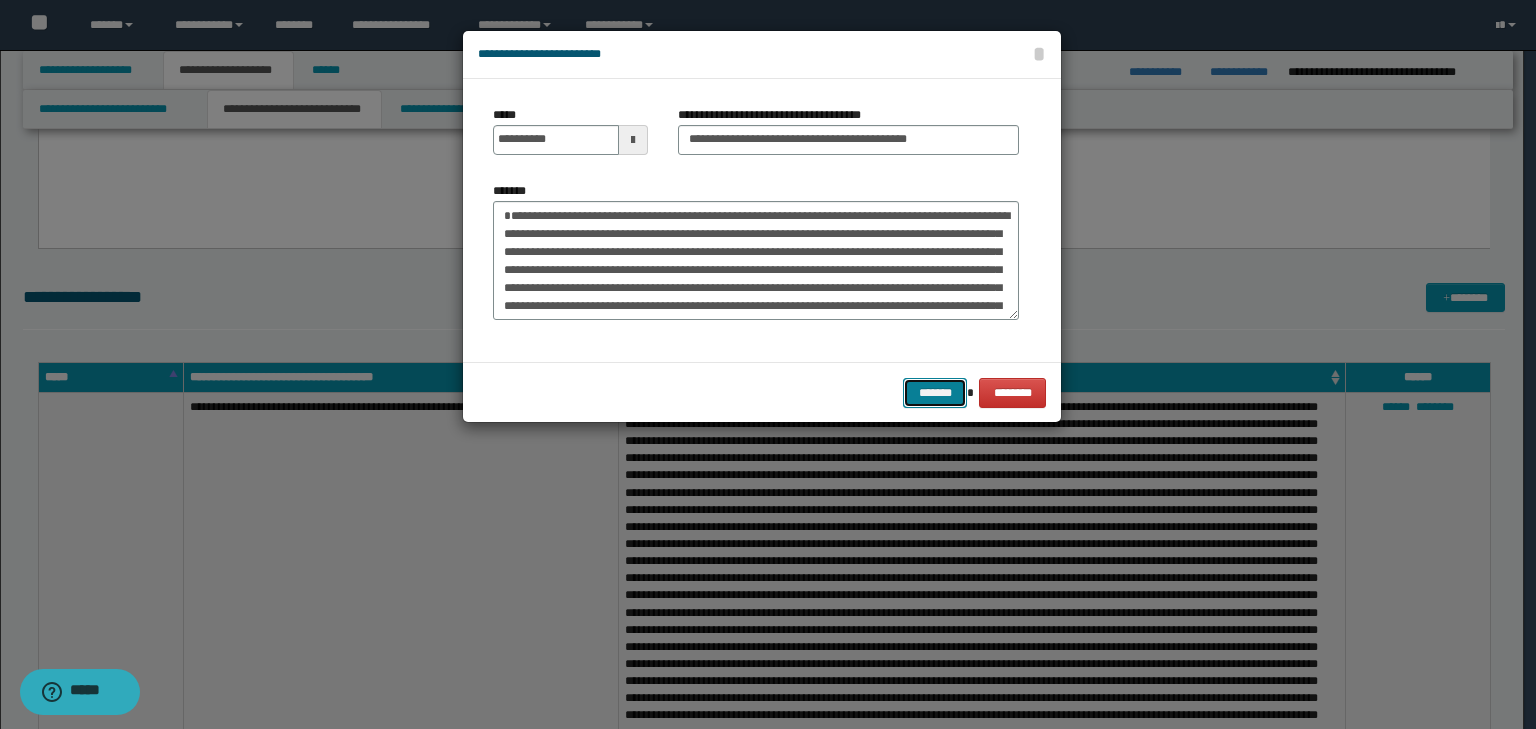 click on "*******" at bounding box center [935, 393] 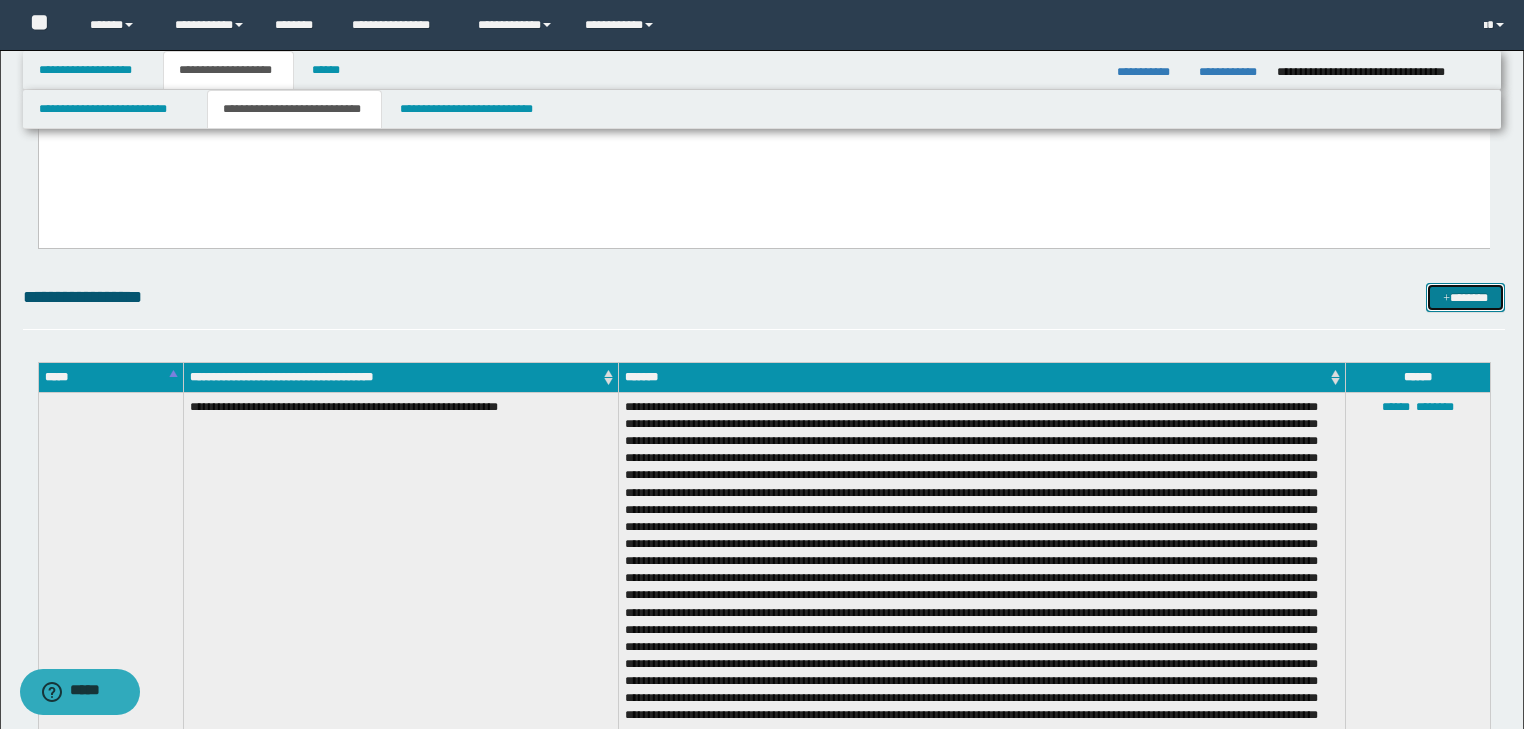 click at bounding box center [1446, 299] 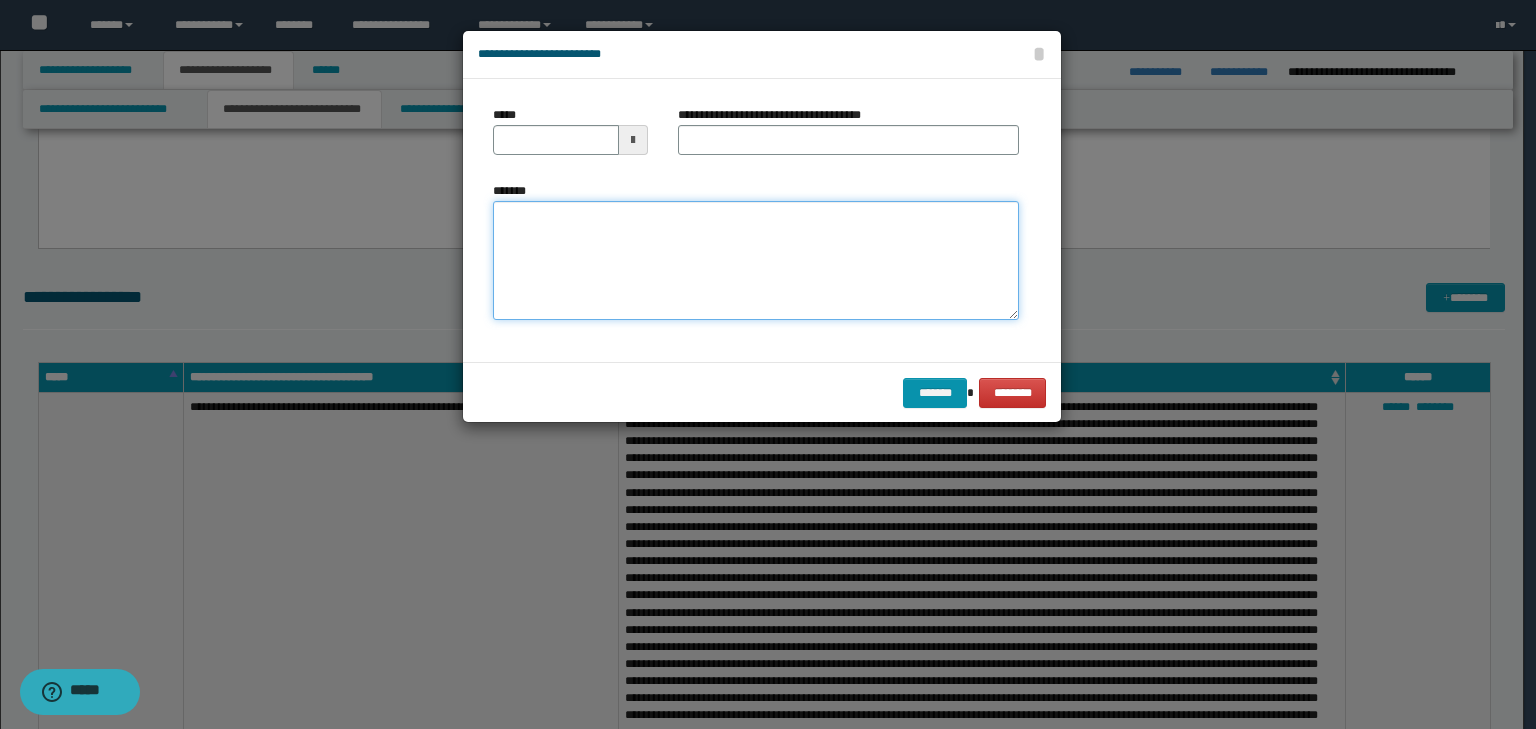 click on "*******" at bounding box center [756, 261] 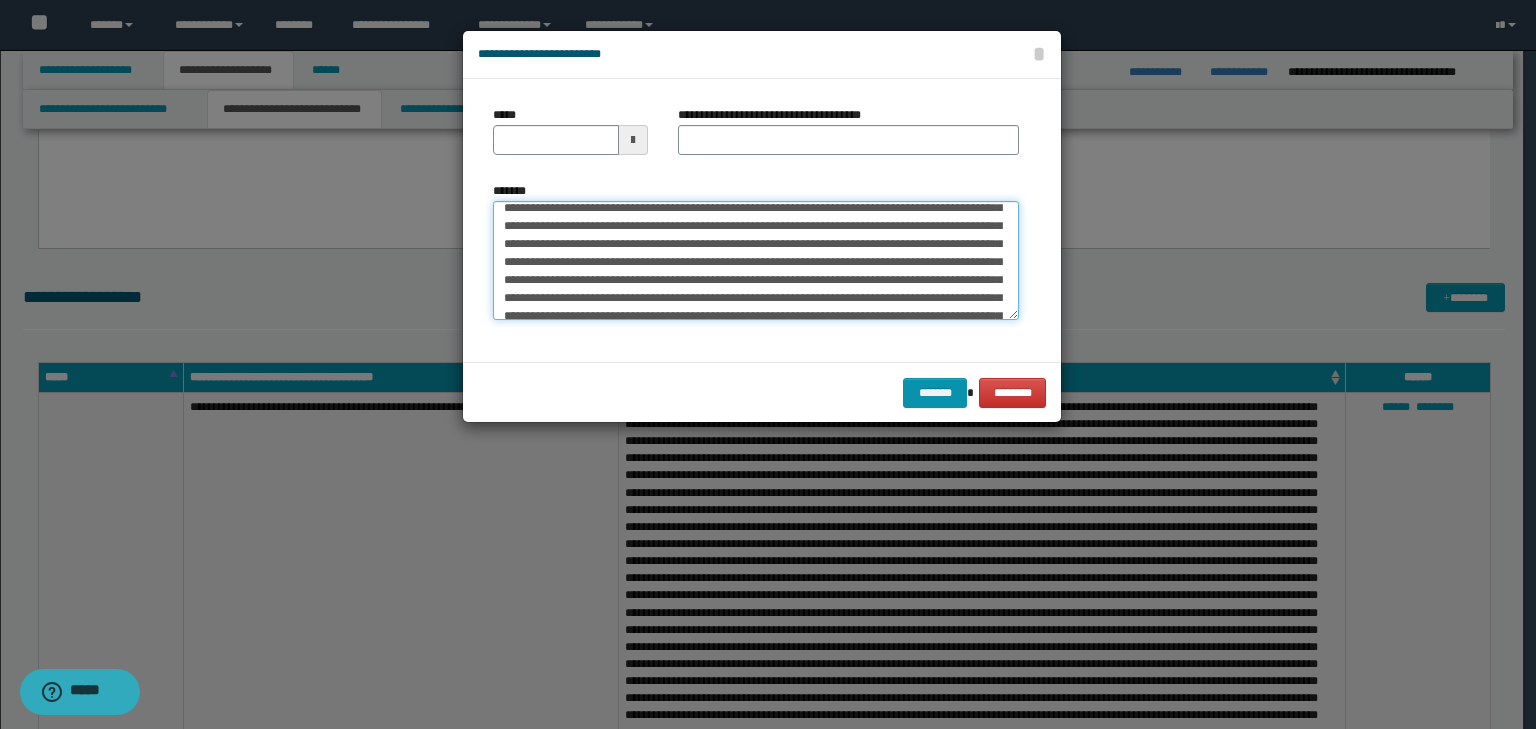 scroll, scrollTop: 0, scrollLeft: 0, axis: both 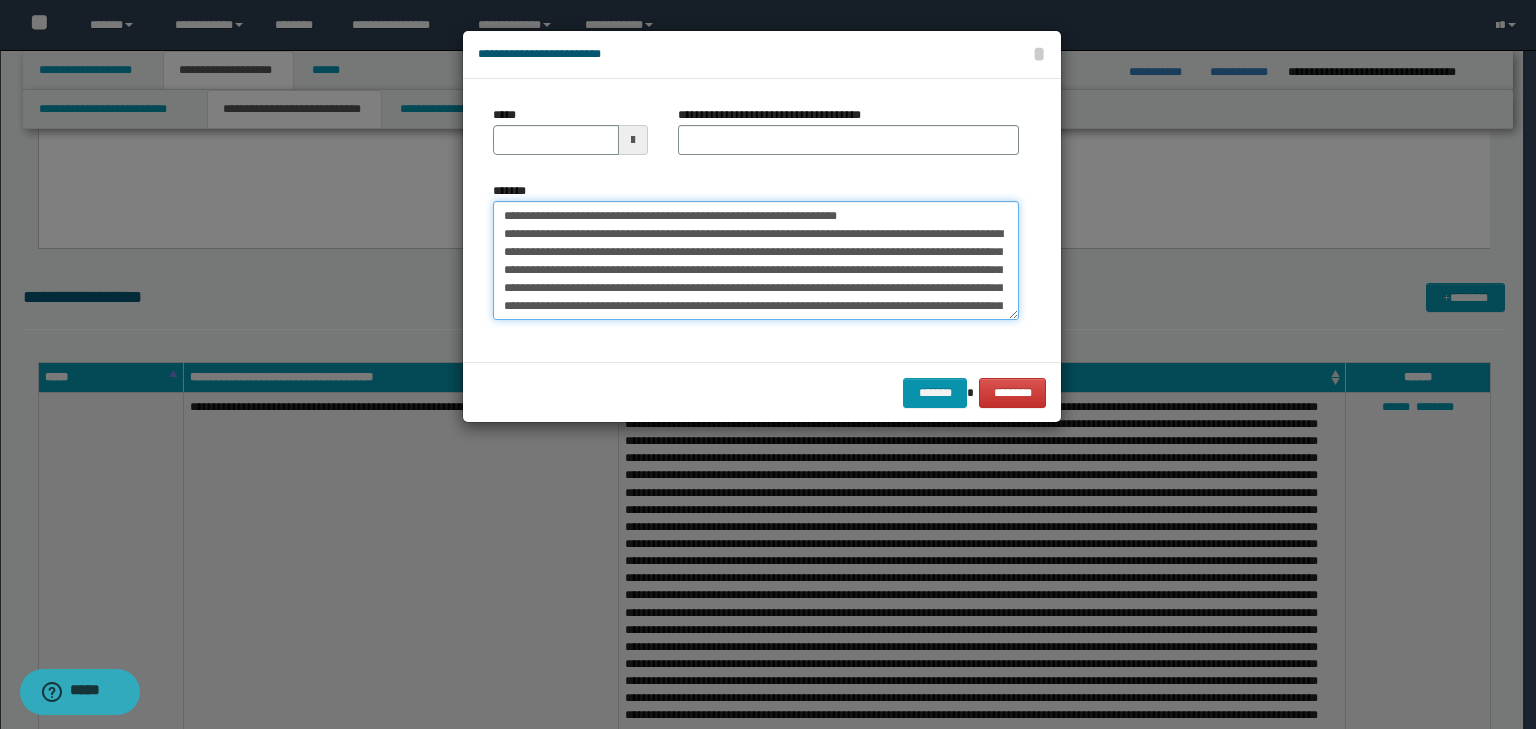 drag, startPoint x: 565, startPoint y: 214, endPoint x: 437, endPoint y: 212, distance: 128.01562 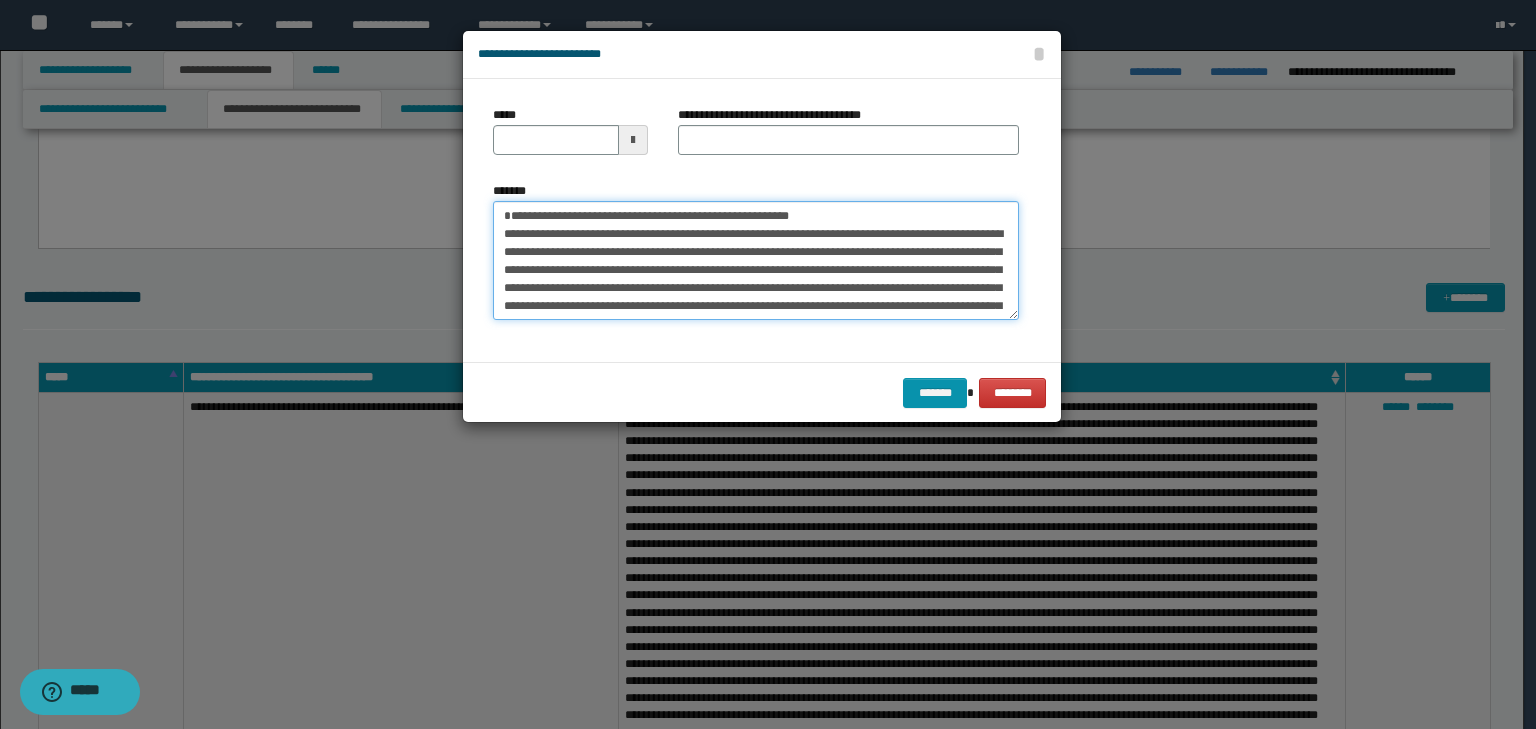type 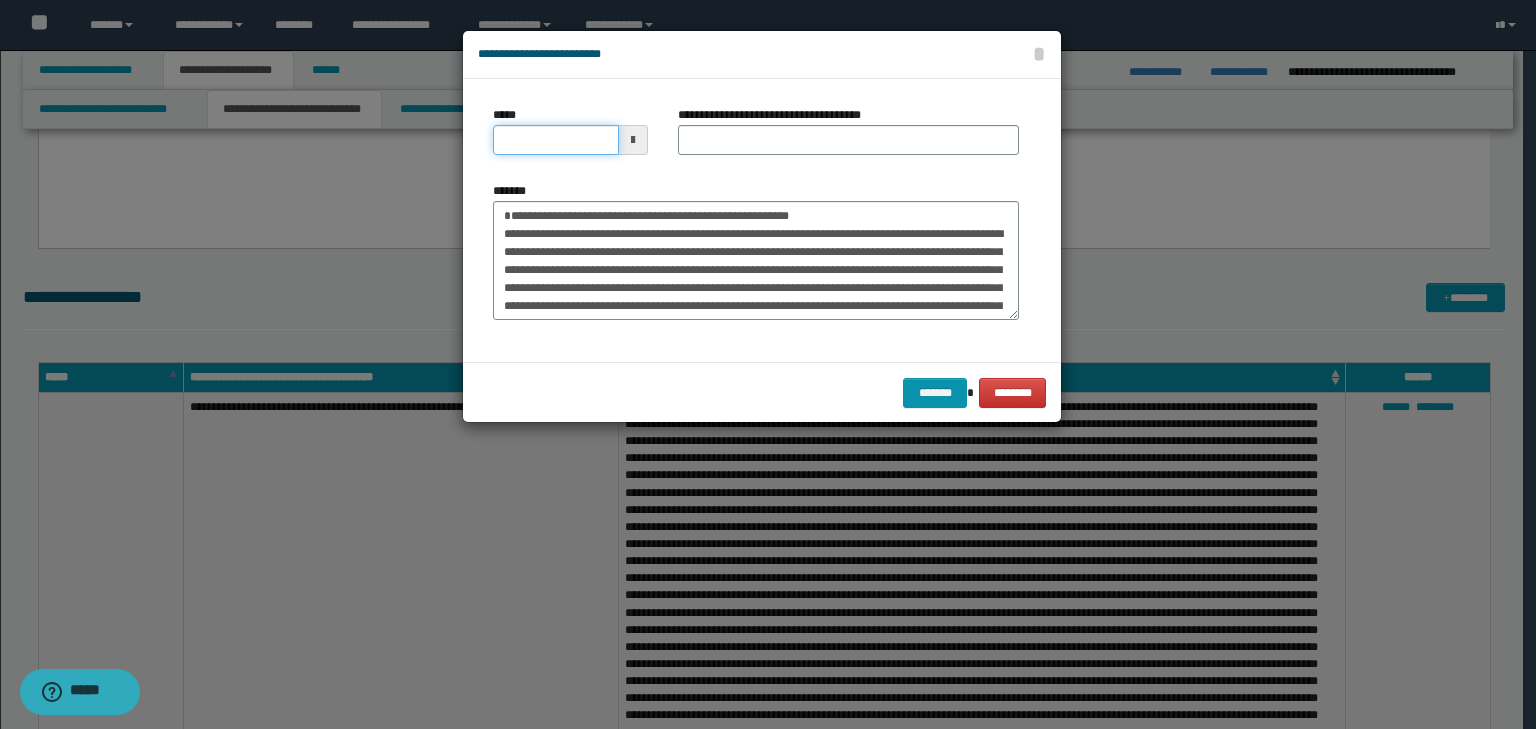 click on "*****" at bounding box center (556, 140) 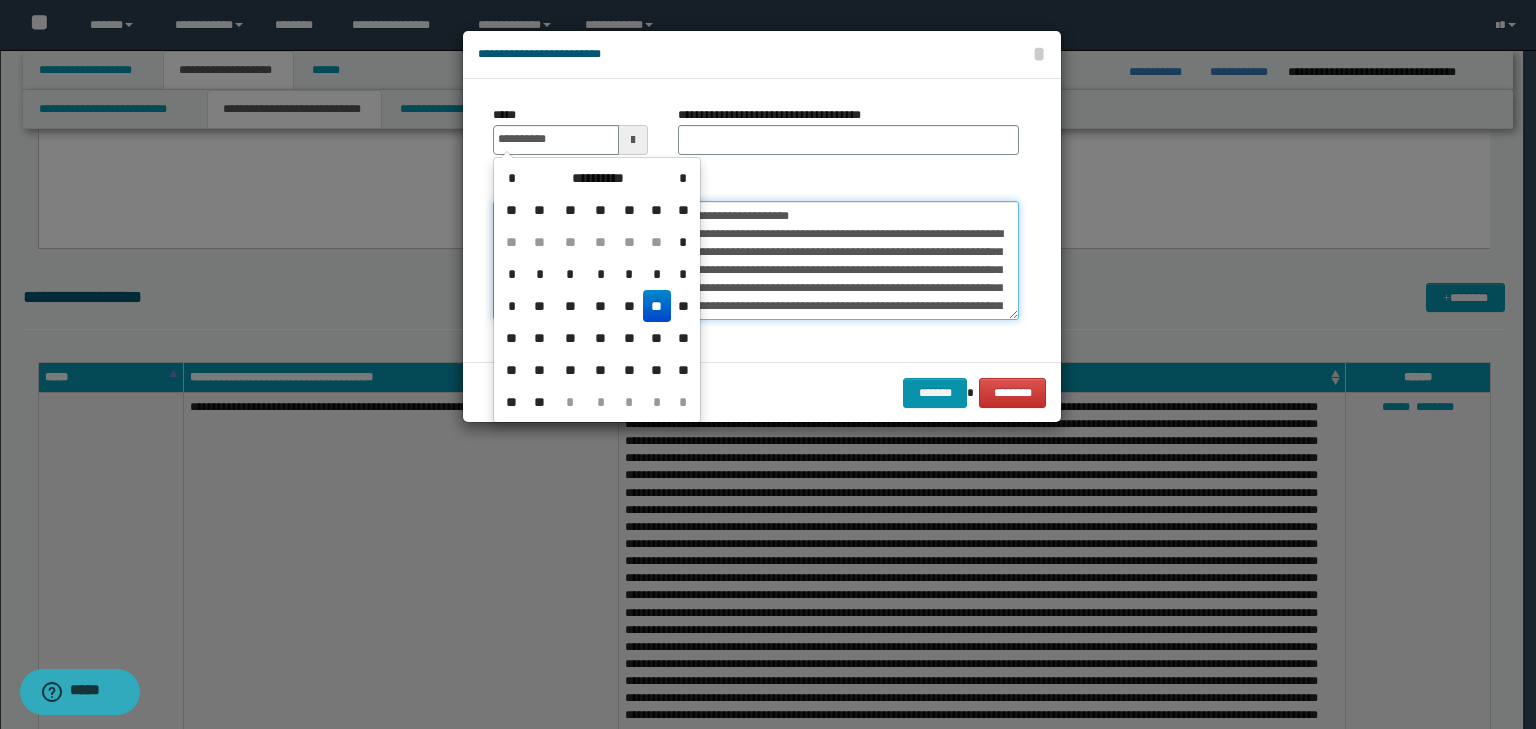 type on "**********" 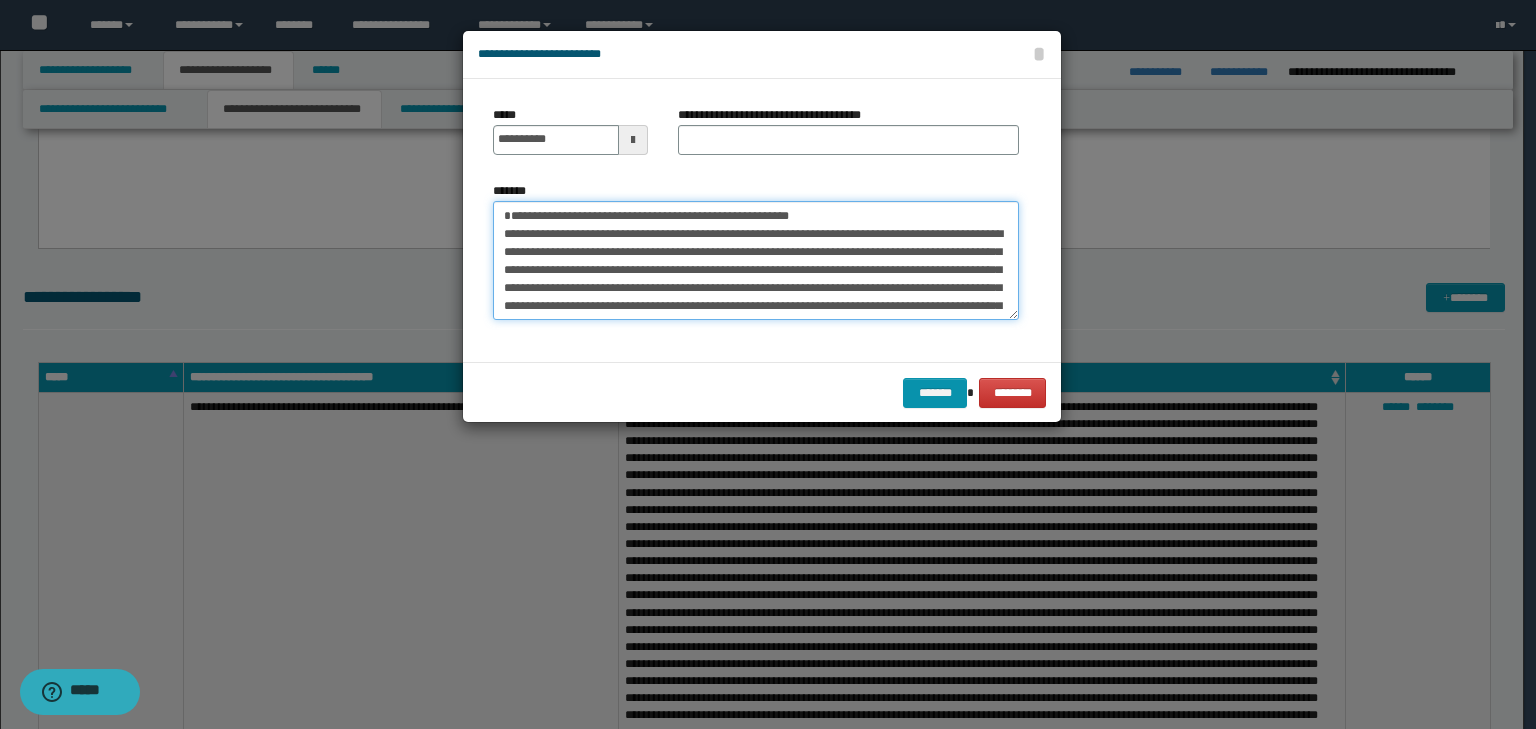 drag, startPoint x: 880, startPoint y: 215, endPoint x: 306, endPoint y: 190, distance: 574.5442 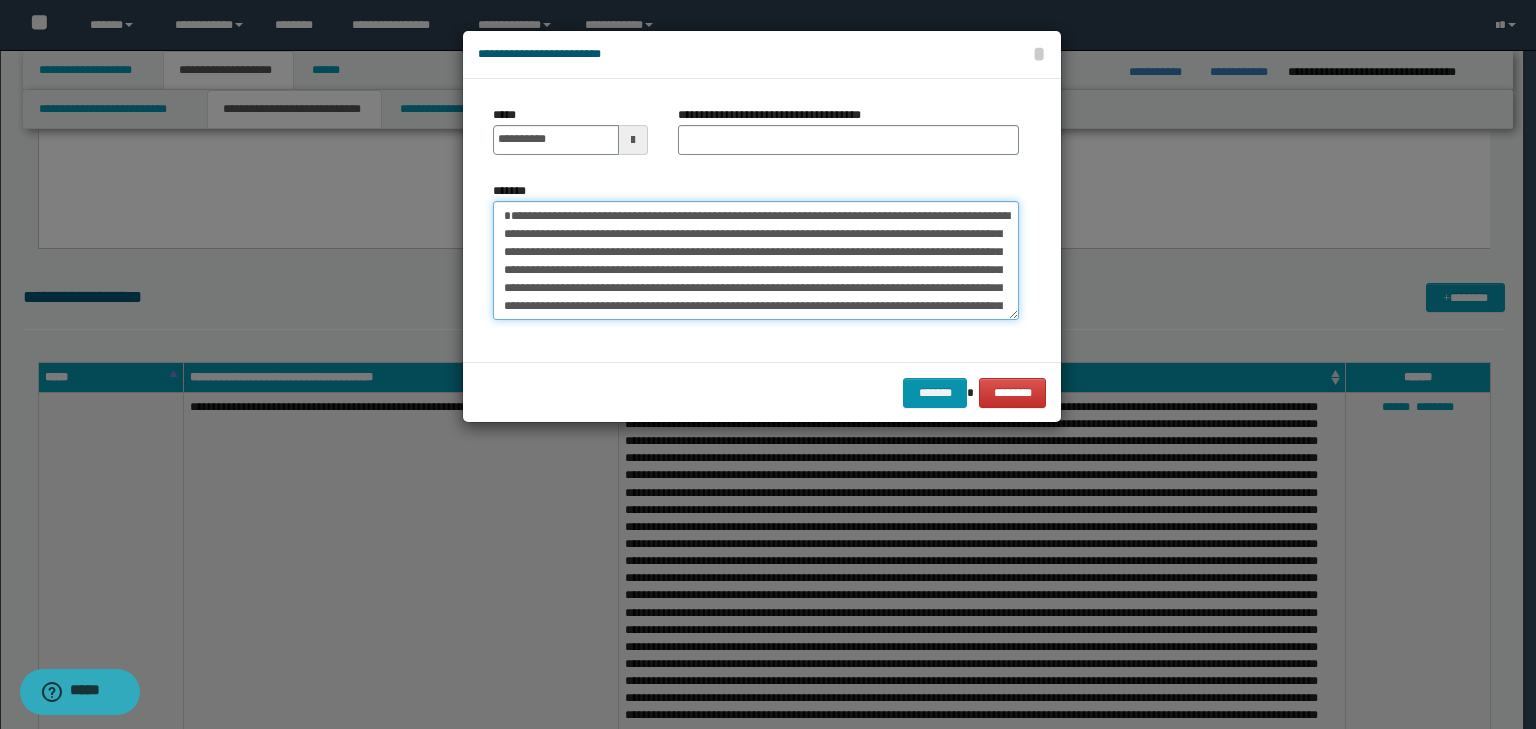 type on "**********" 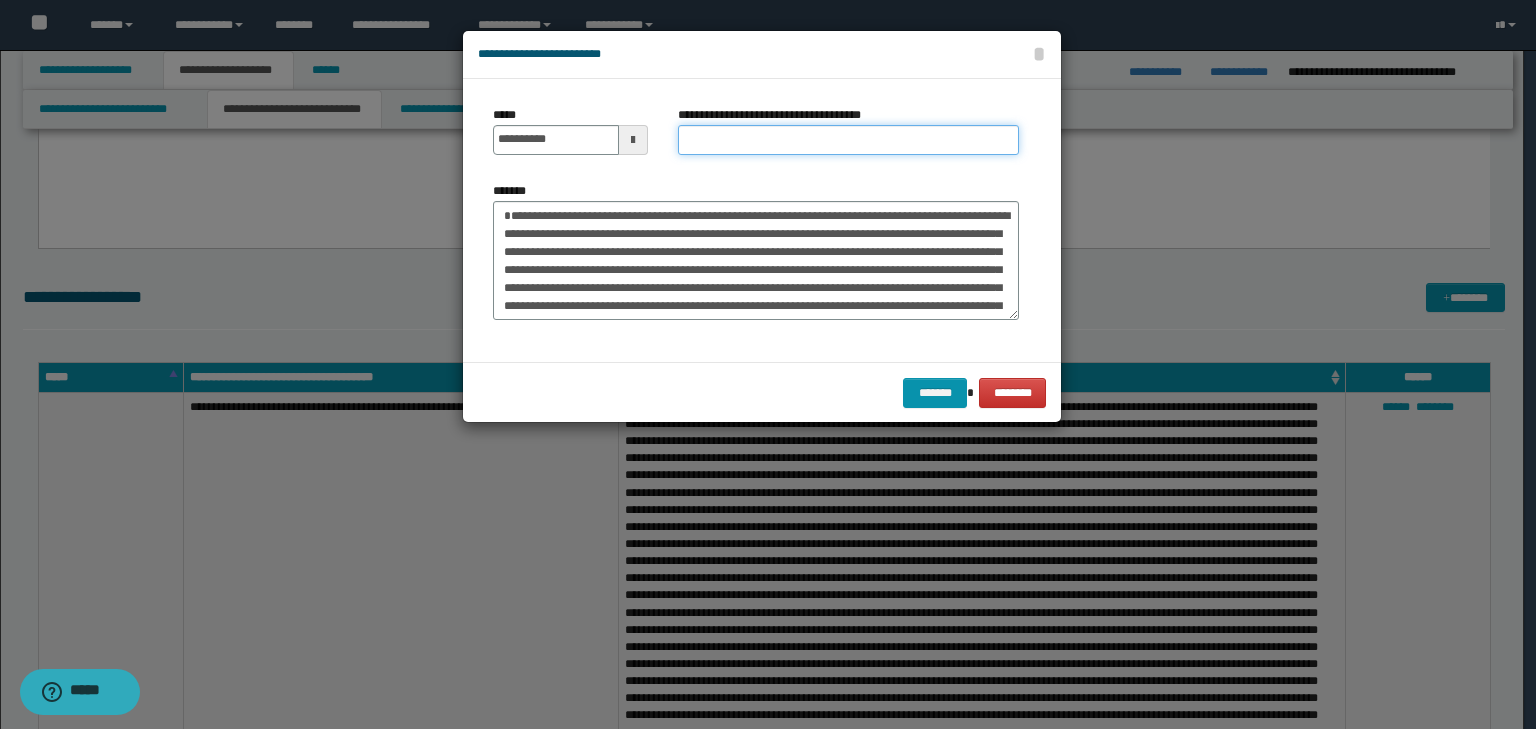 click on "**********" at bounding box center (848, 140) 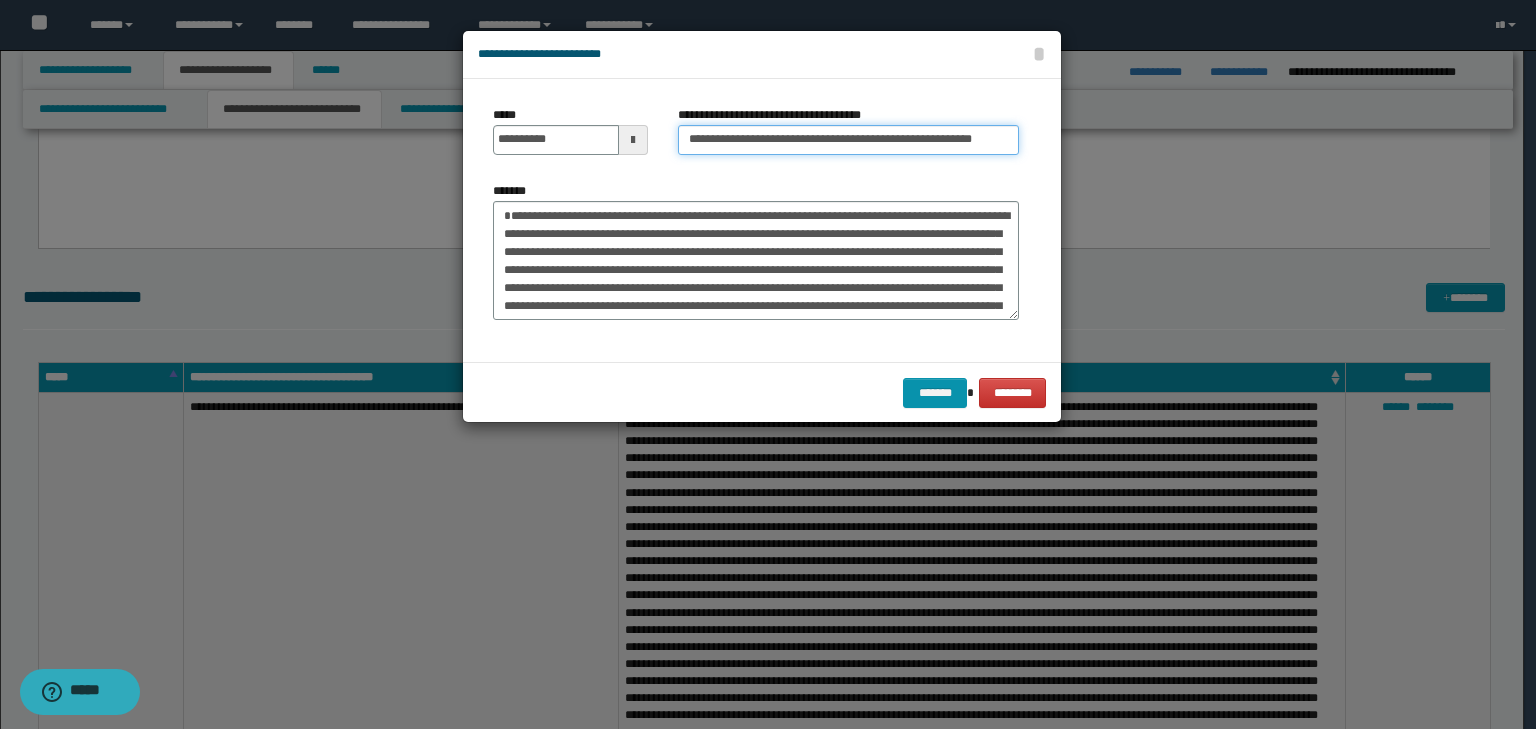 scroll, scrollTop: 0, scrollLeft: 49, axis: horizontal 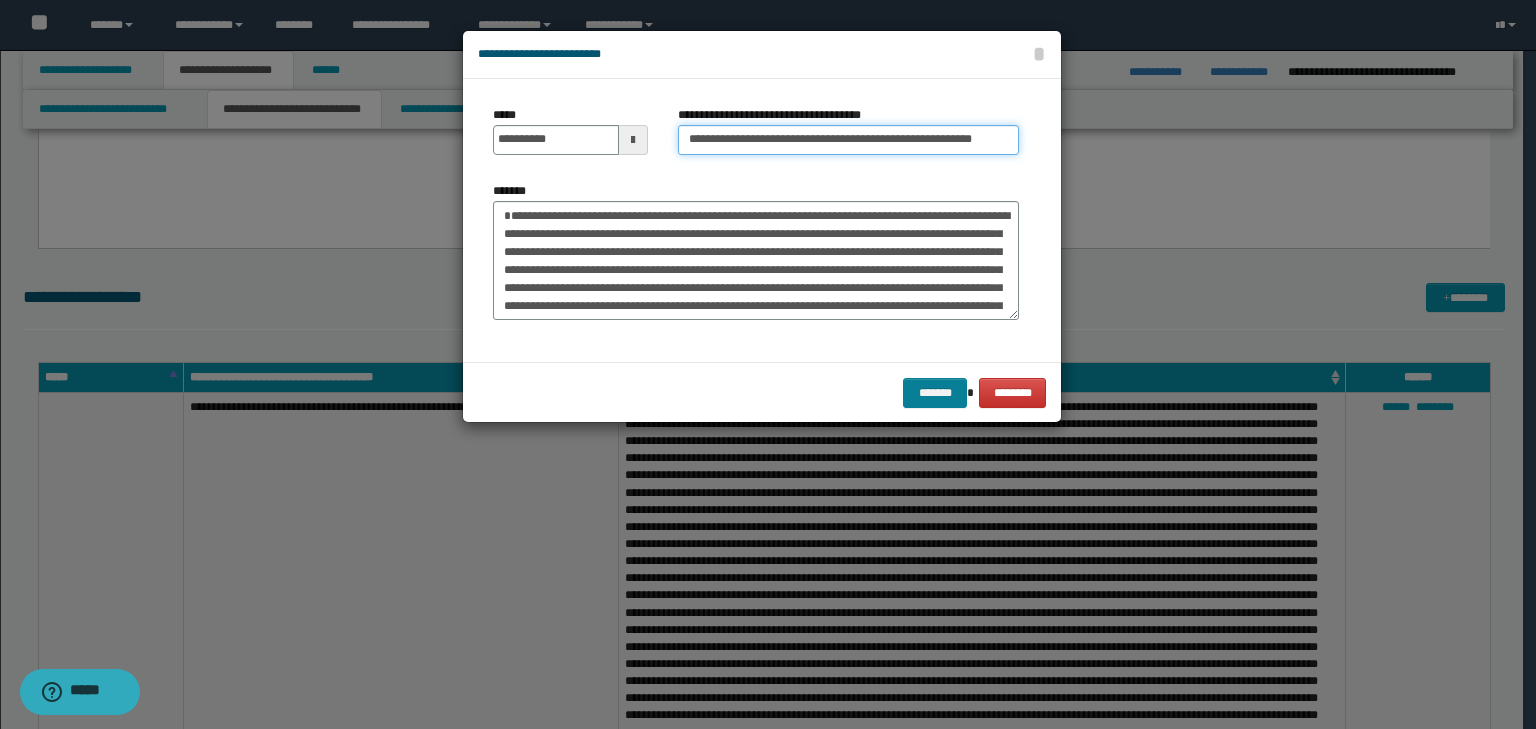 type on "**********" 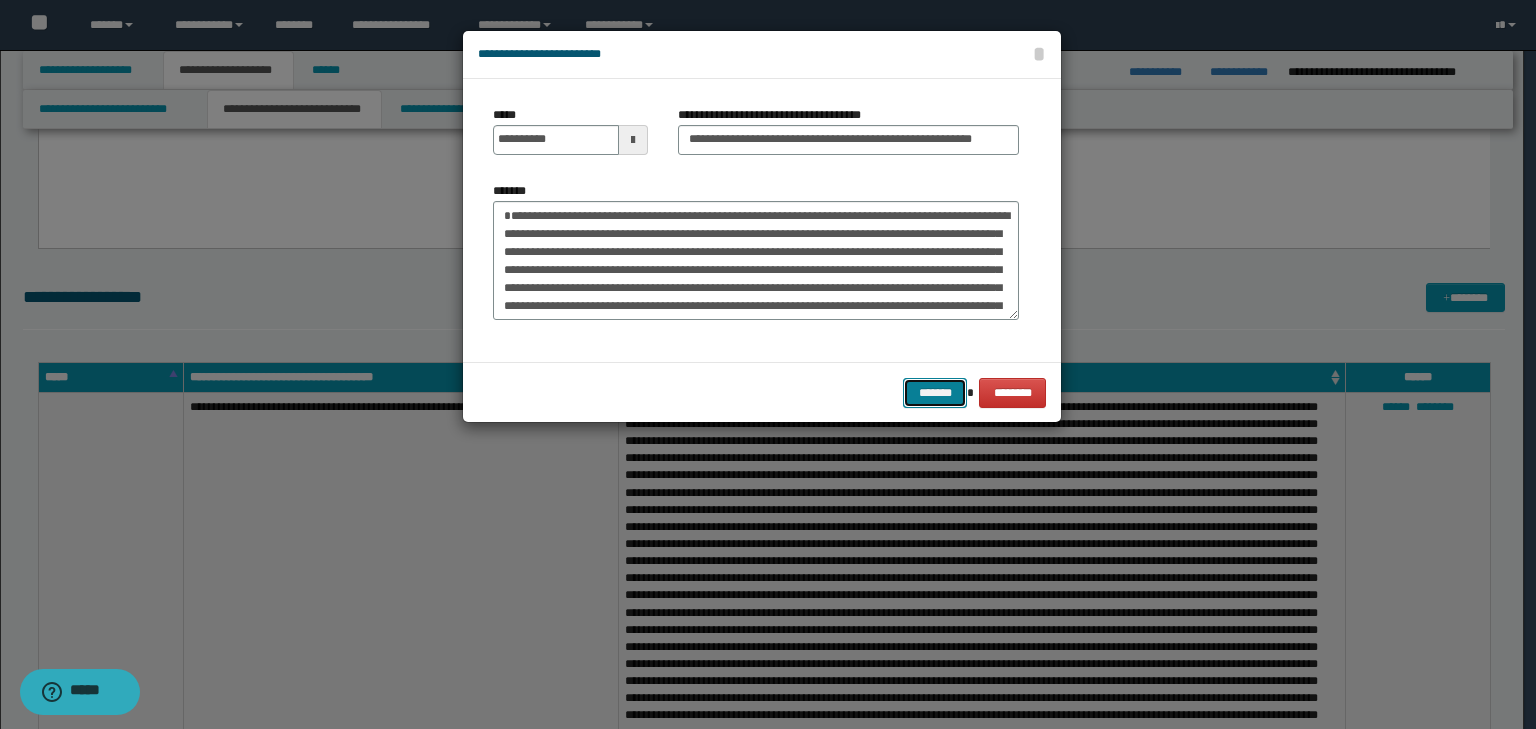 click on "*******" at bounding box center [935, 393] 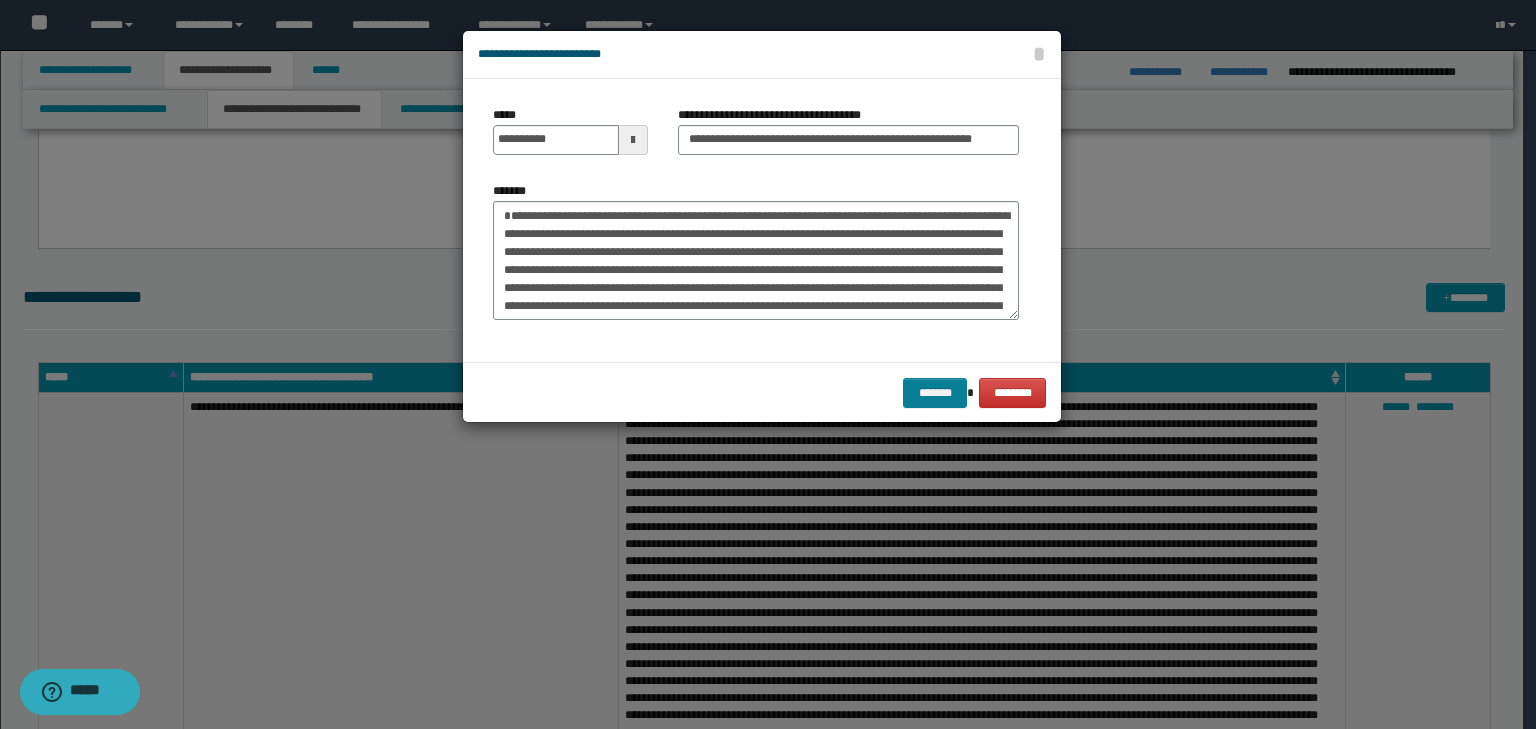 scroll, scrollTop: 0, scrollLeft: 0, axis: both 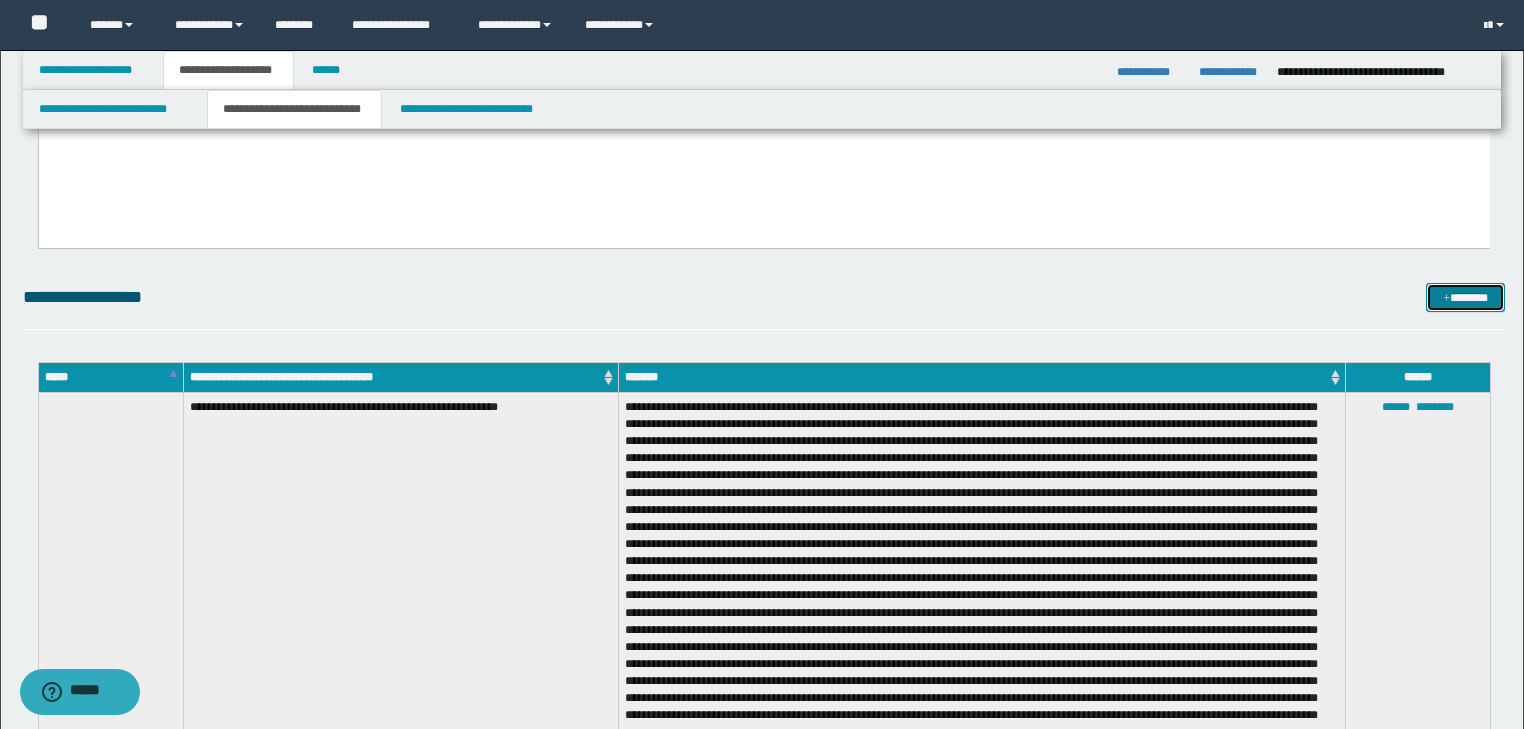click on "*******" at bounding box center (1465, 298) 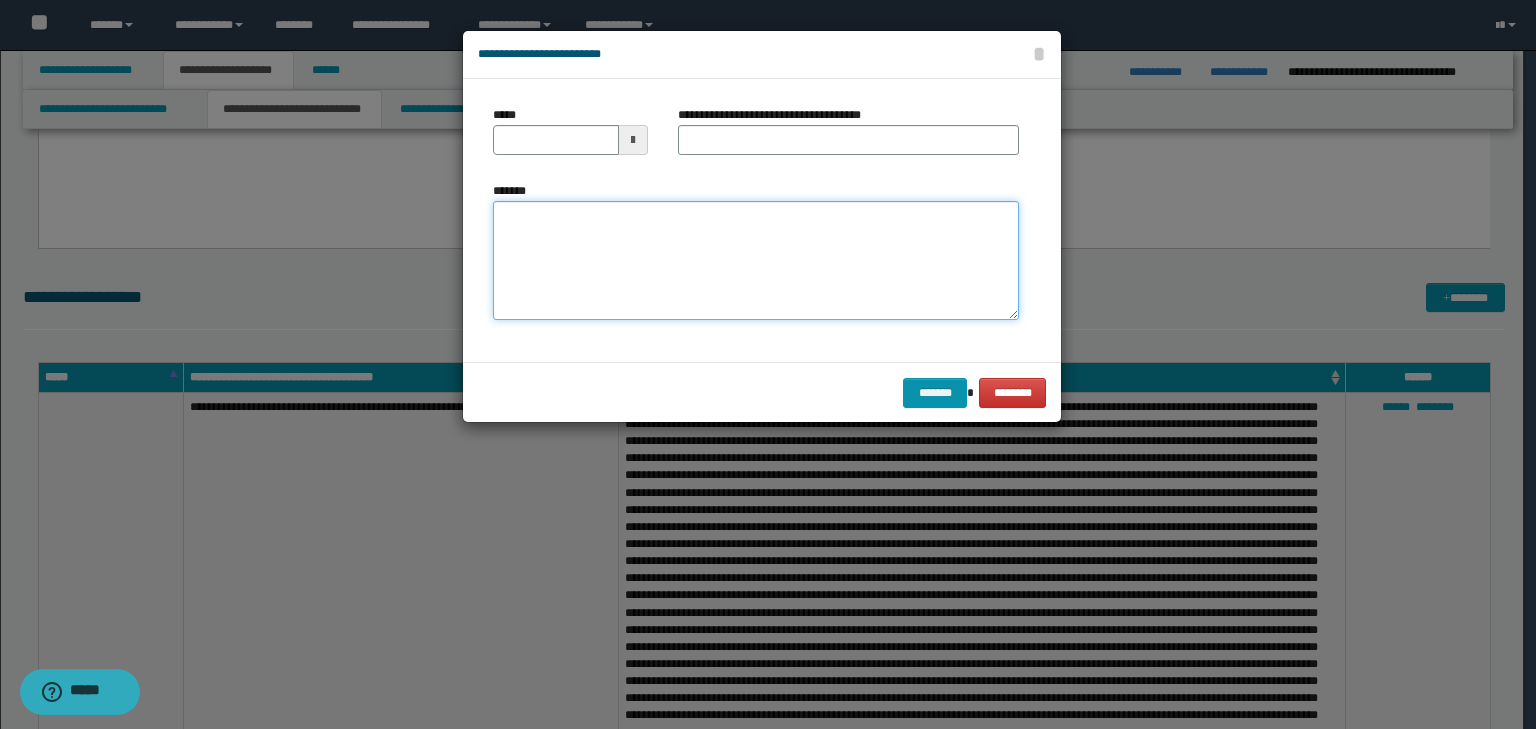 click on "*******" at bounding box center (756, 261) 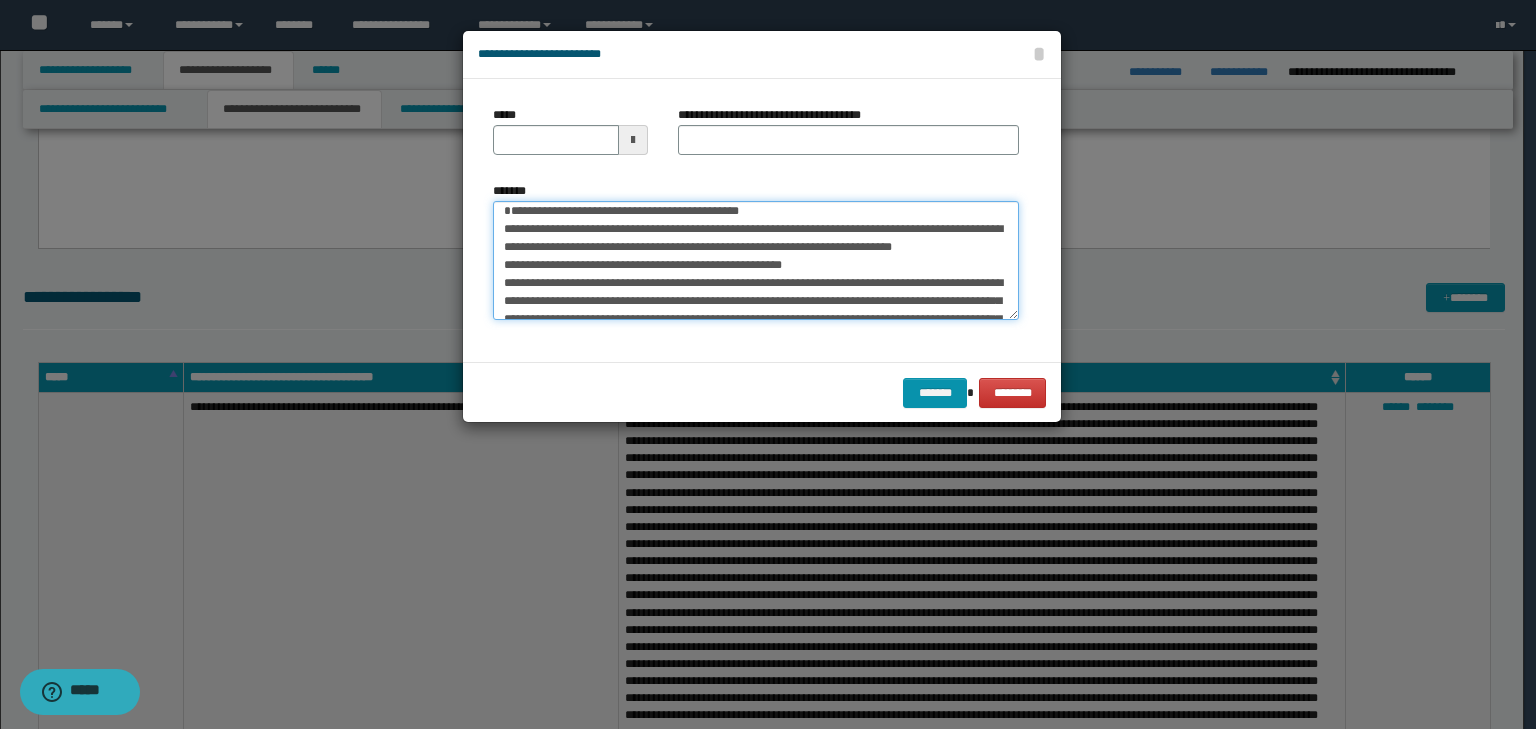 scroll, scrollTop: 0, scrollLeft: 0, axis: both 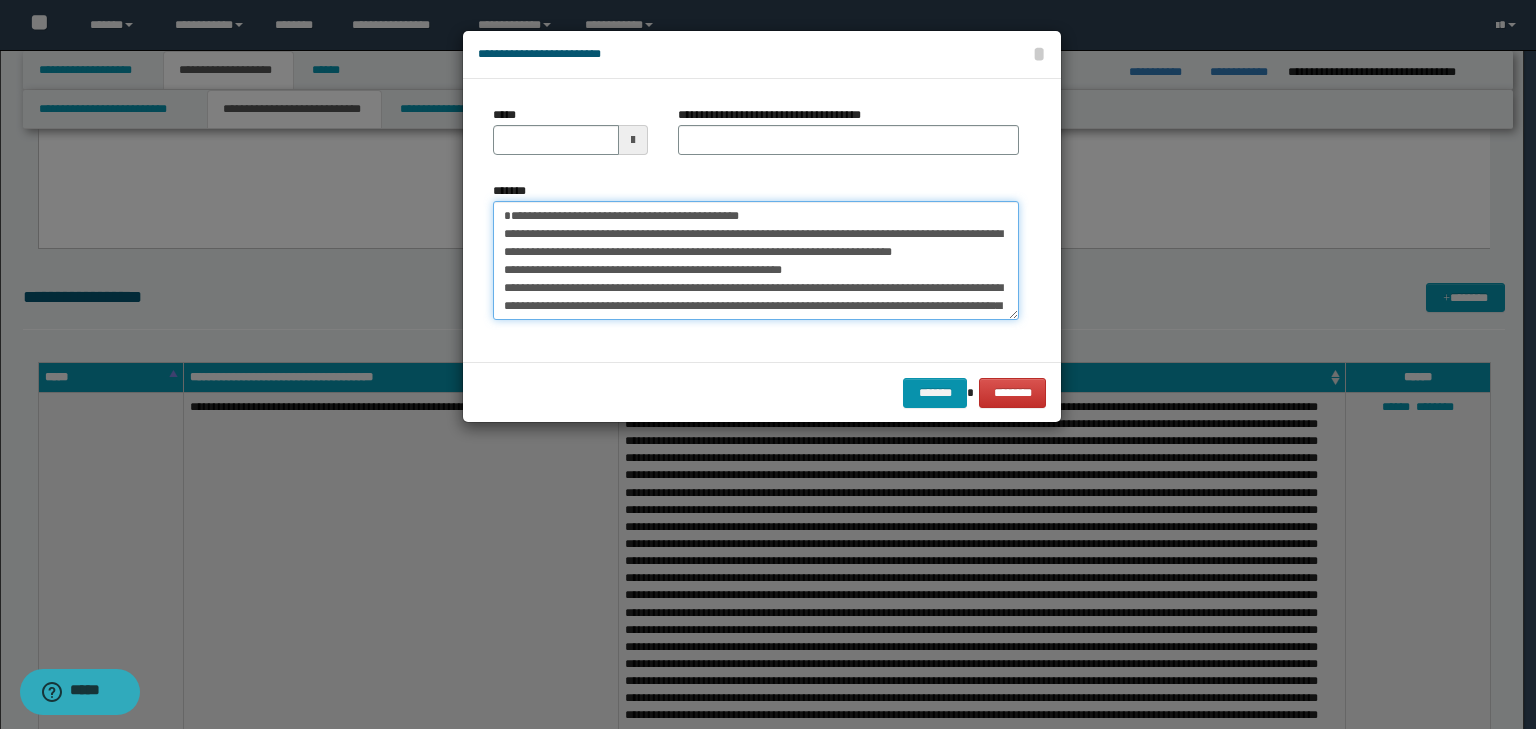 drag, startPoint x: 565, startPoint y: 237, endPoint x: 451, endPoint y: 232, distance: 114.1096 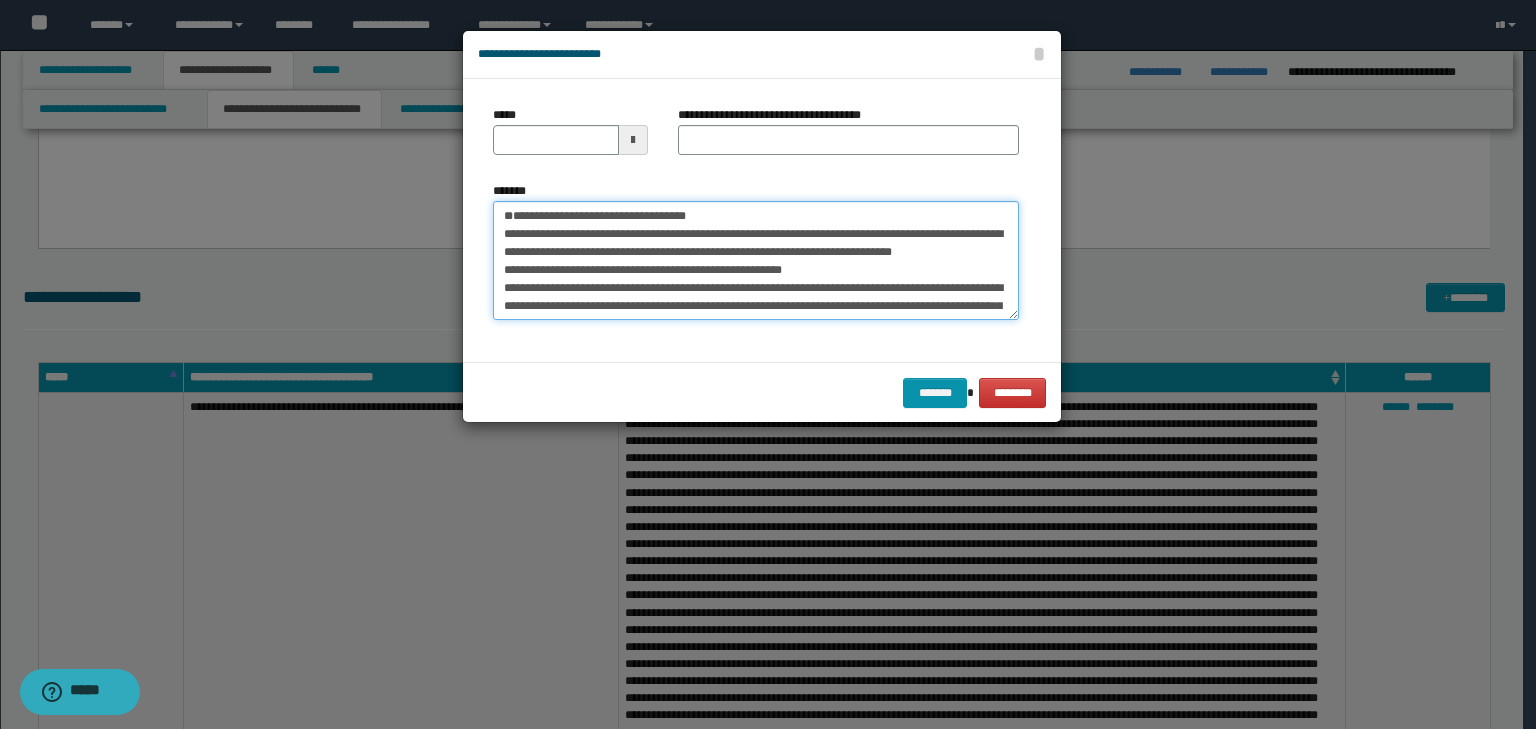 type 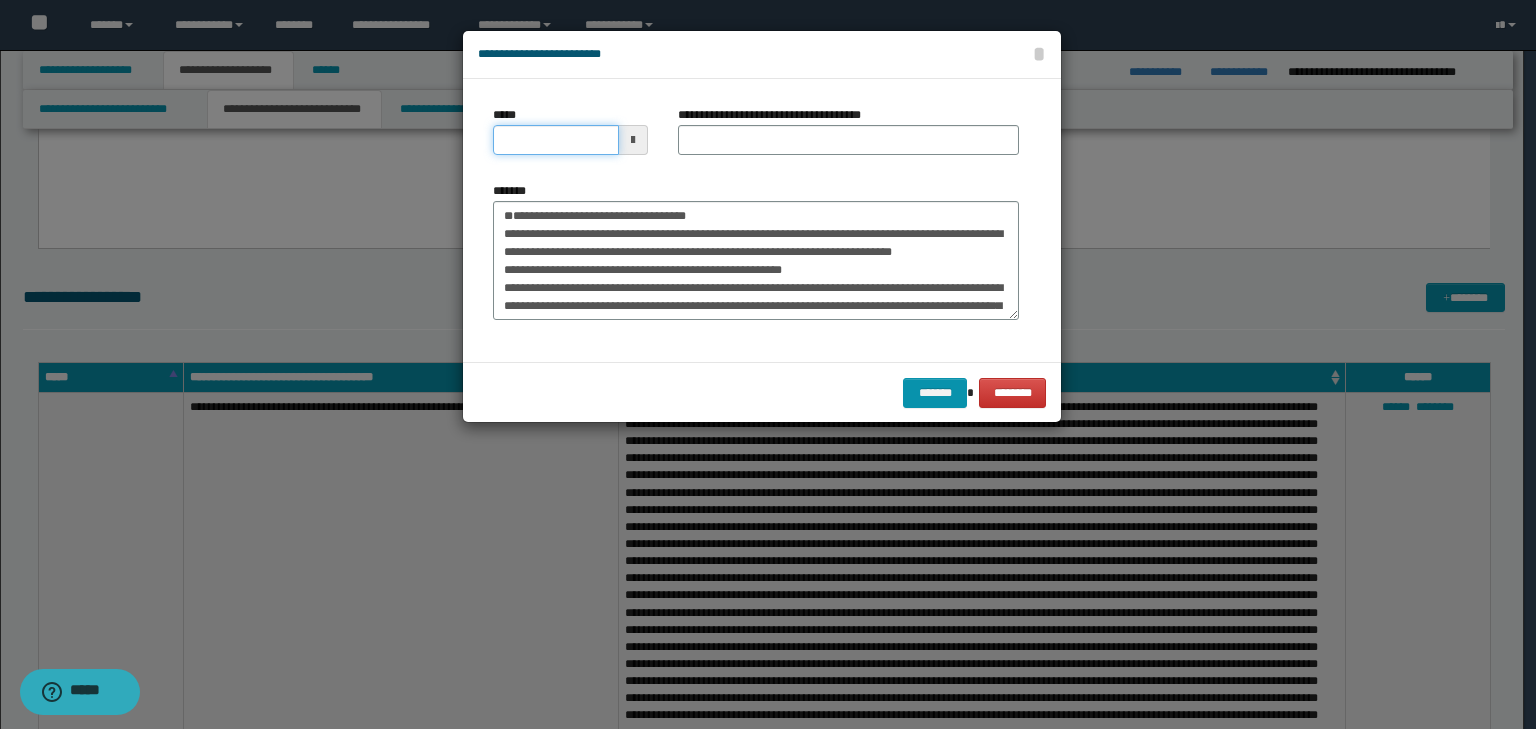 click on "*****" at bounding box center (556, 140) 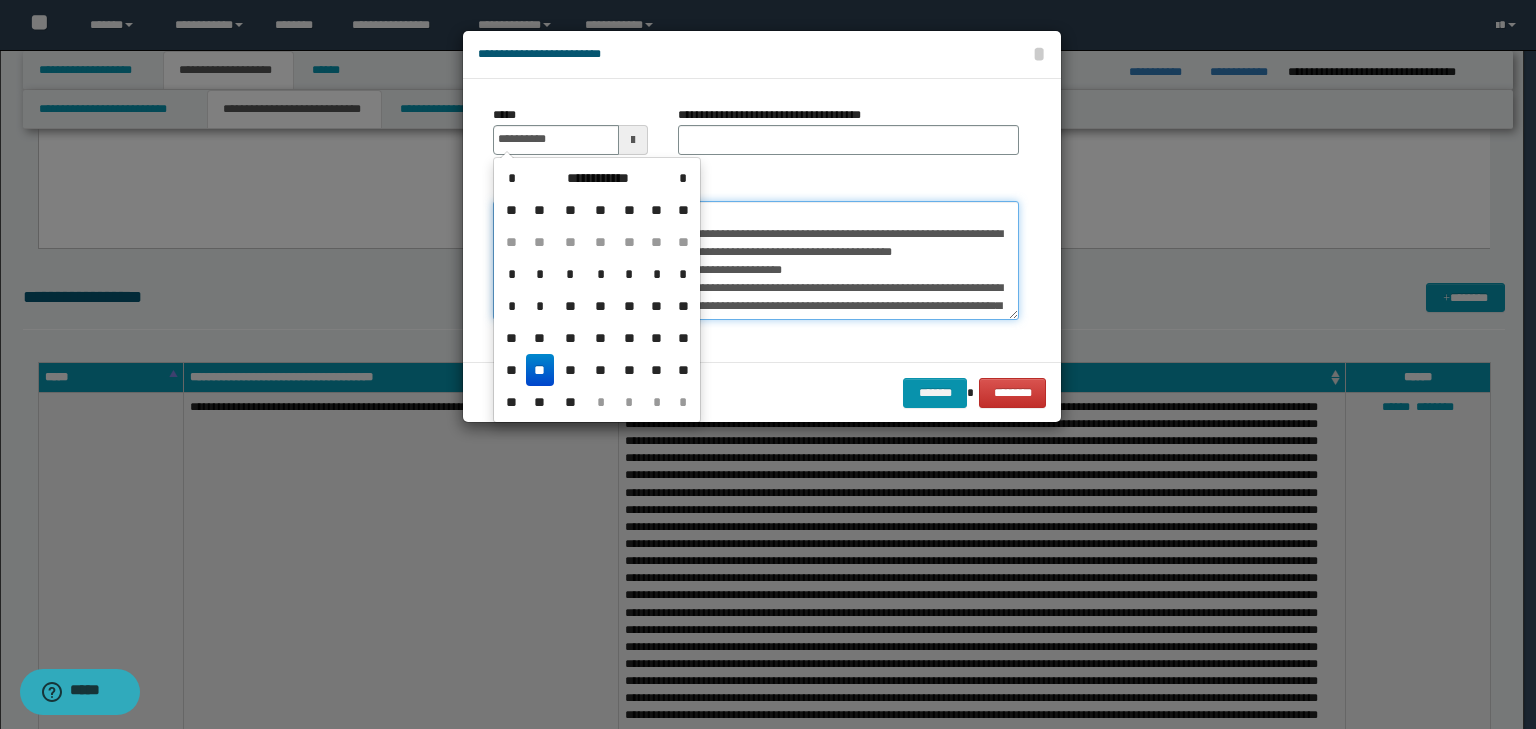 type on "**********" 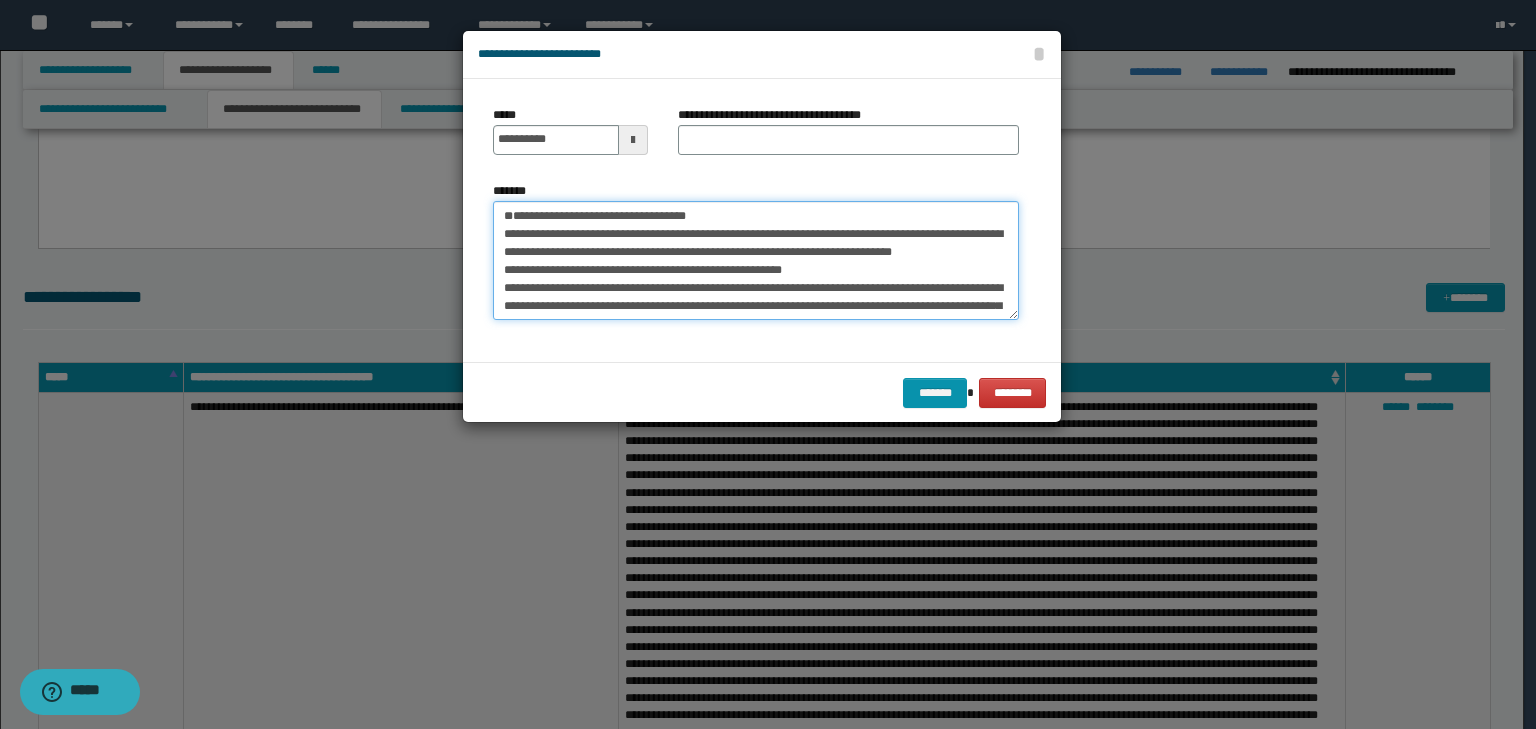 drag, startPoint x: 764, startPoint y: 242, endPoint x: 567, endPoint y: 212, distance: 199.27118 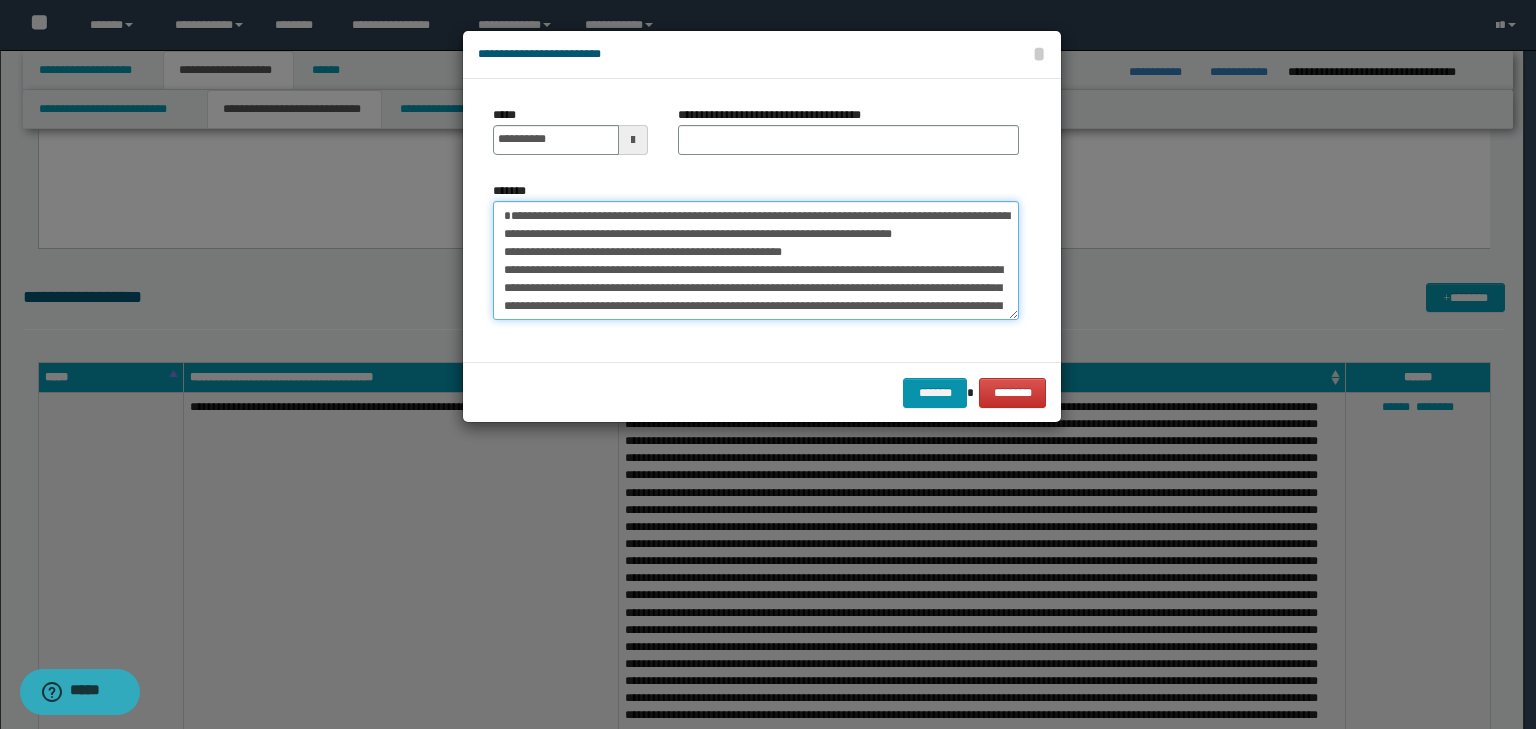 type on "**********" 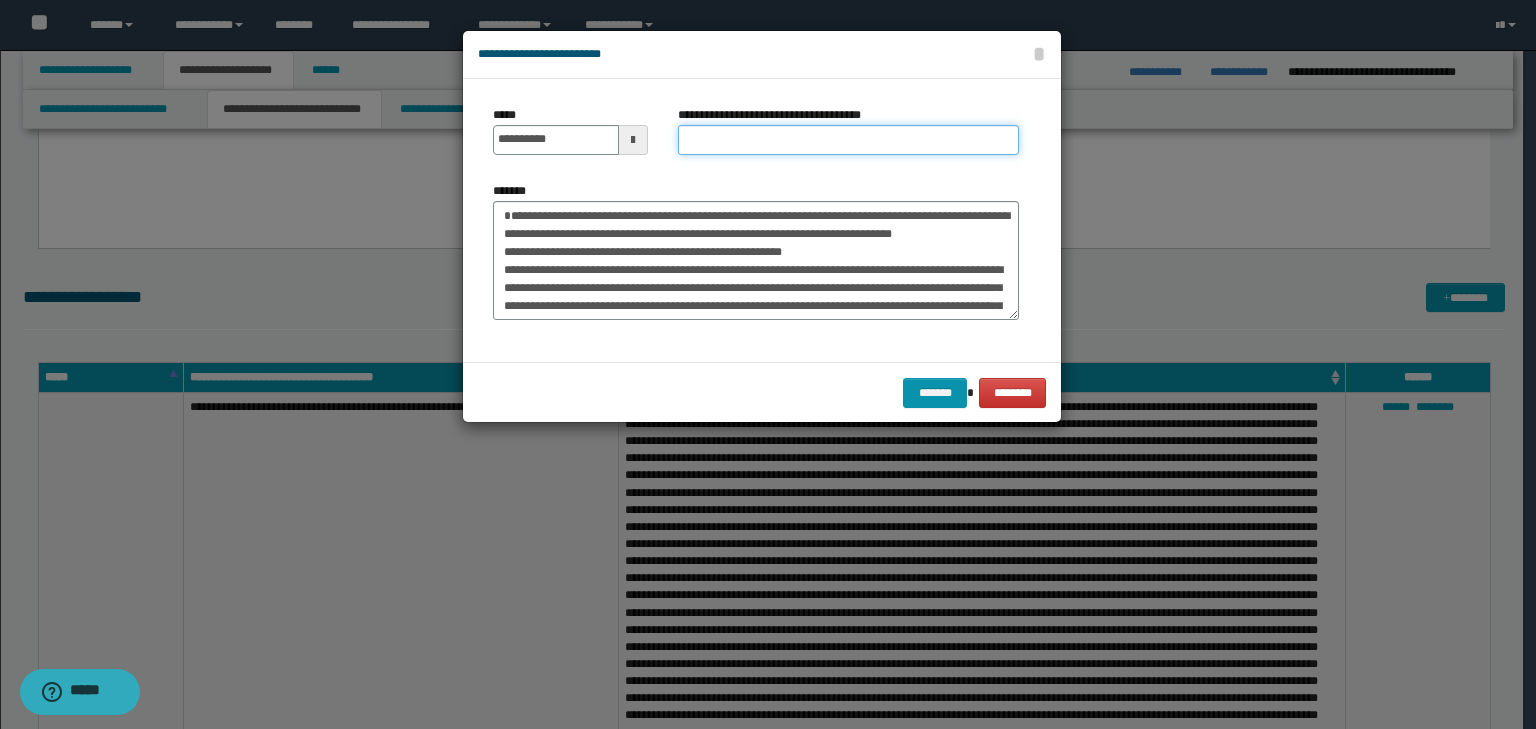 click on "**********" at bounding box center (848, 140) 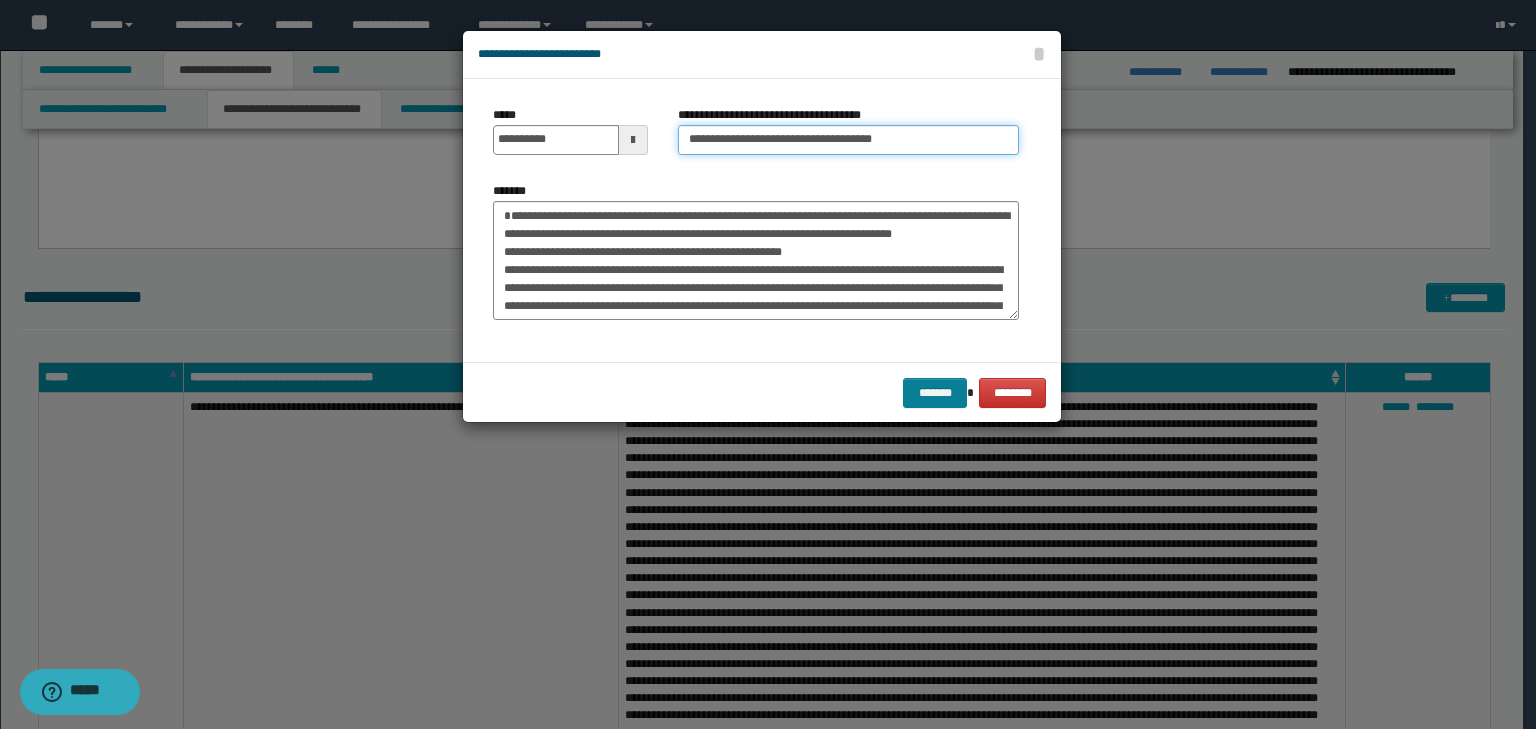 type on "**********" 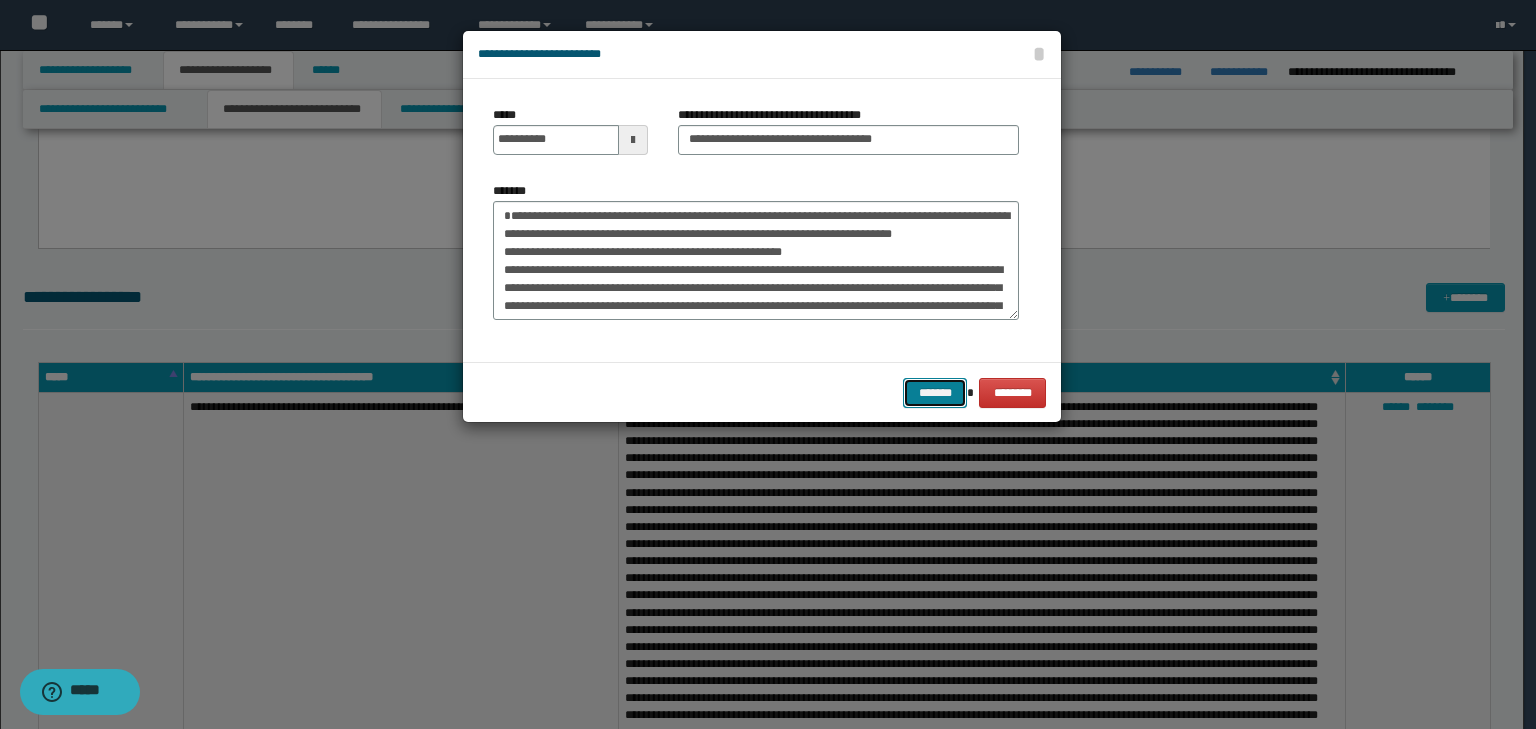 click on "*******" at bounding box center [935, 393] 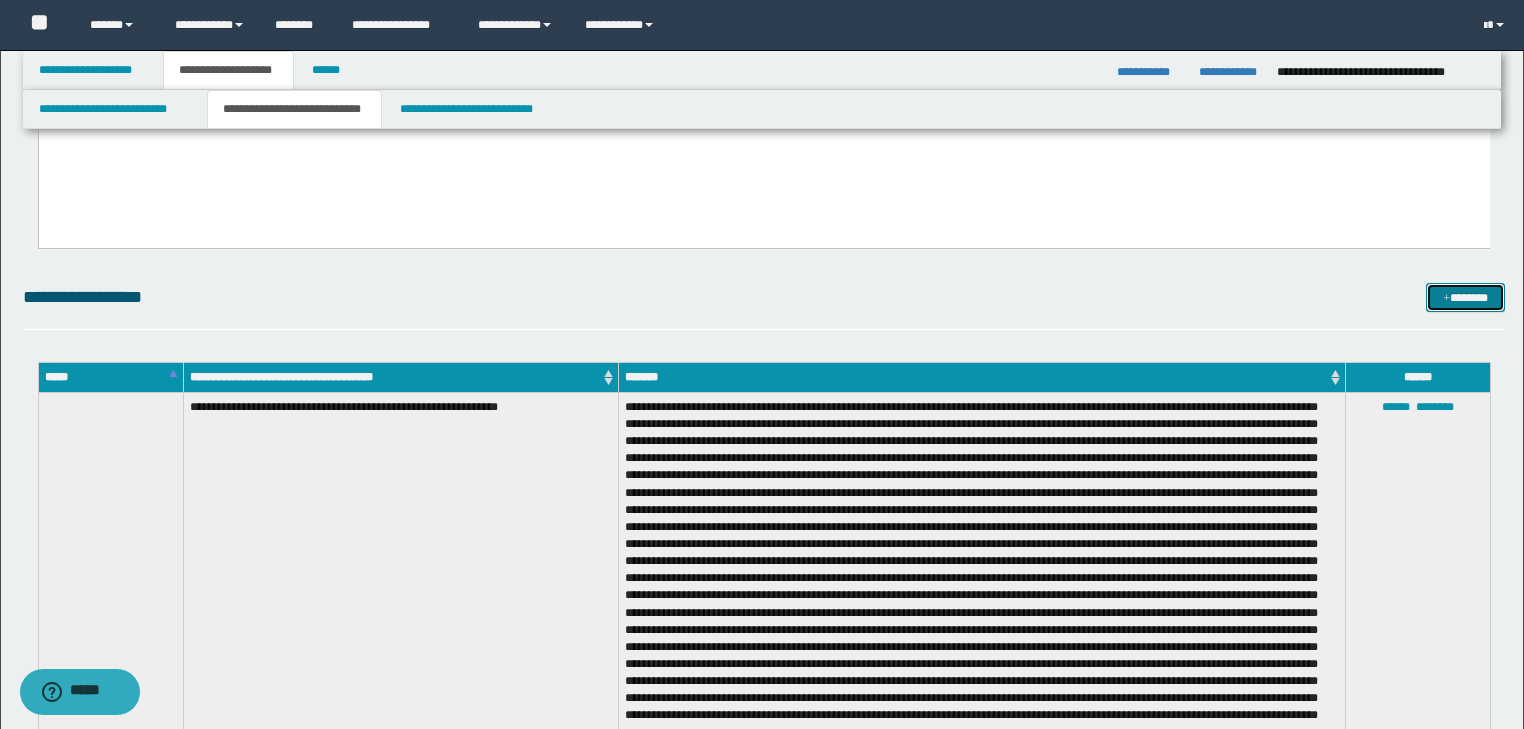 click on "*******" at bounding box center [1465, 298] 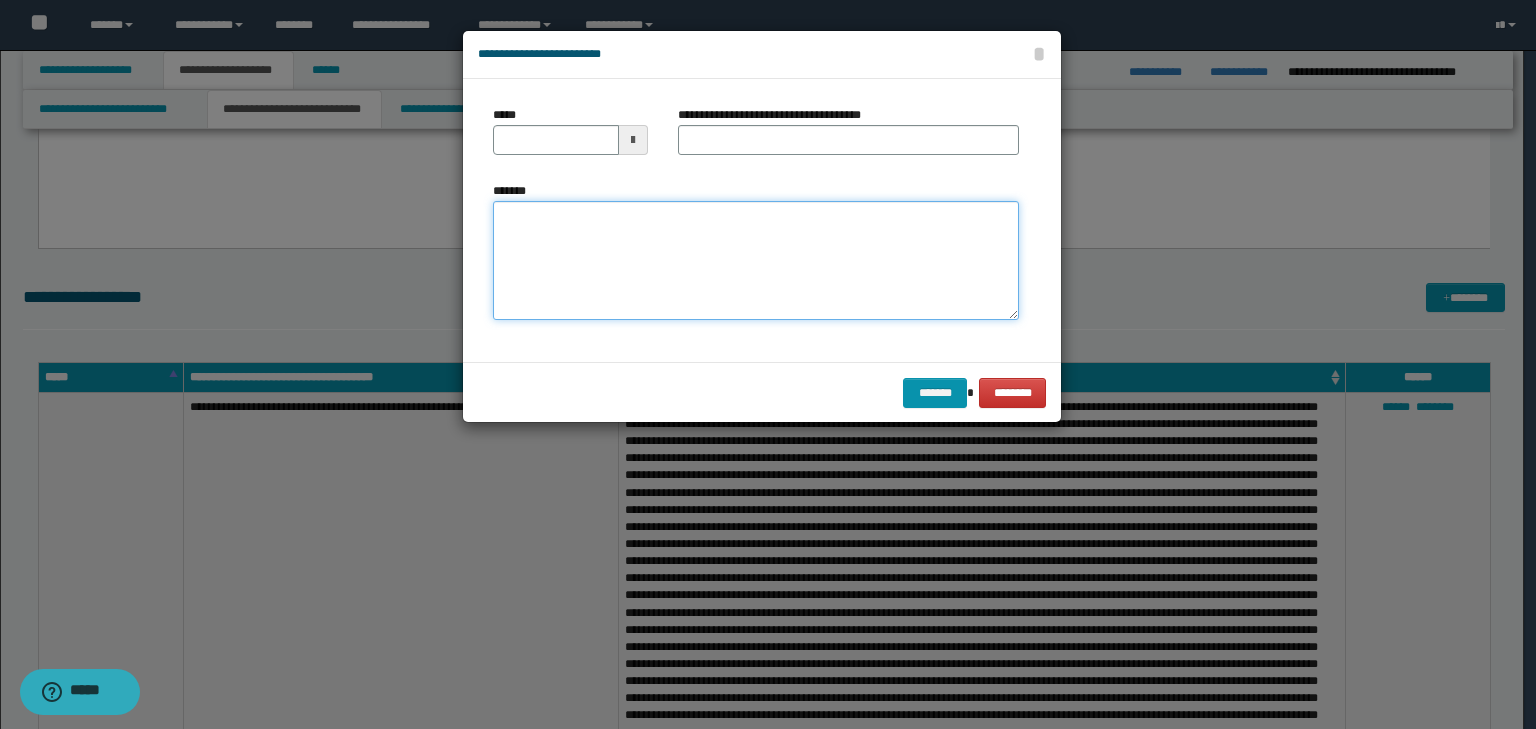 click on "*******" at bounding box center (756, 261) 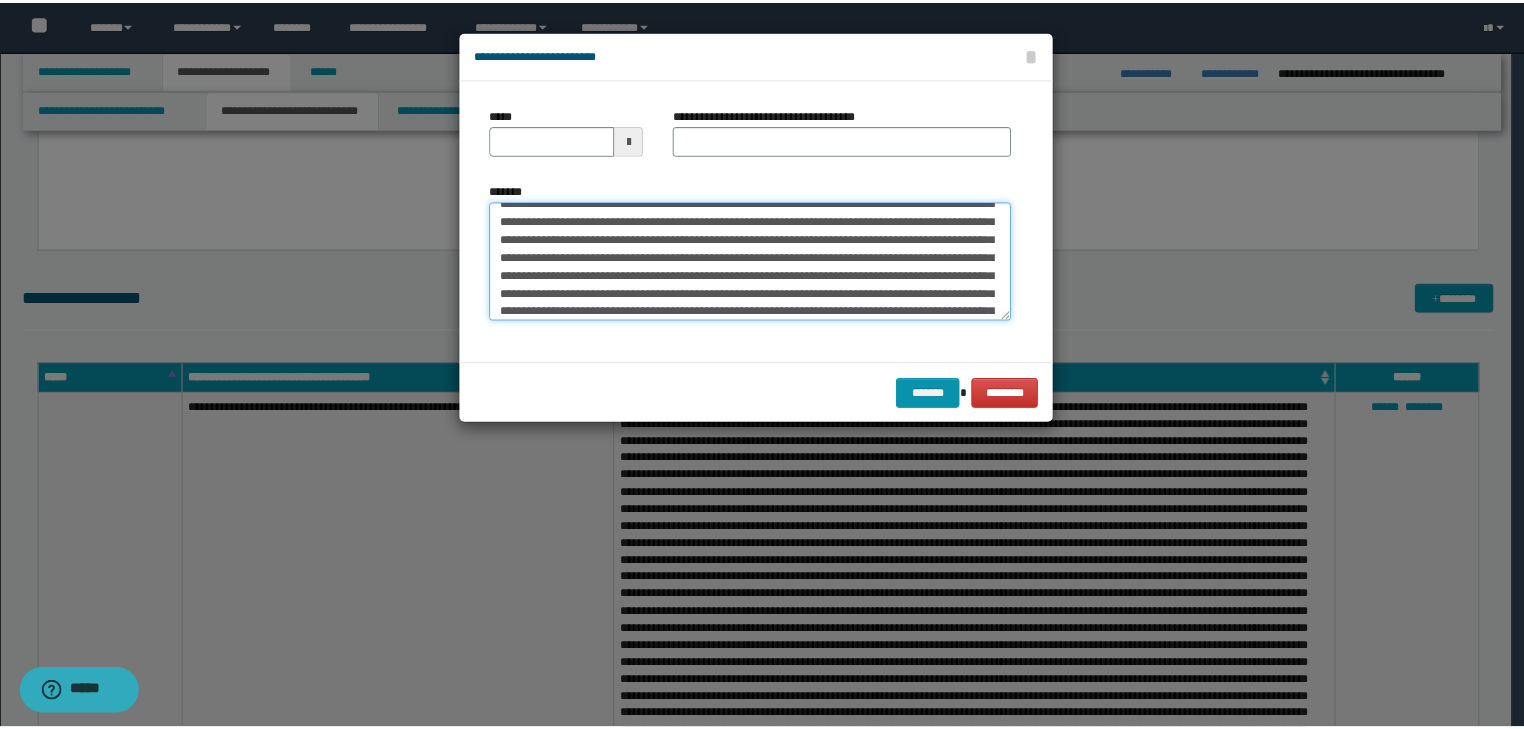 scroll, scrollTop: 0, scrollLeft: 0, axis: both 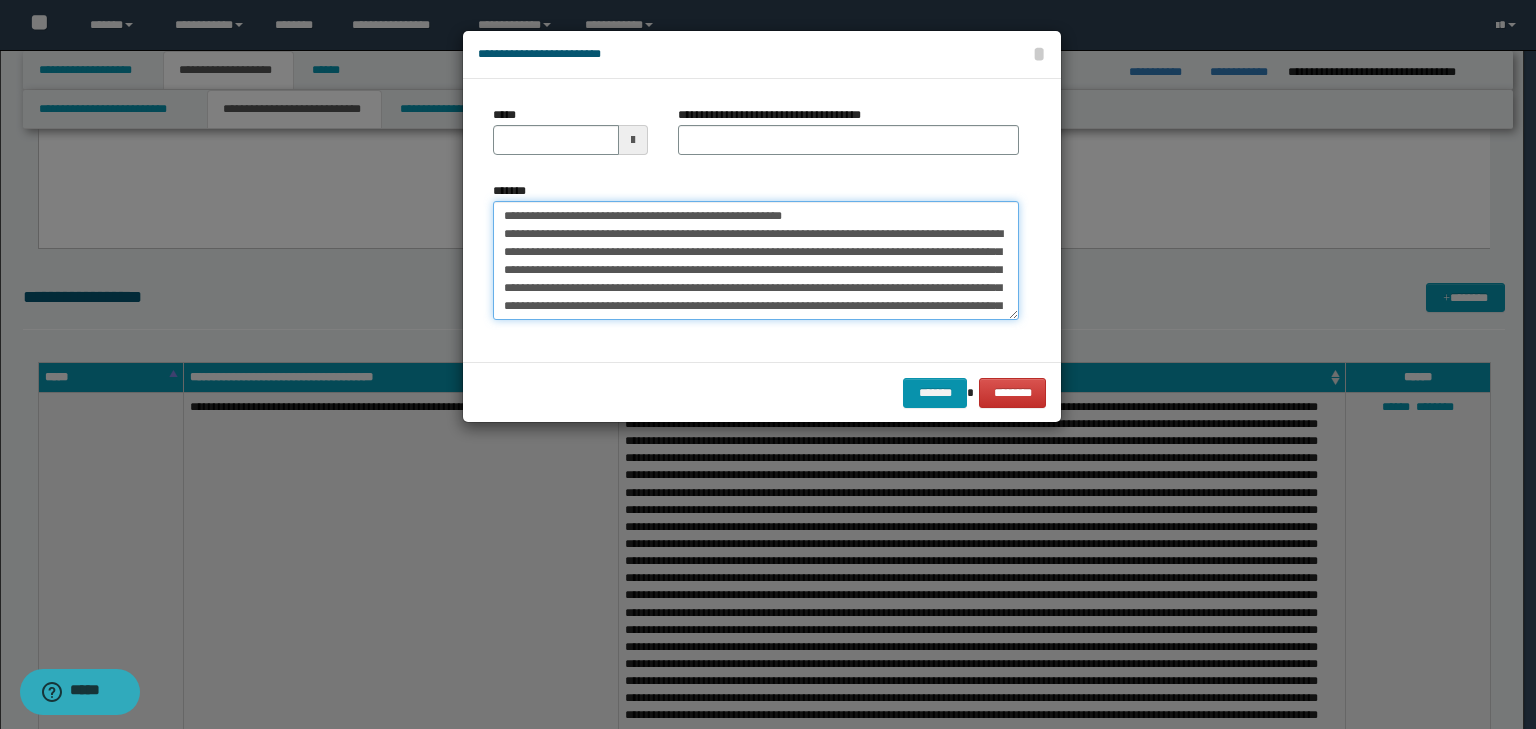 drag, startPoint x: 564, startPoint y: 216, endPoint x: 436, endPoint y: 194, distance: 129.87686 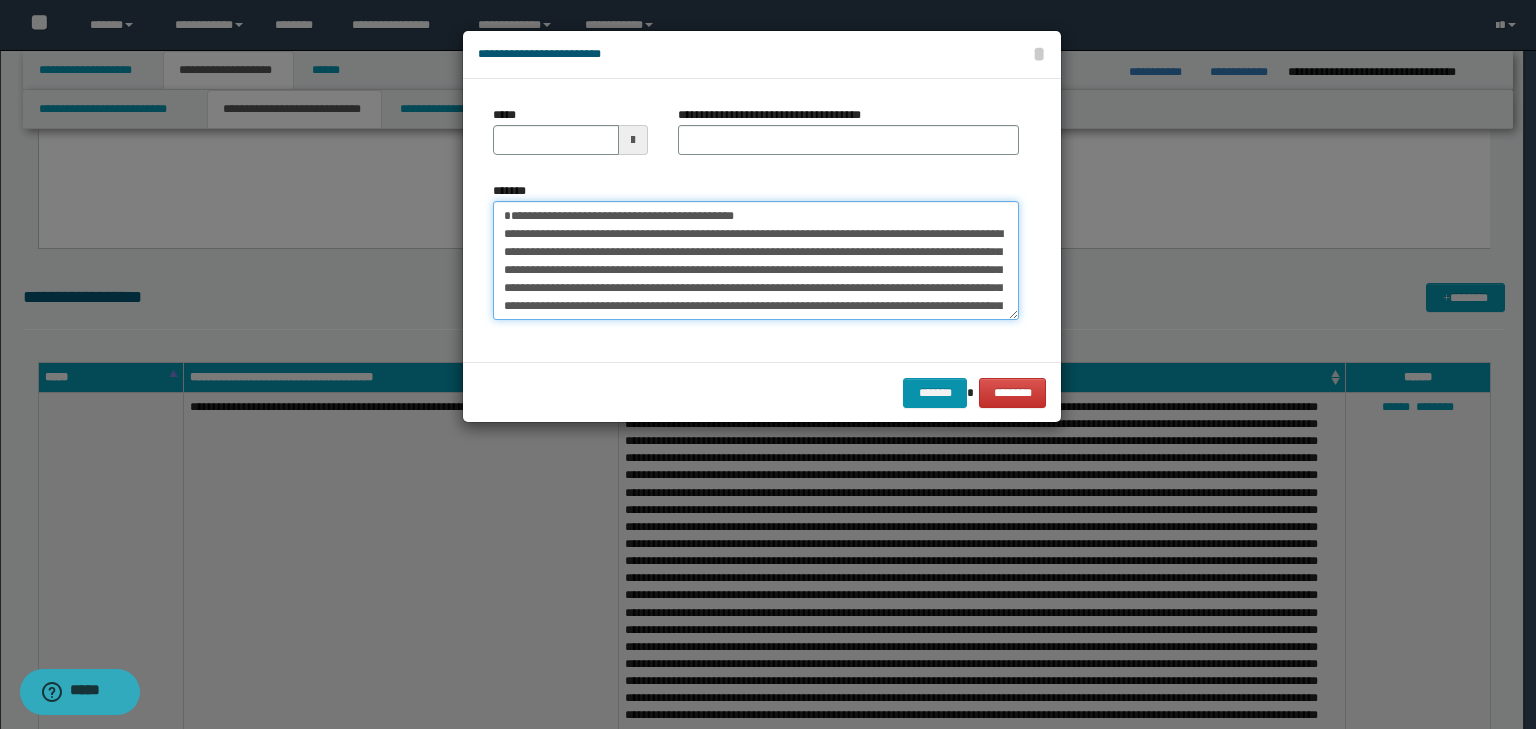 type 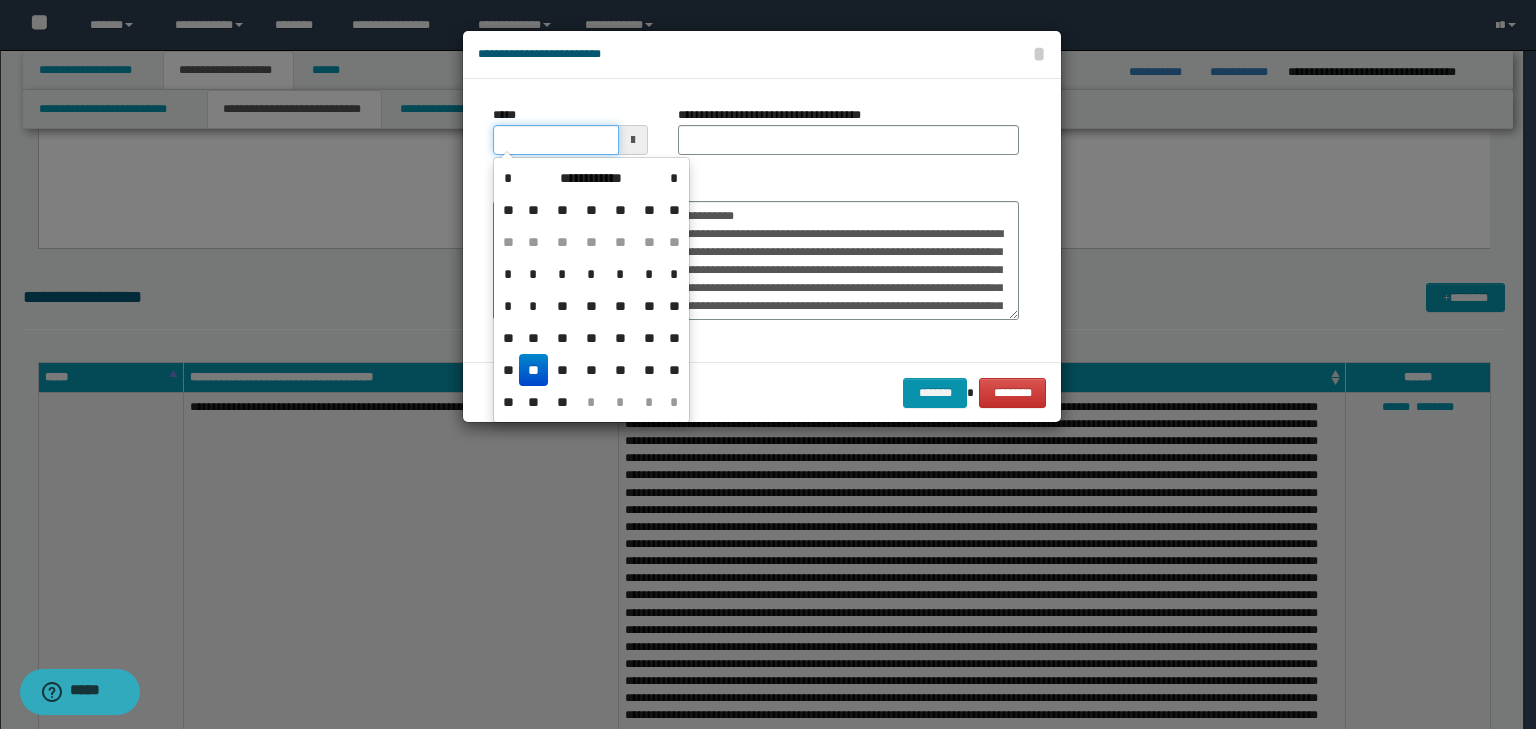 click on "*****" at bounding box center [556, 140] 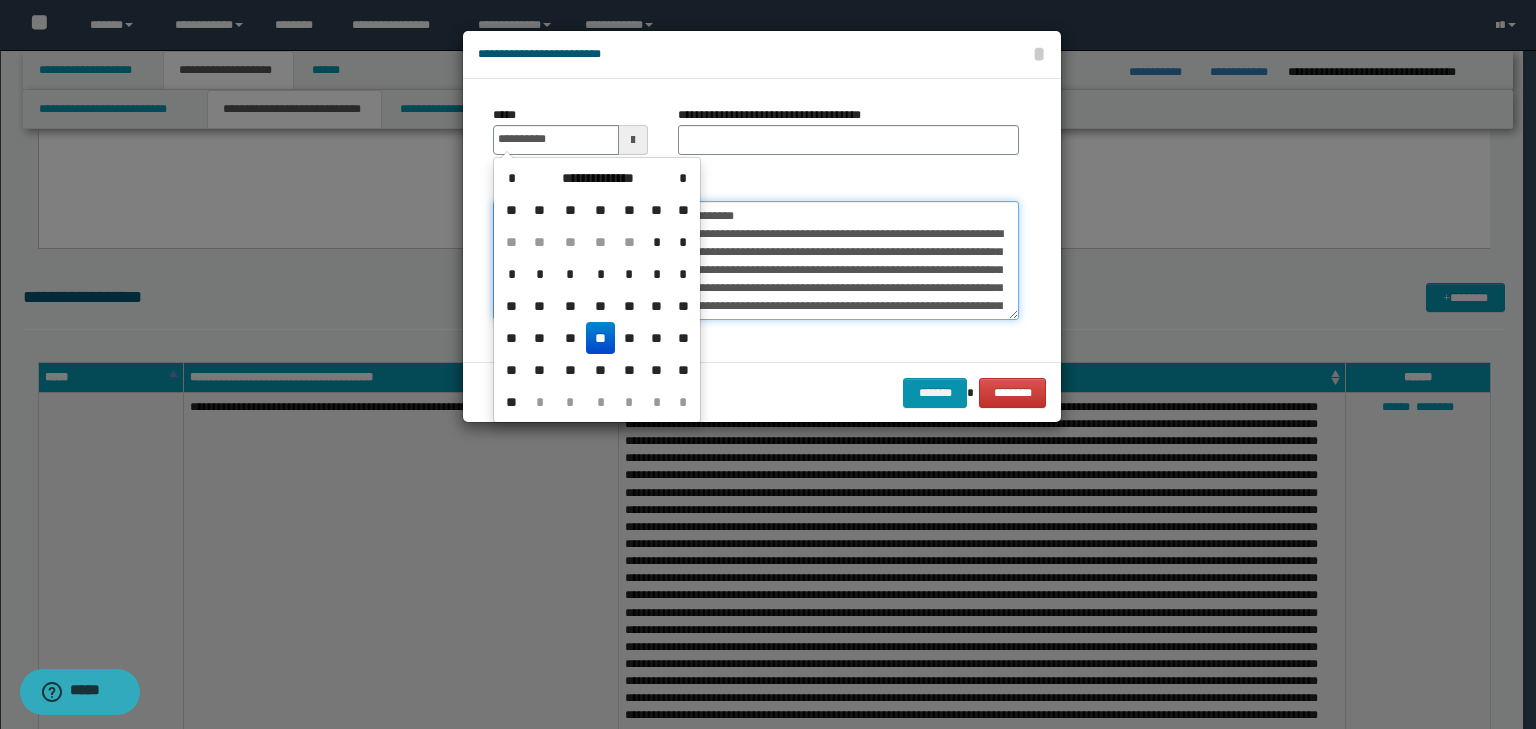 type on "**********" 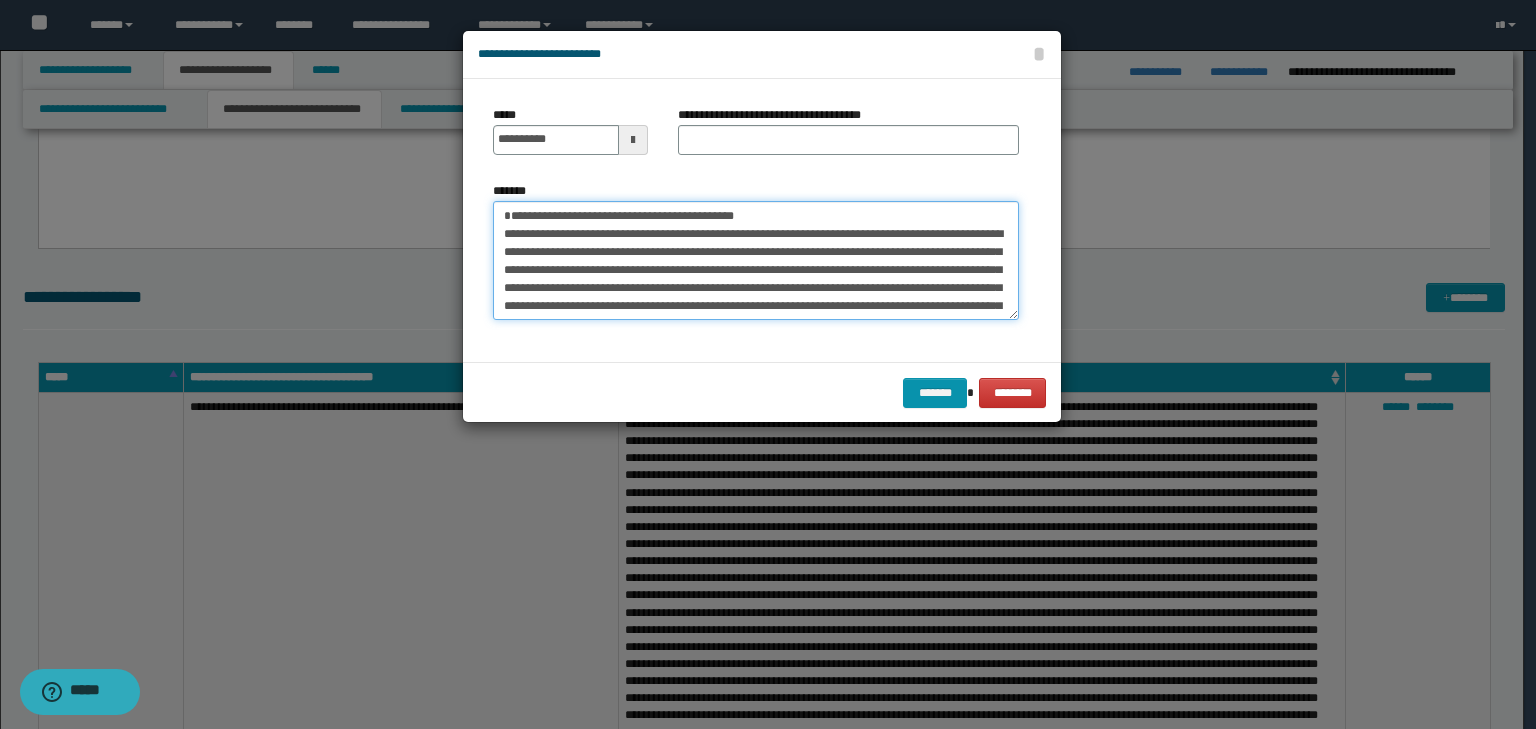 drag, startPoint x: 838, startPoint y: 218, endPoint x: 248, endPoint y: 196, distance: 590.41003 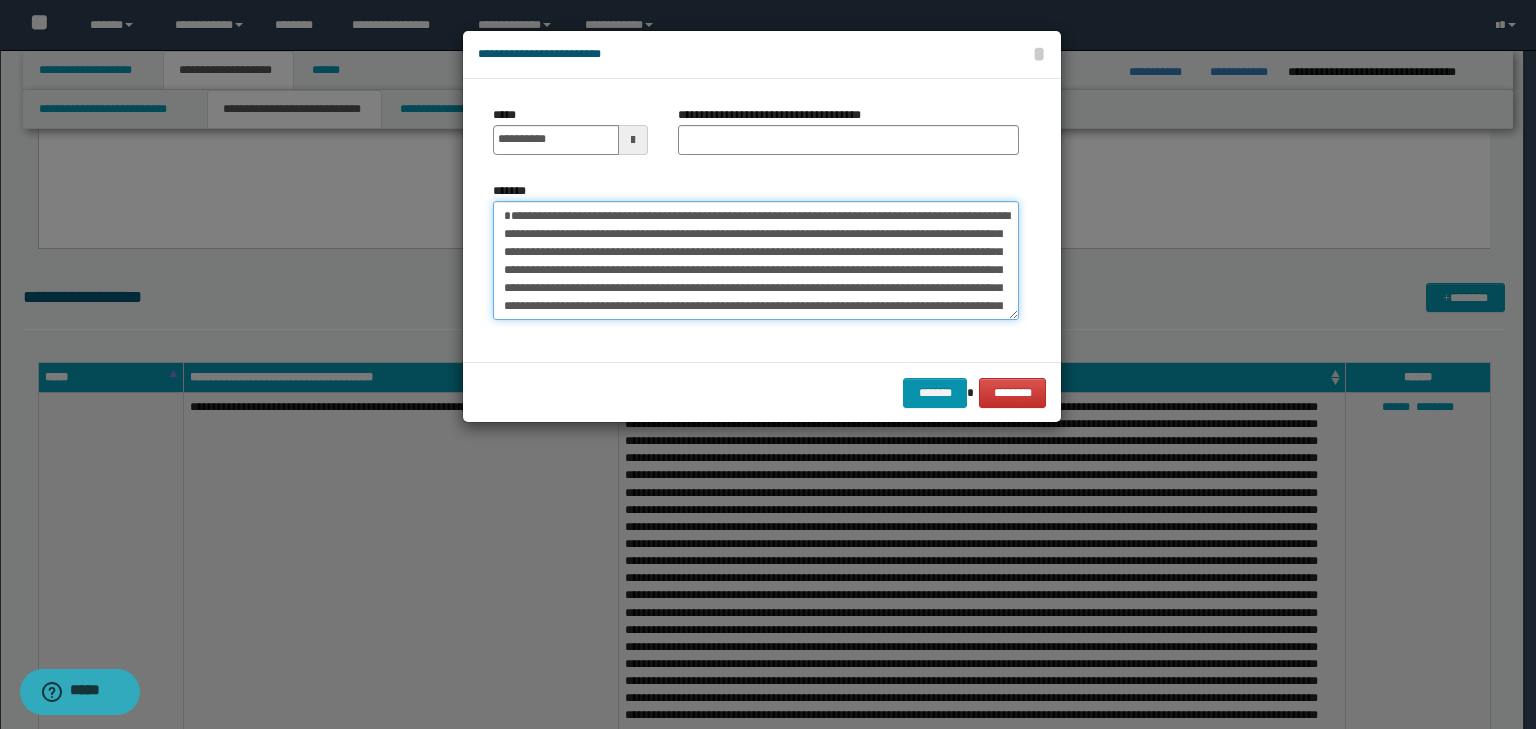 type on "**********" 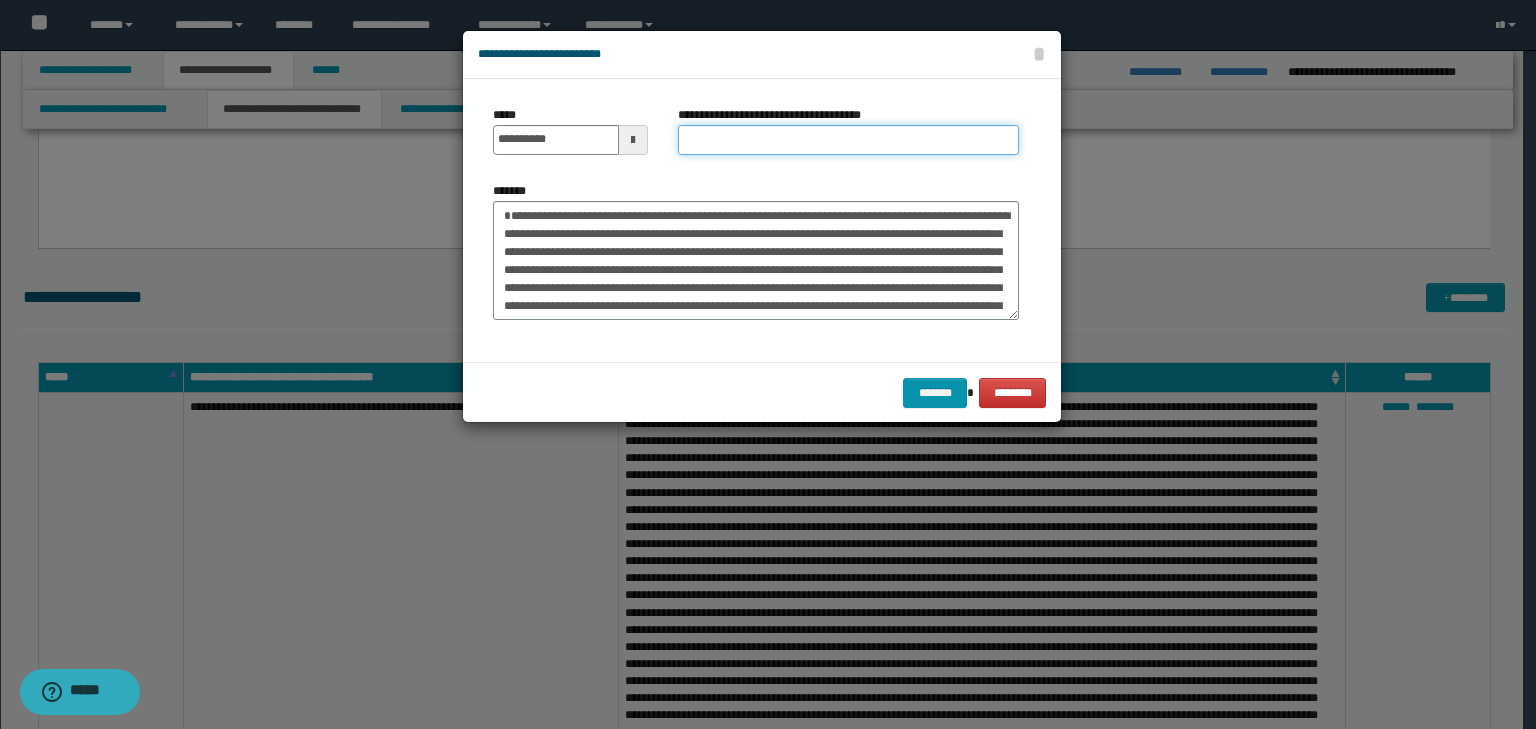 click on "**********" at bounding box center [848, 140] 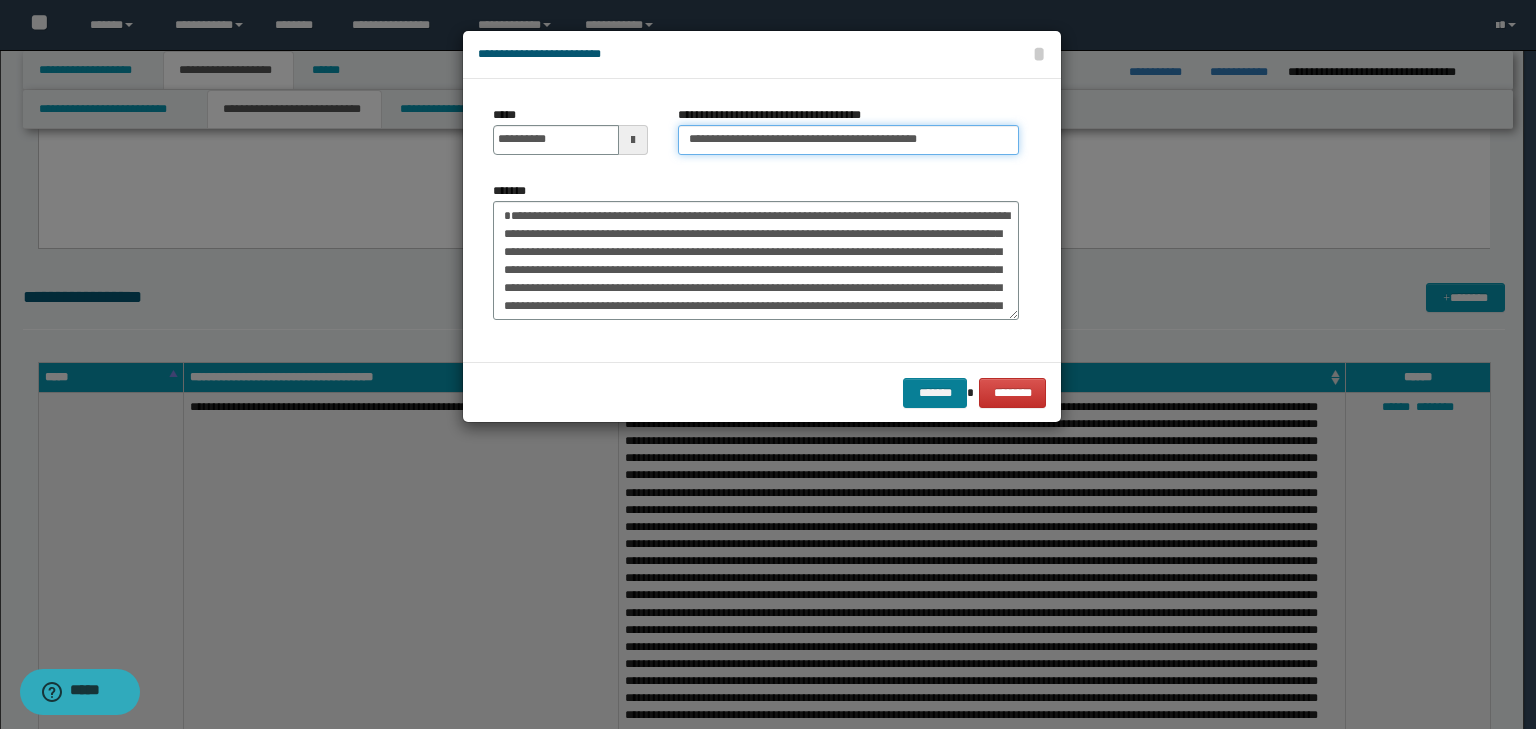 type on "**********" 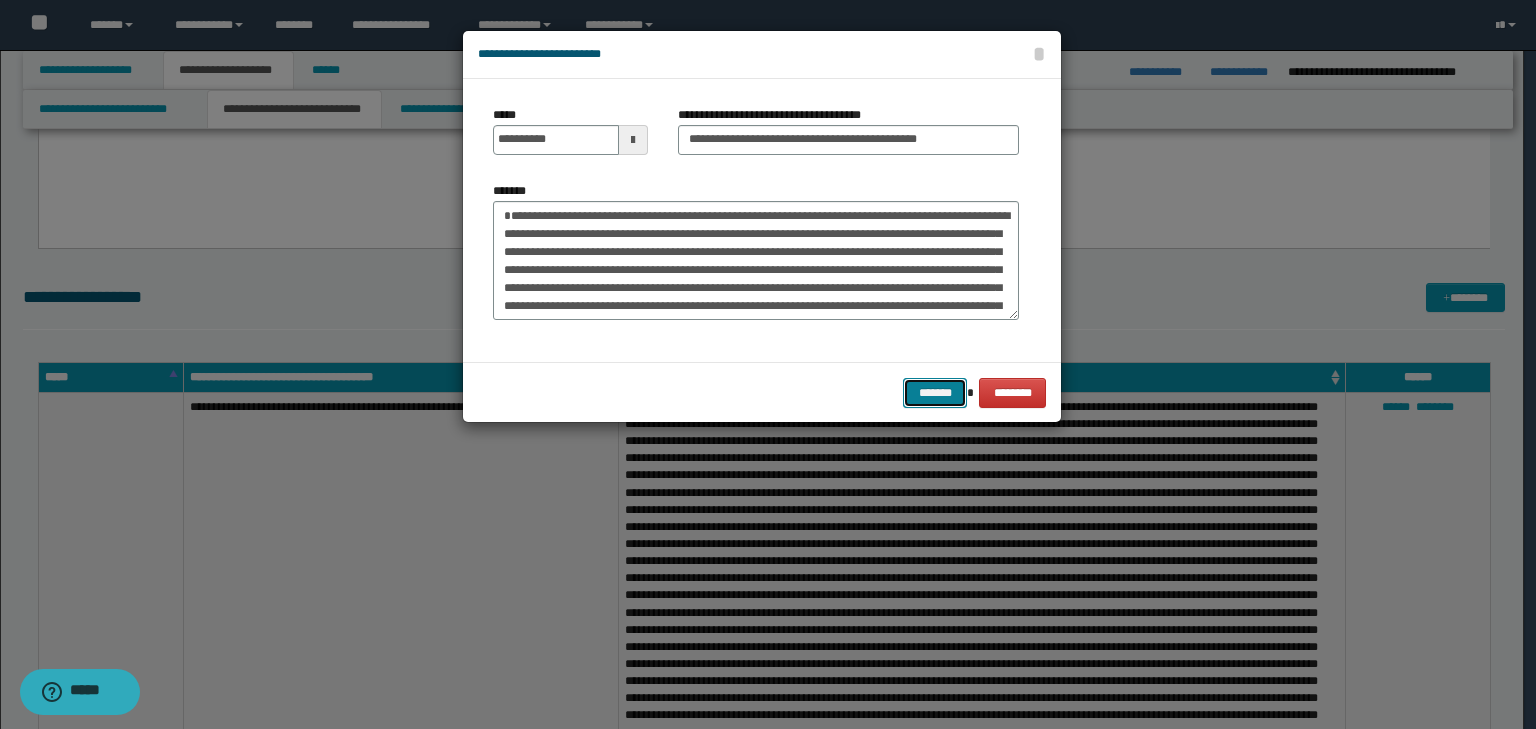 click on "*******" at bounding box center (935, 393) 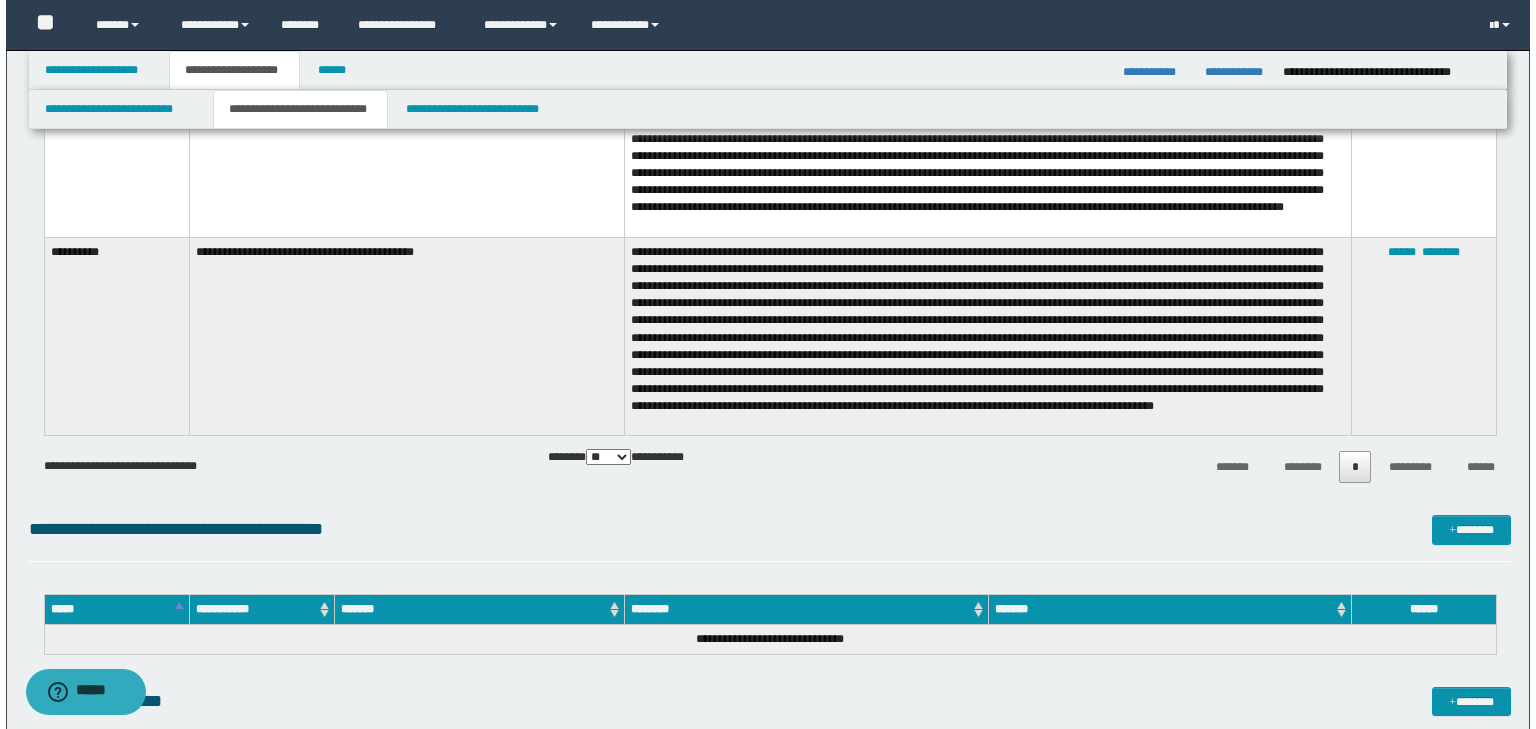 scroll, scrollTop: 4080, scrollLeft: 0, axis: vertical 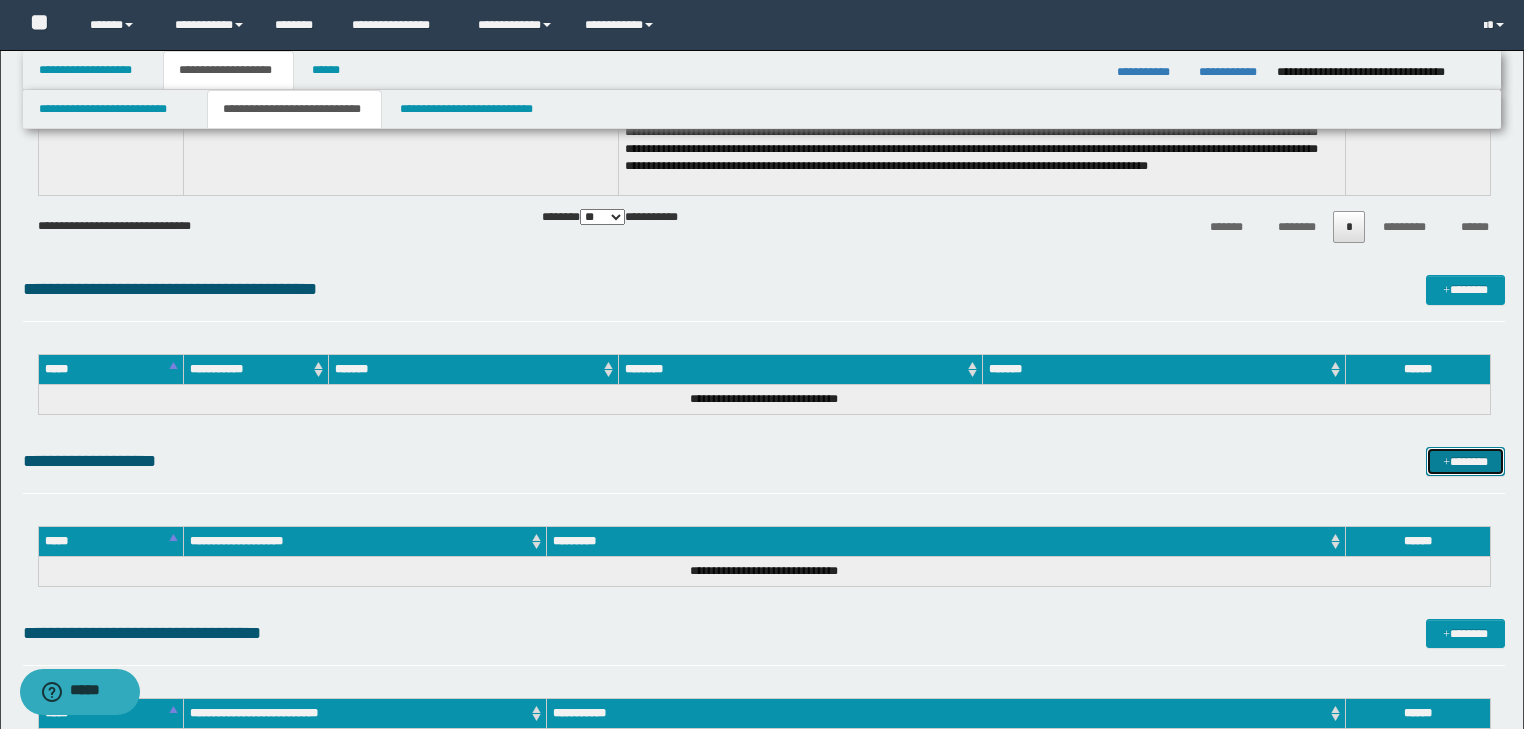 click on "*******" at bounding box center [1465, 462] 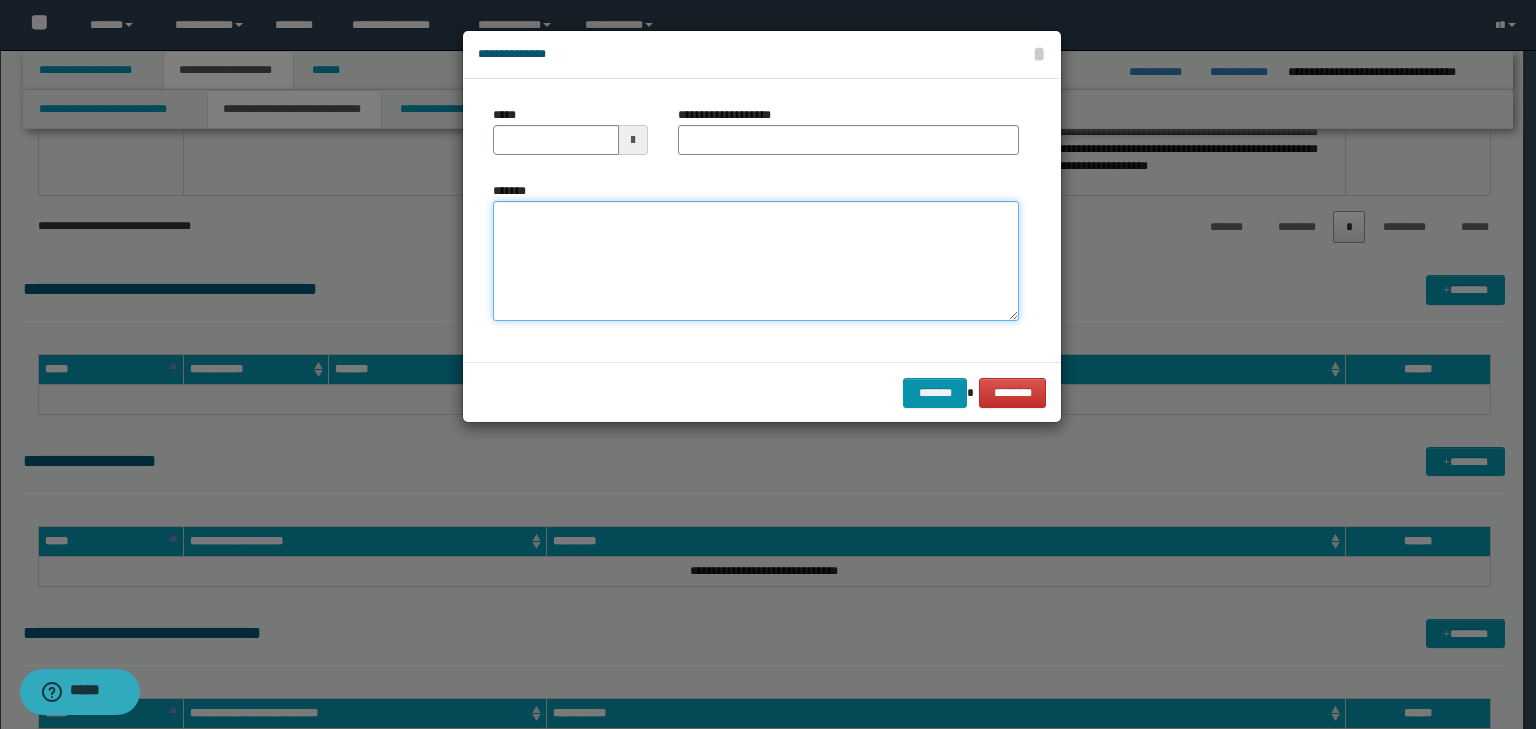 click on "*******" at bounding box center [756, 261] 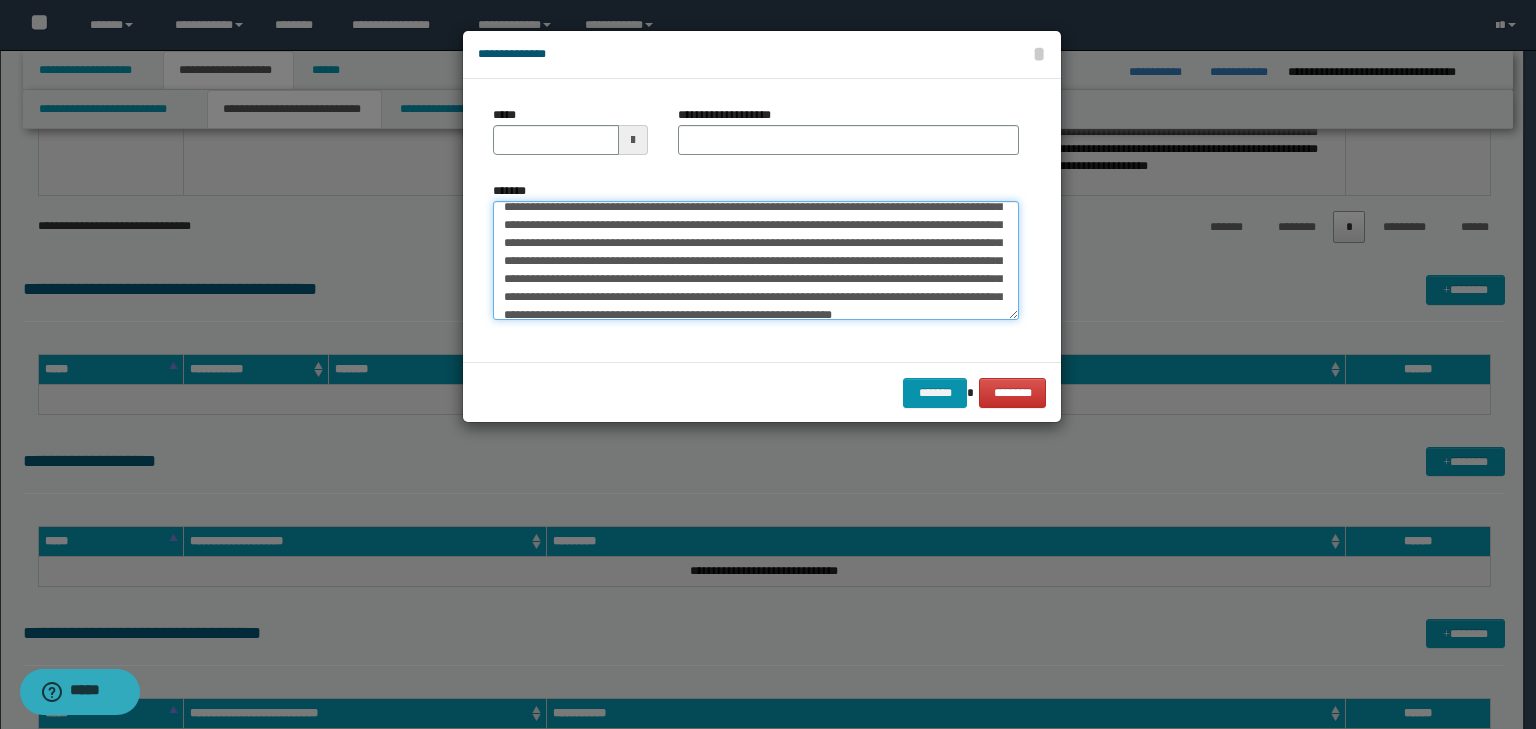 scroll, scrollTop: 0, scrollLeft: 0, axis: both 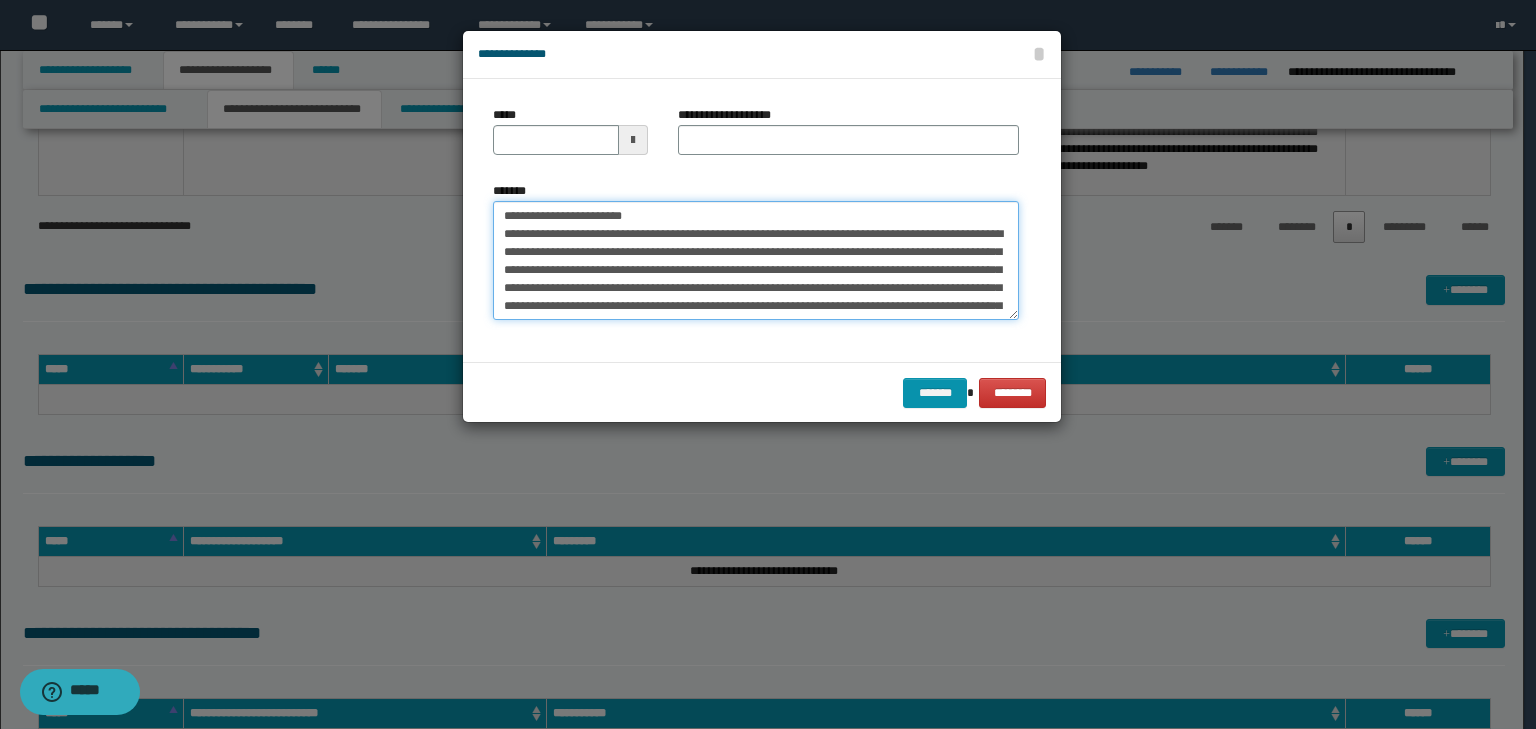 drag, startPoint x: 567, startPoint y: 212, endPoint x: 428, endPoint y: 200, distance: 139.51703 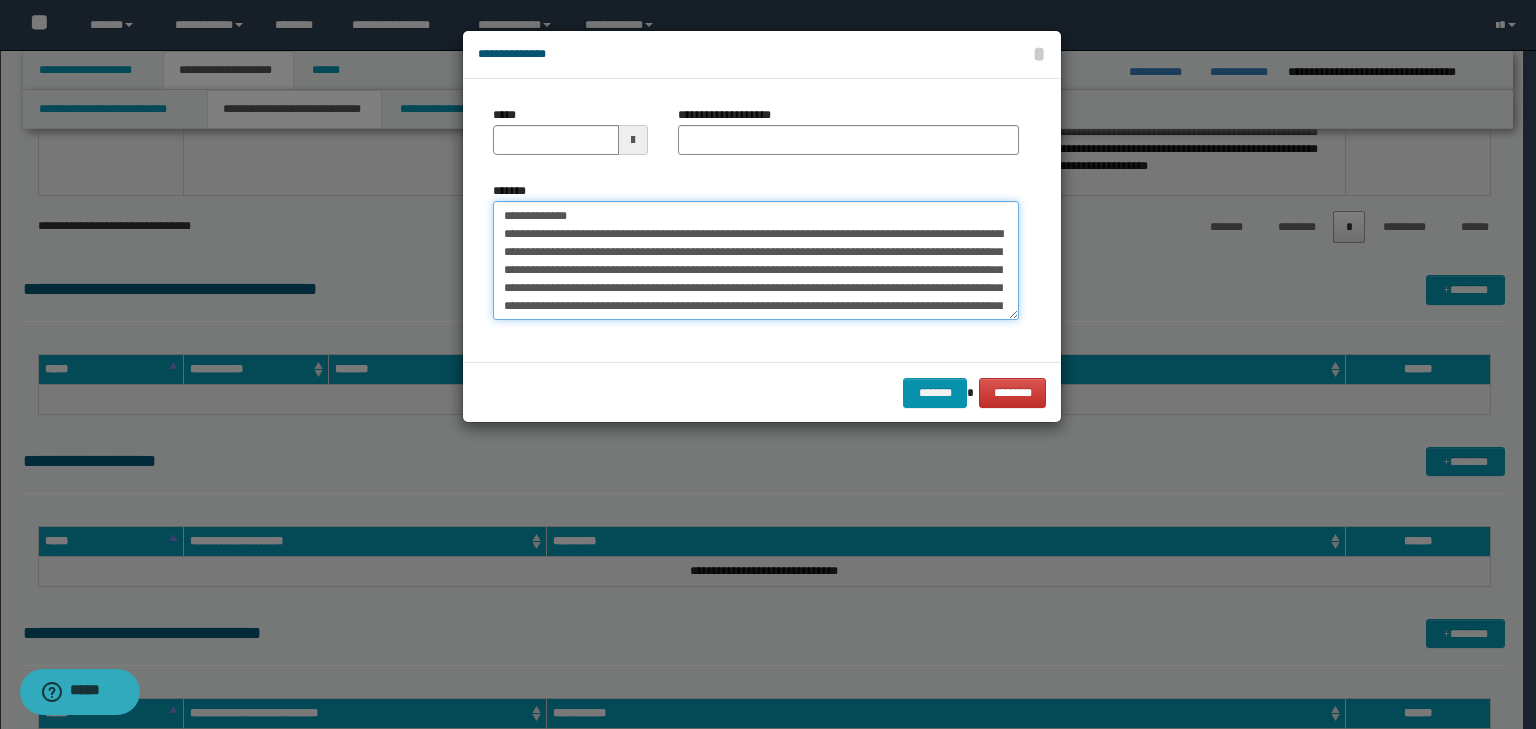 type 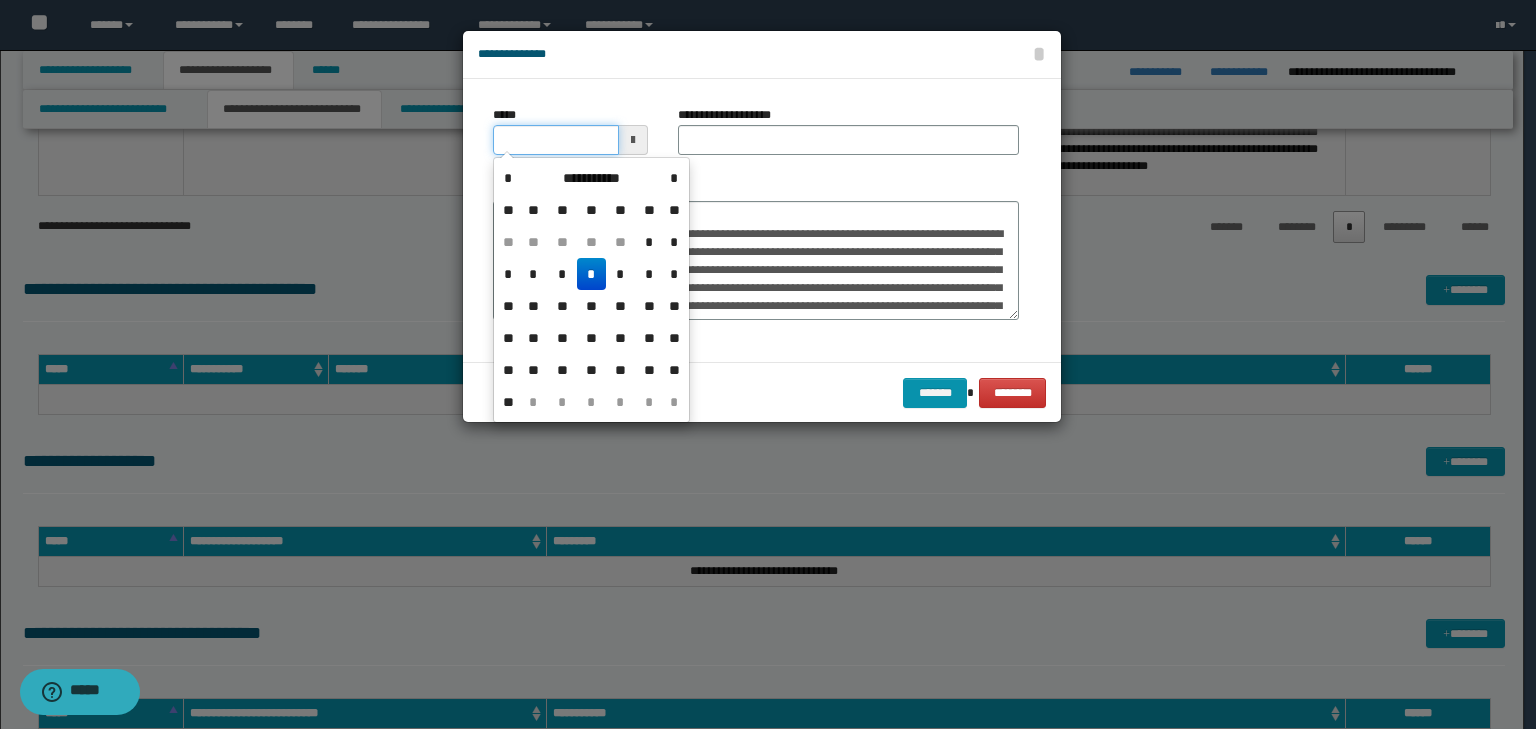 click on "*****" at bounding box center [556, 140] 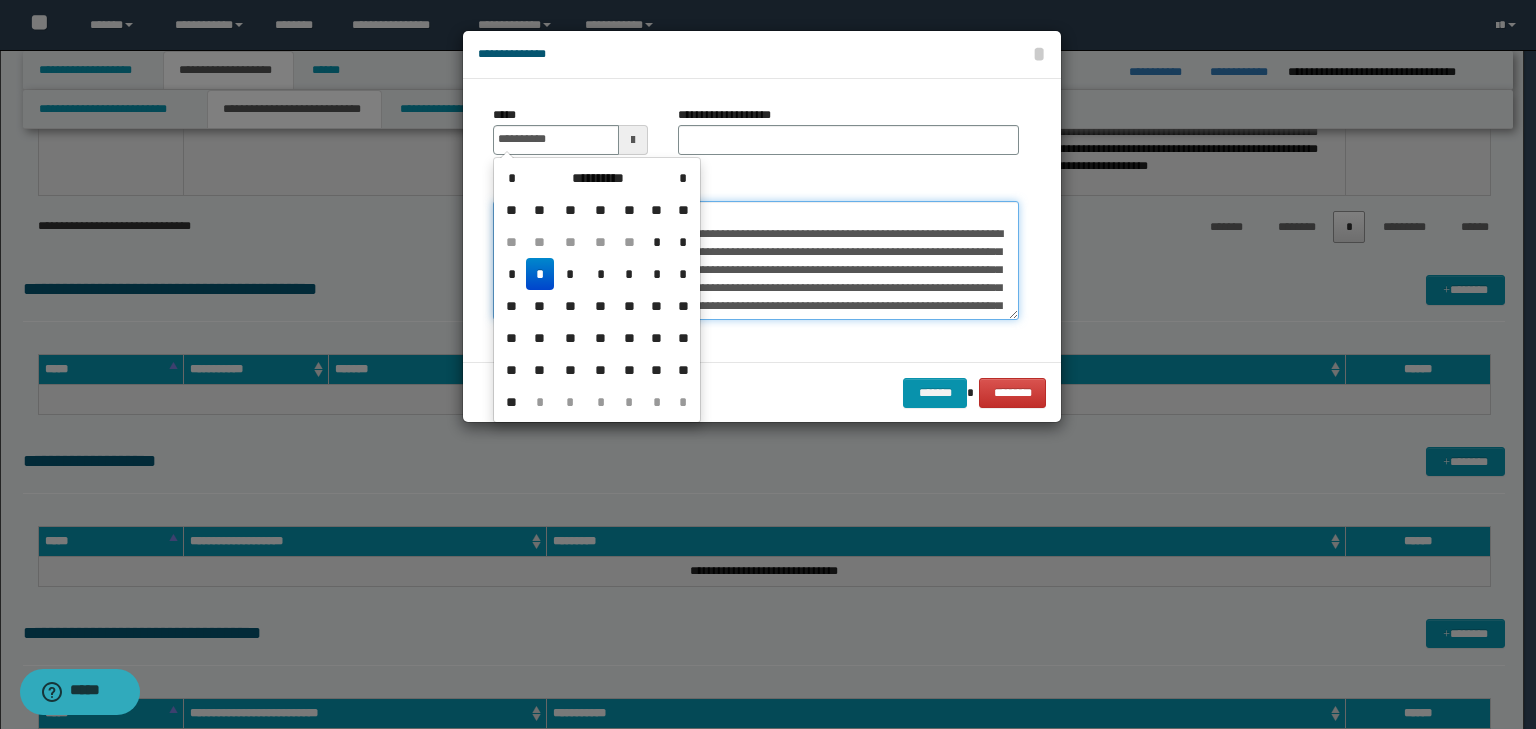 type on "**********" 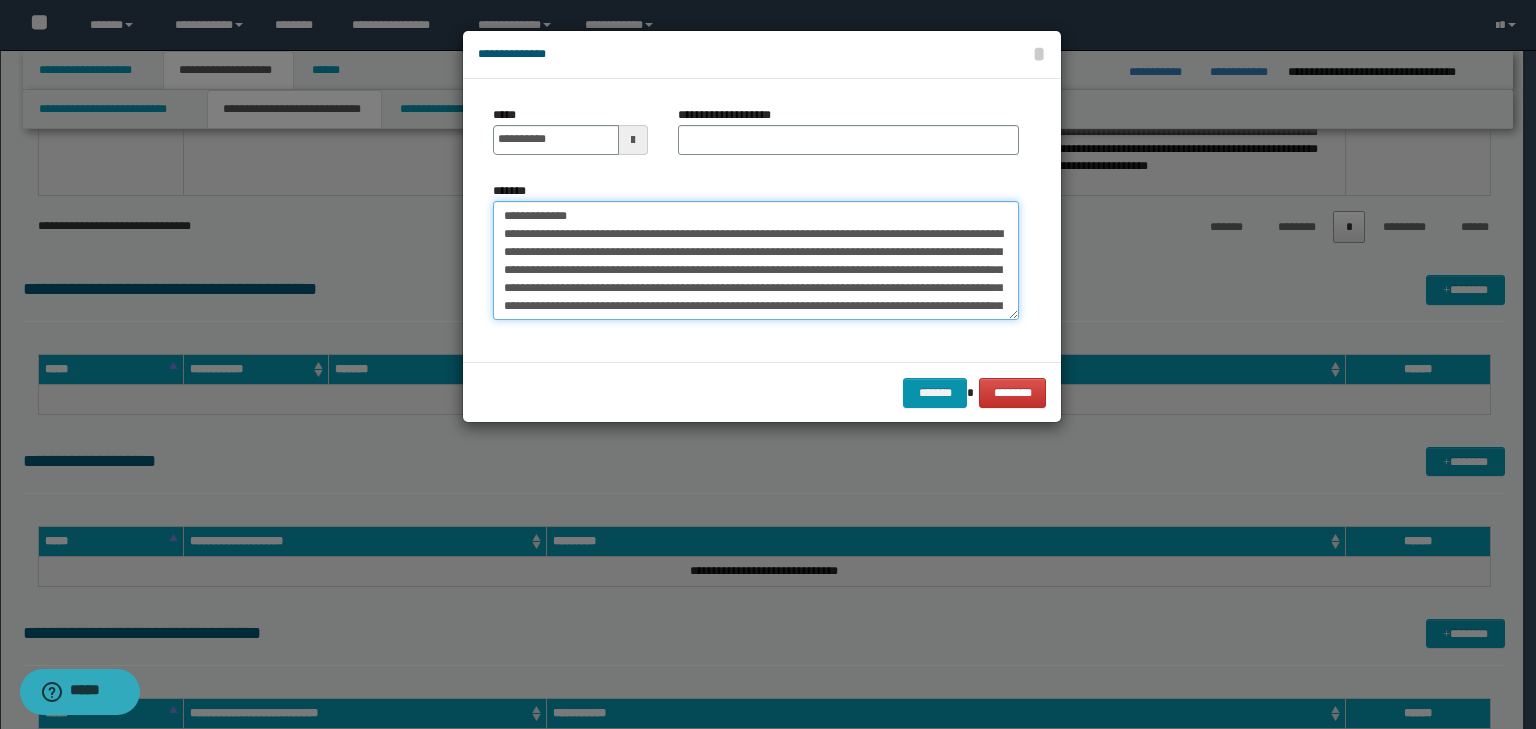 drag, startPoint x: 775, startPoint y: 216, endPoint x: 224, endPoint y: 172, distance: 552.754 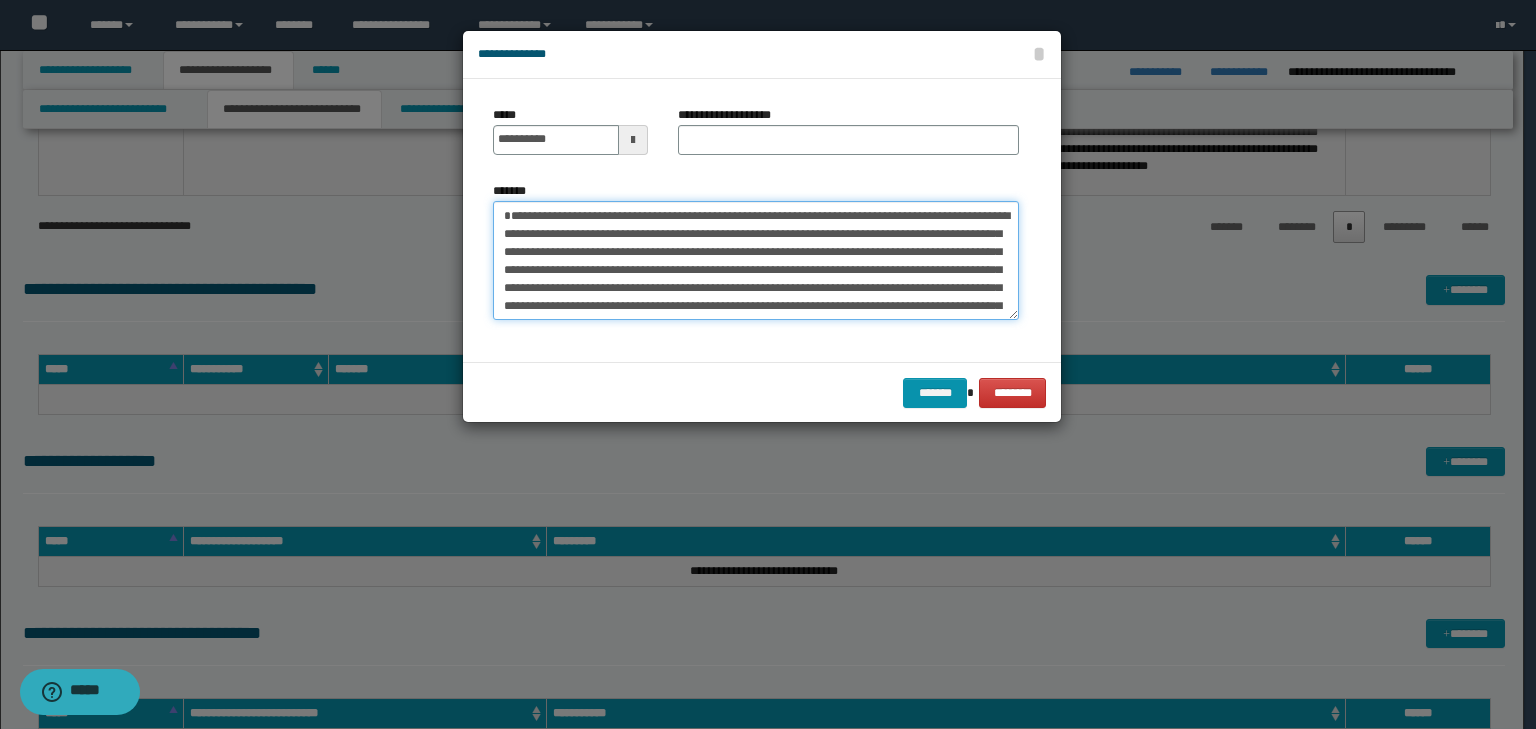 type on "**********" 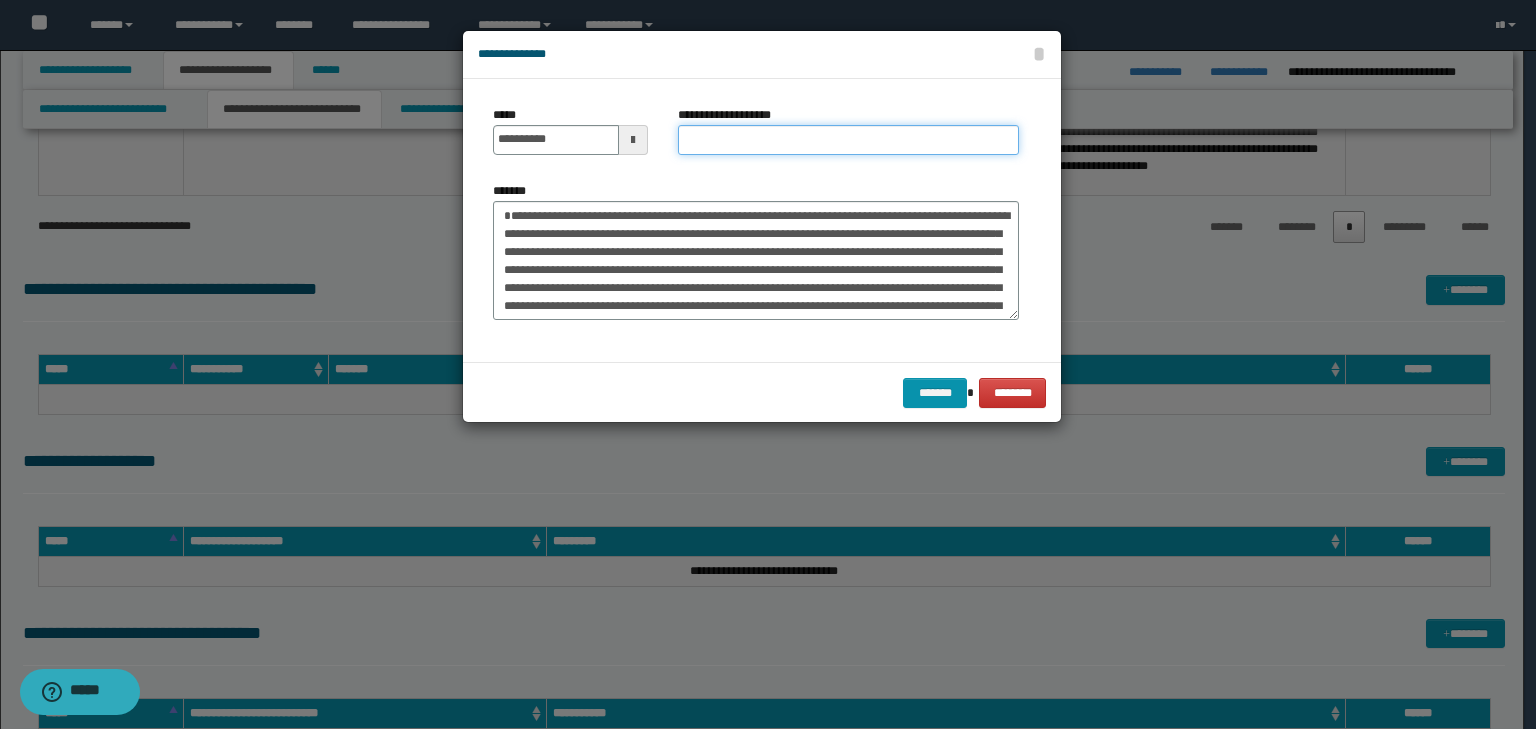 click on "**********" at bounding box center [848, 140] 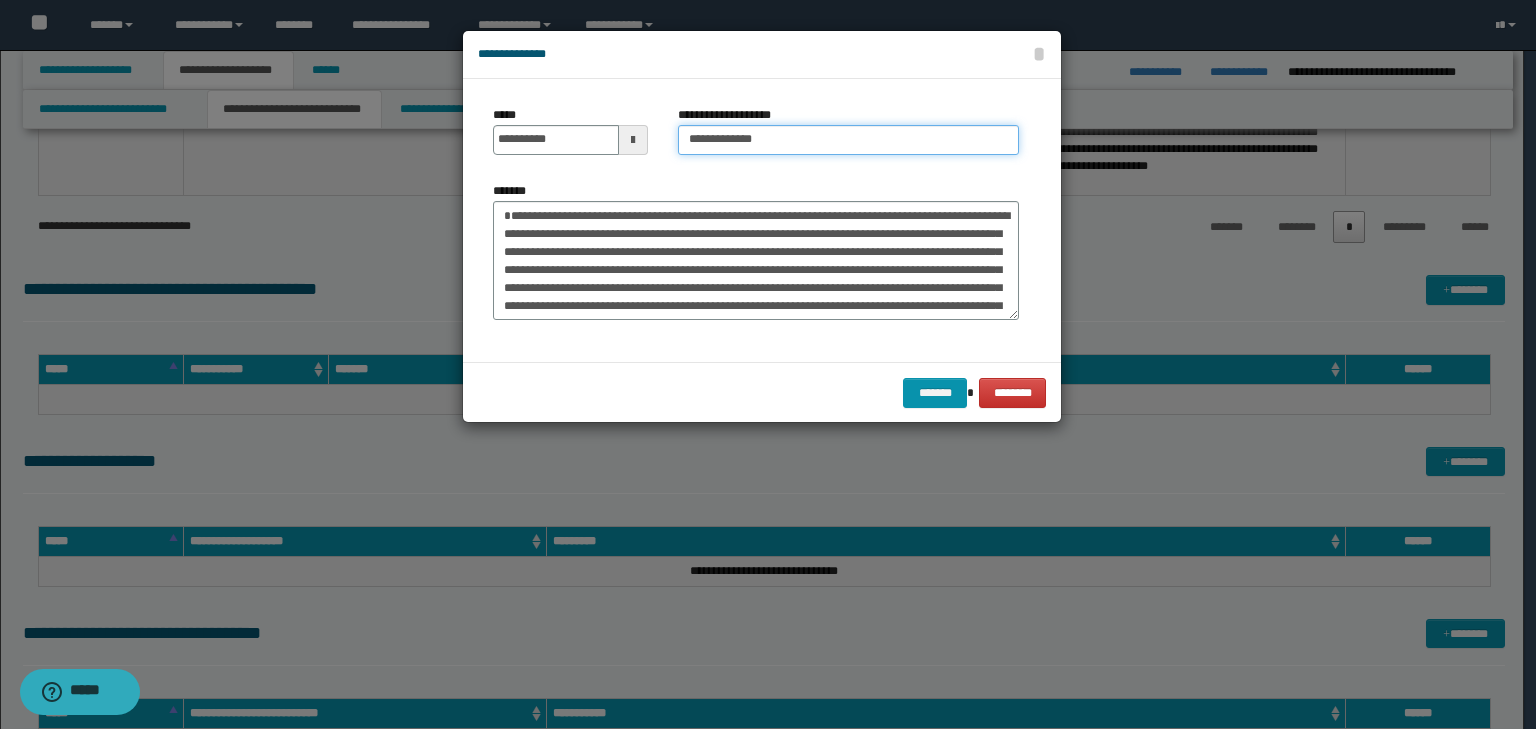 type on "**********" 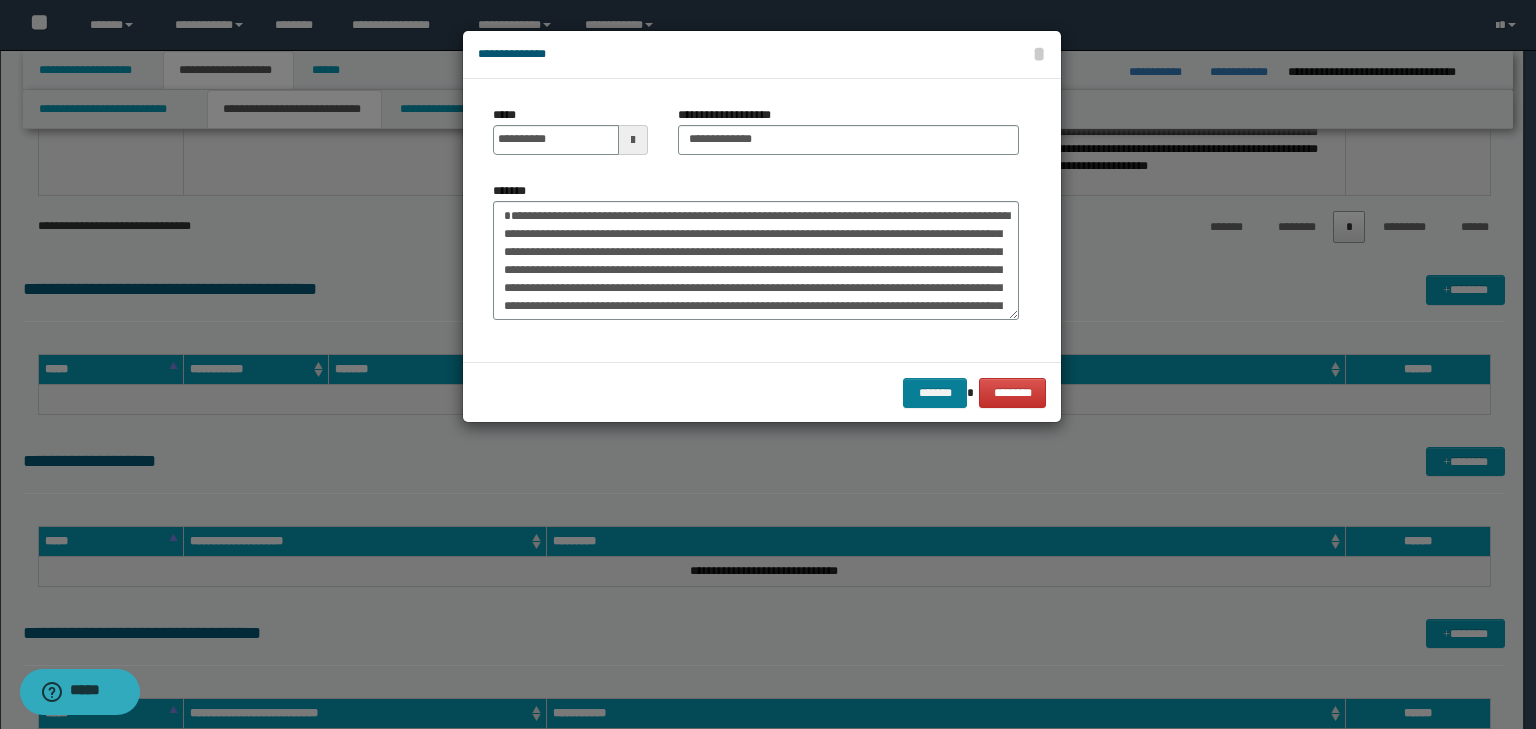 click on "*******
********" at bounding box center (762, 392) 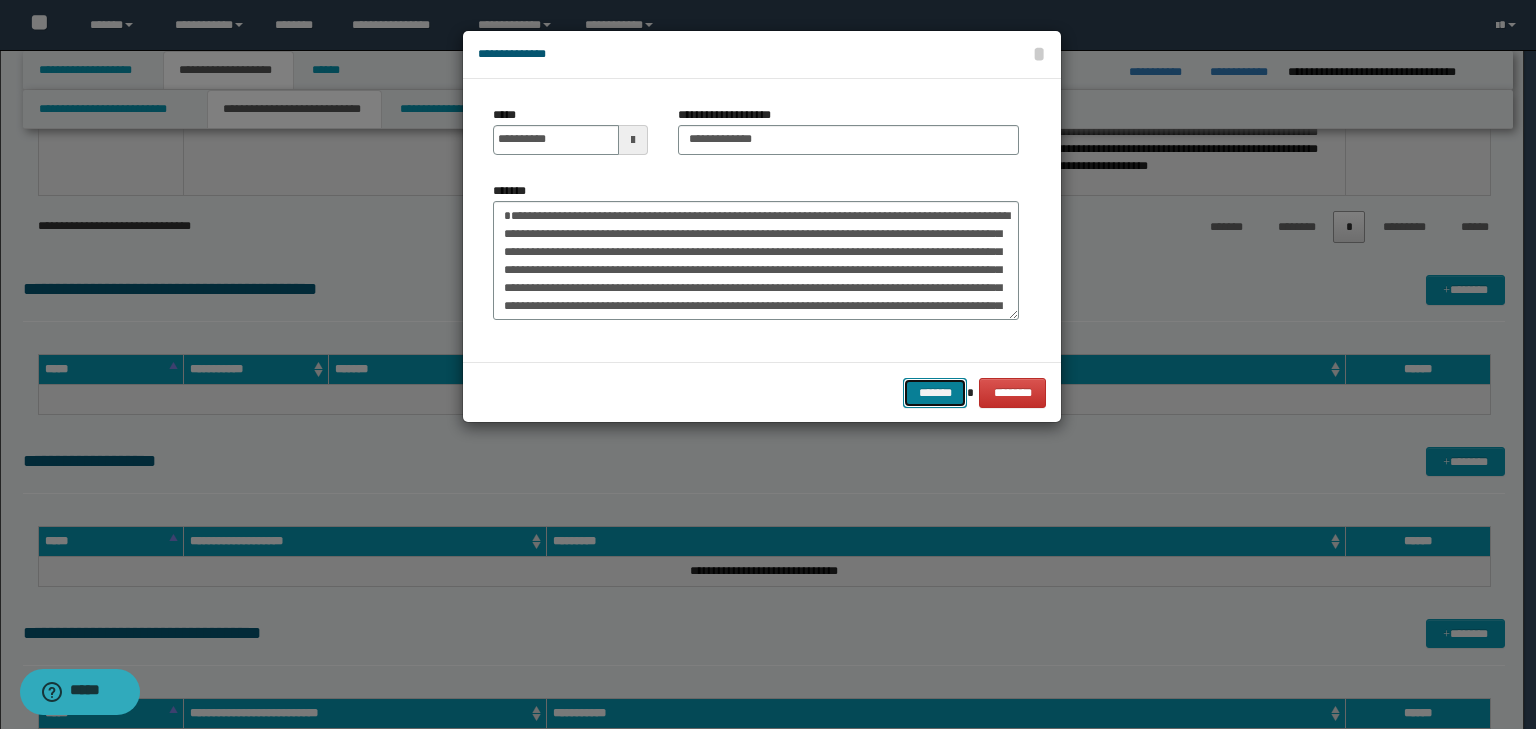click on "*******" at bounding box center (935, 393) 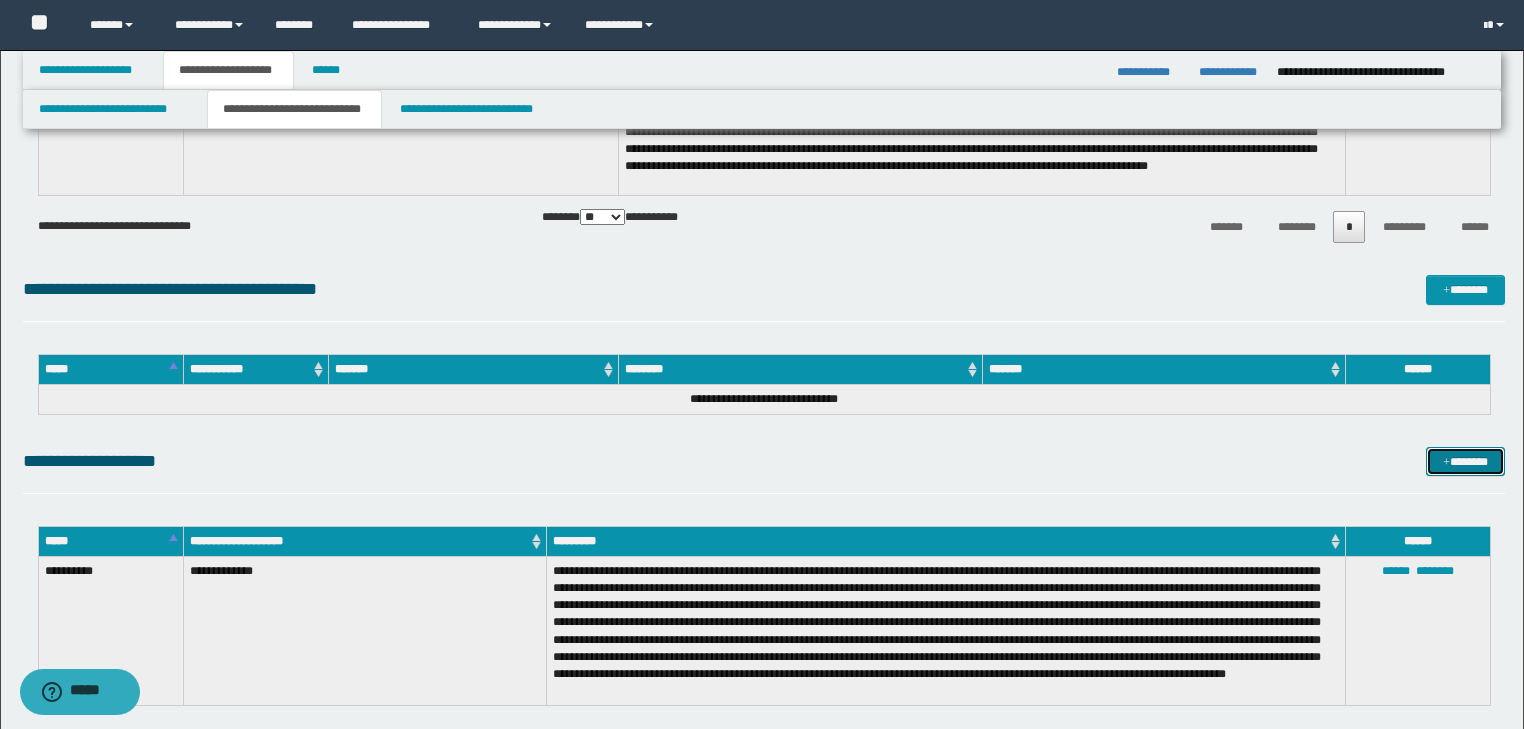 click on "*******" at bounding box center (1465, 462) 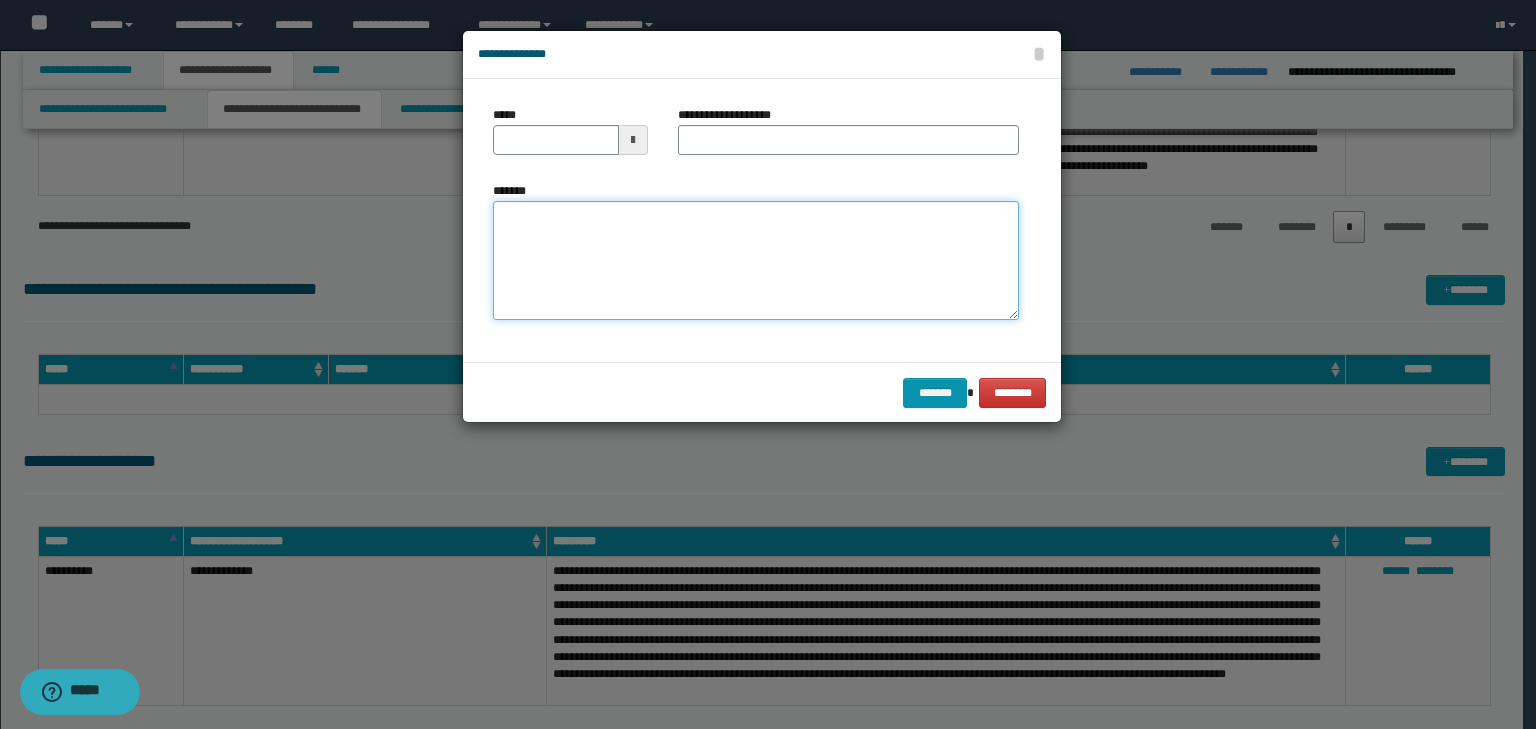 click on "*******" at bounding box center [756, 261] 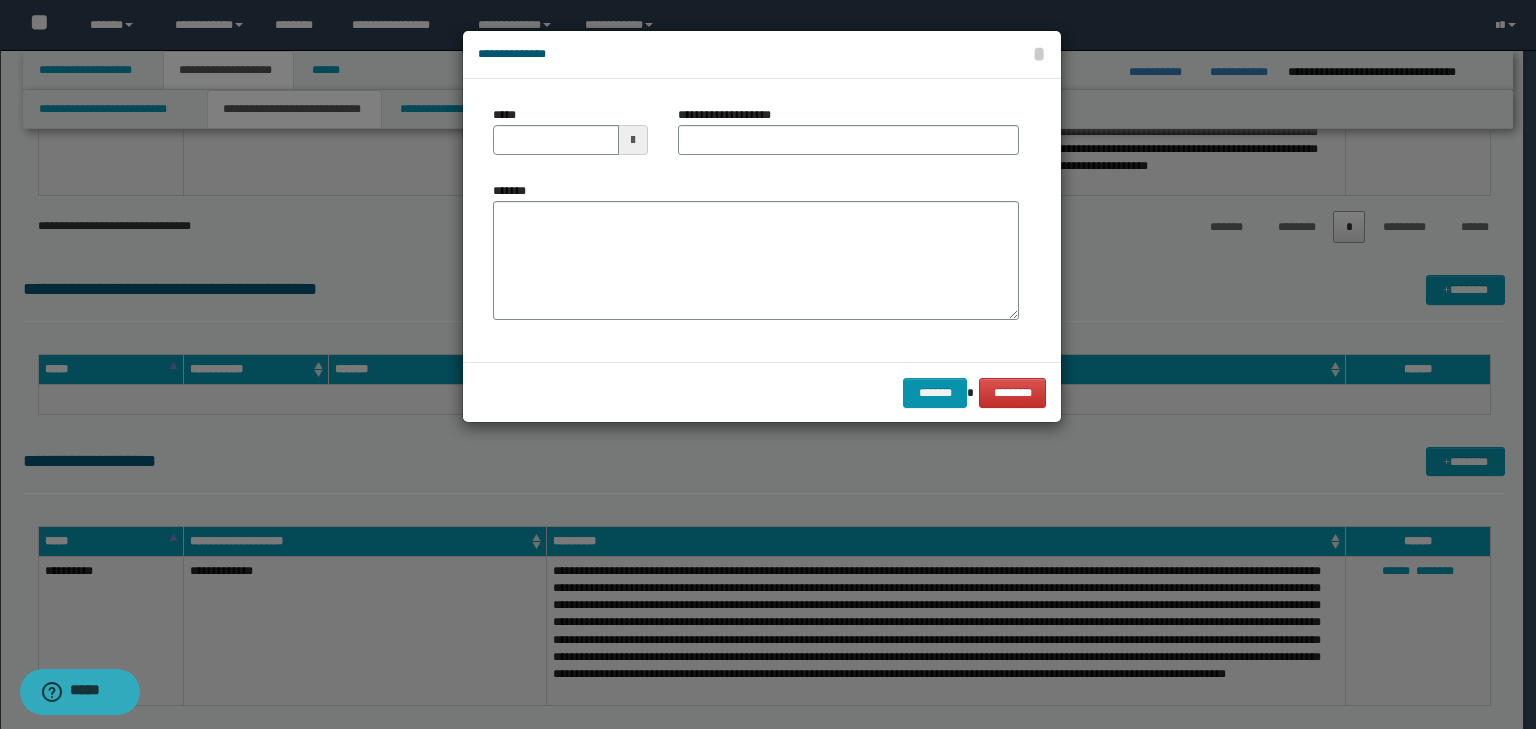 click on "*******
********" at bounding box center (762, 392) 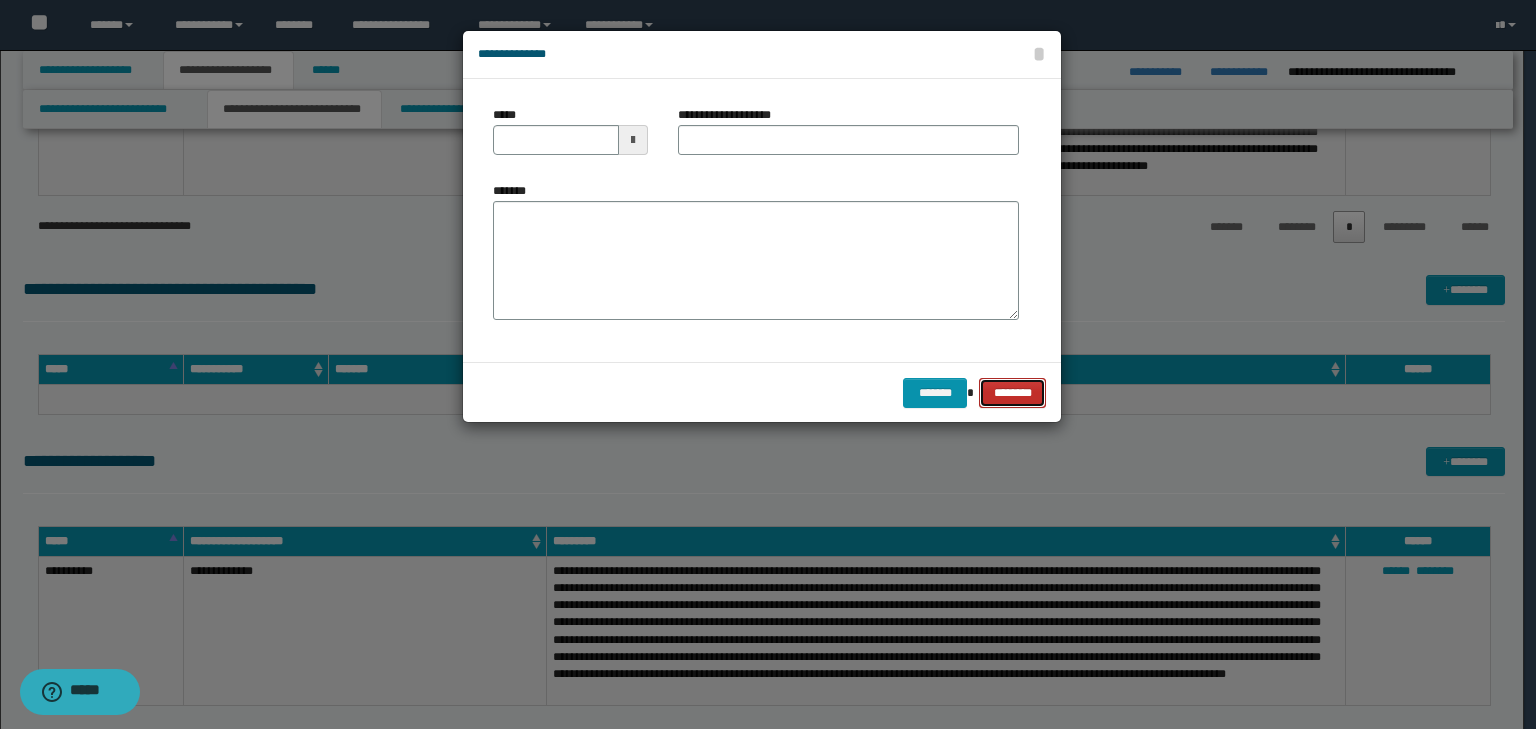 click on "********" at bounding box center [1012, 393] 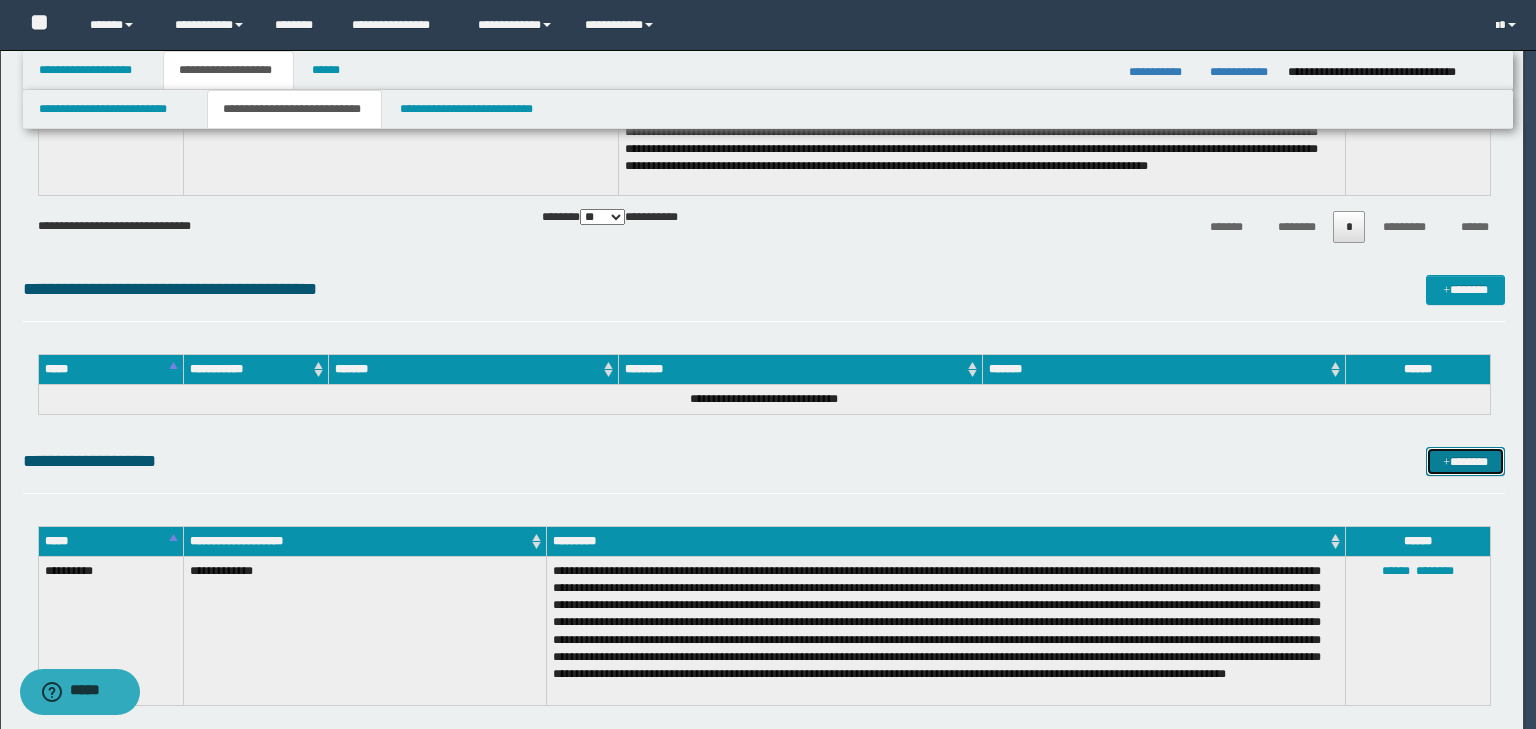 type 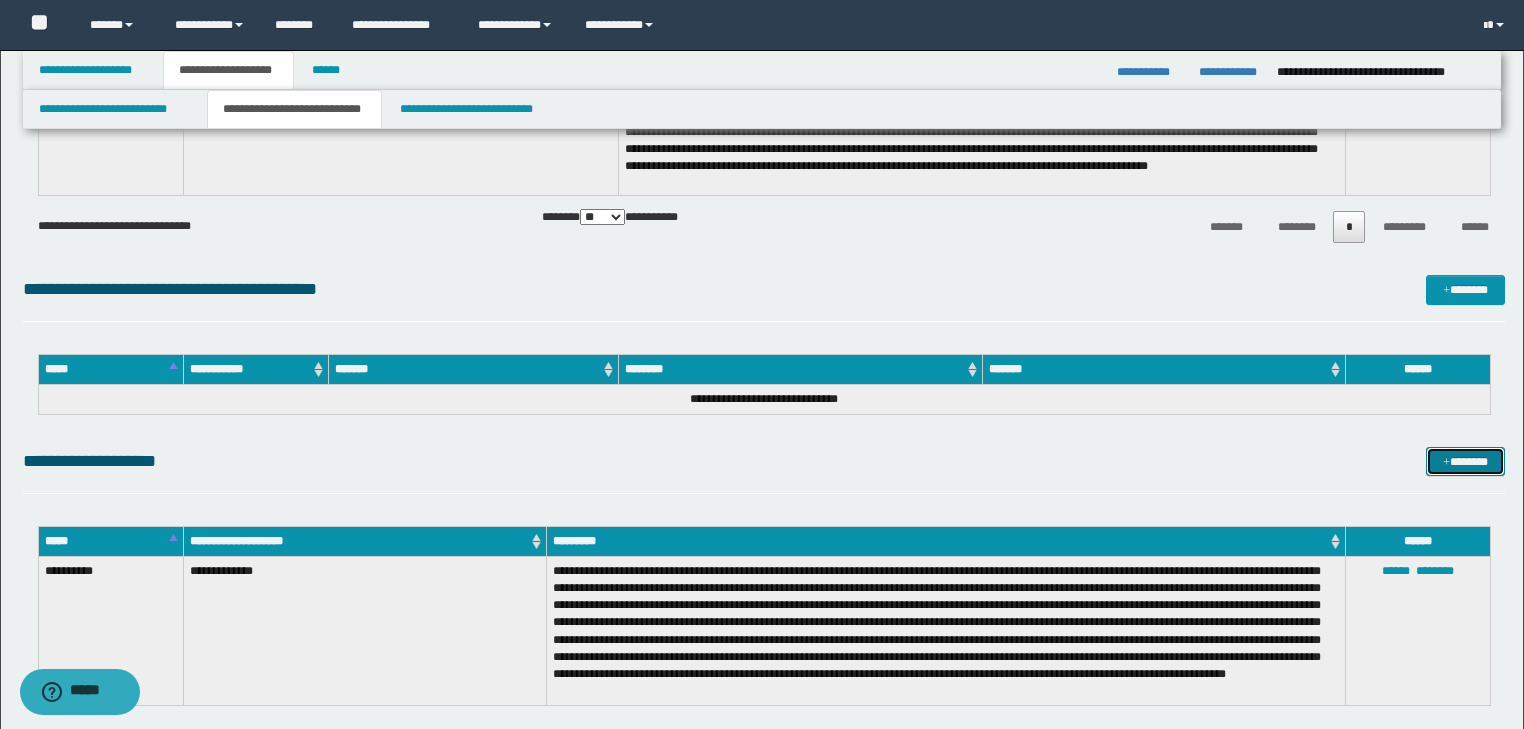 click on "*******" at bounding box center (1465, 462) 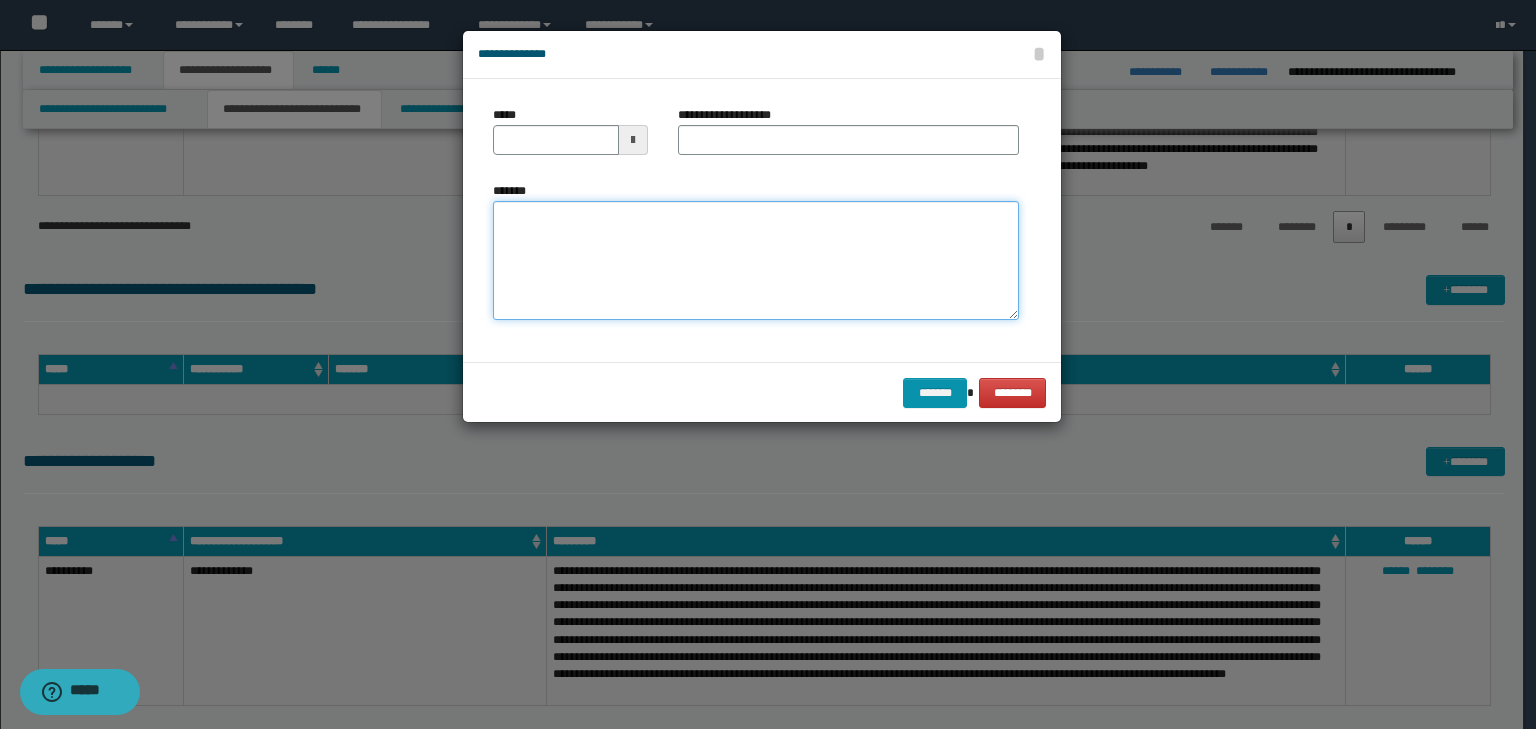 click on "*******" at bounding box center [756, 261] 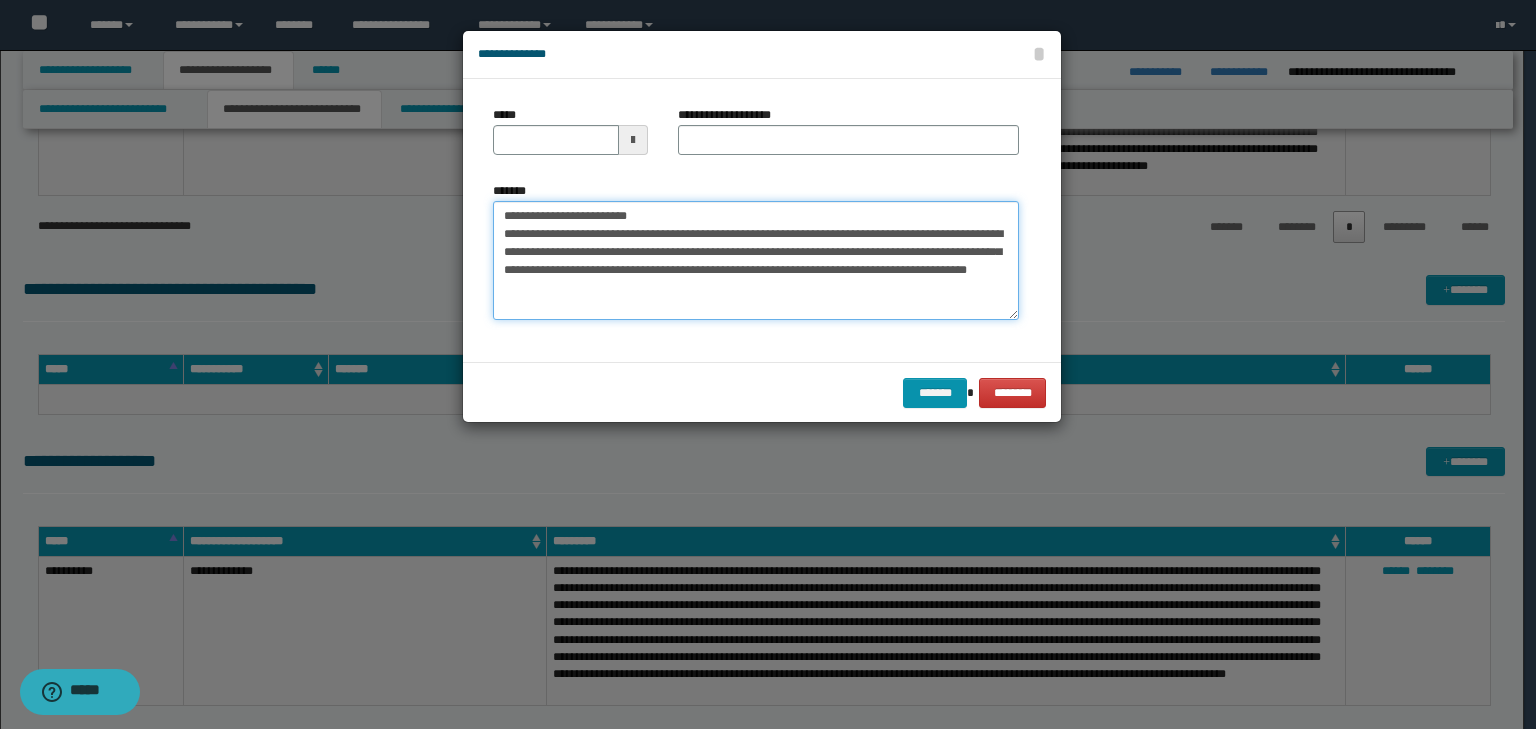 drag, startPoint x: 565, startPoint y: 215, endPoint x: 464, endPoint y: 201, distance: 101.96568 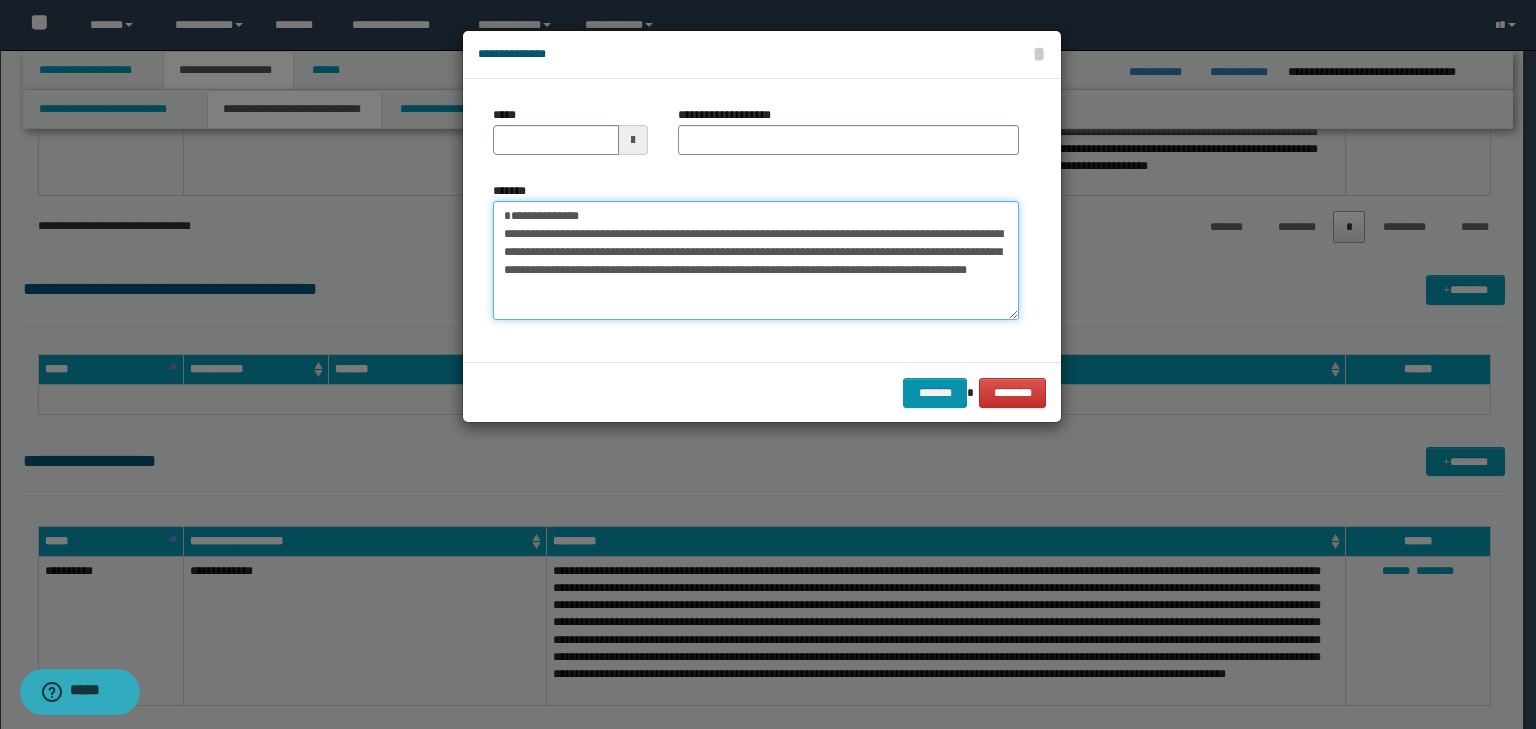 type 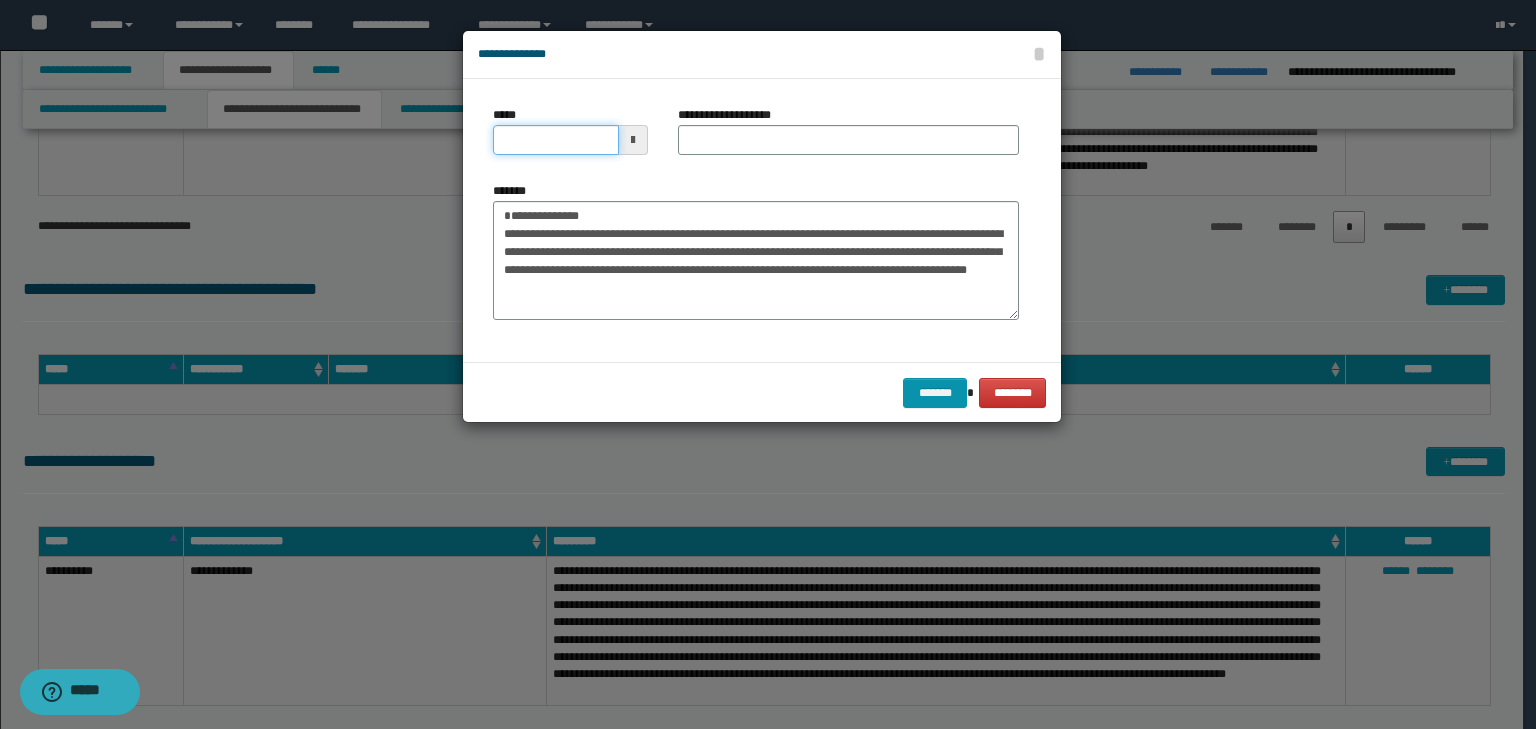 click on "*****" at bounding box center [556, 140] 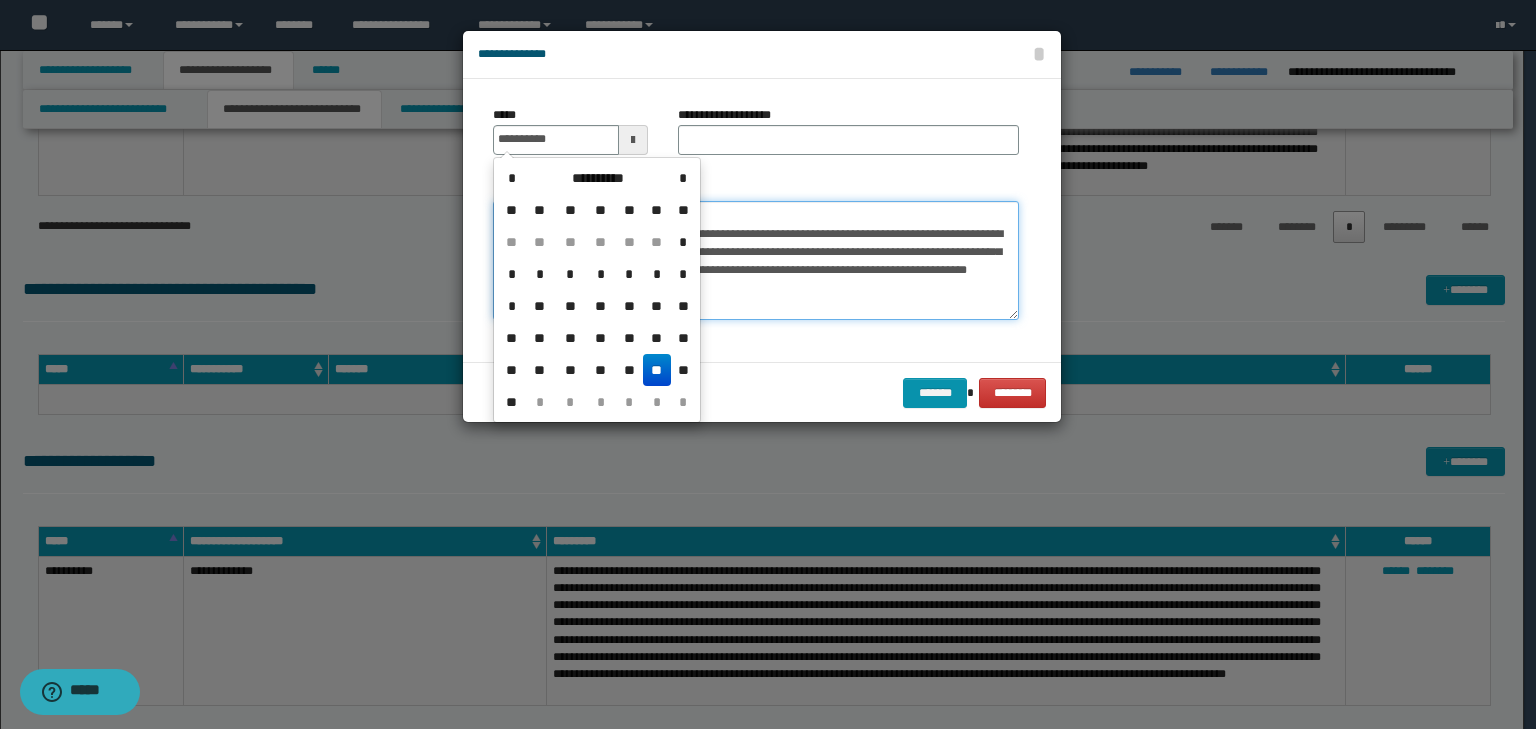 type on "**********" 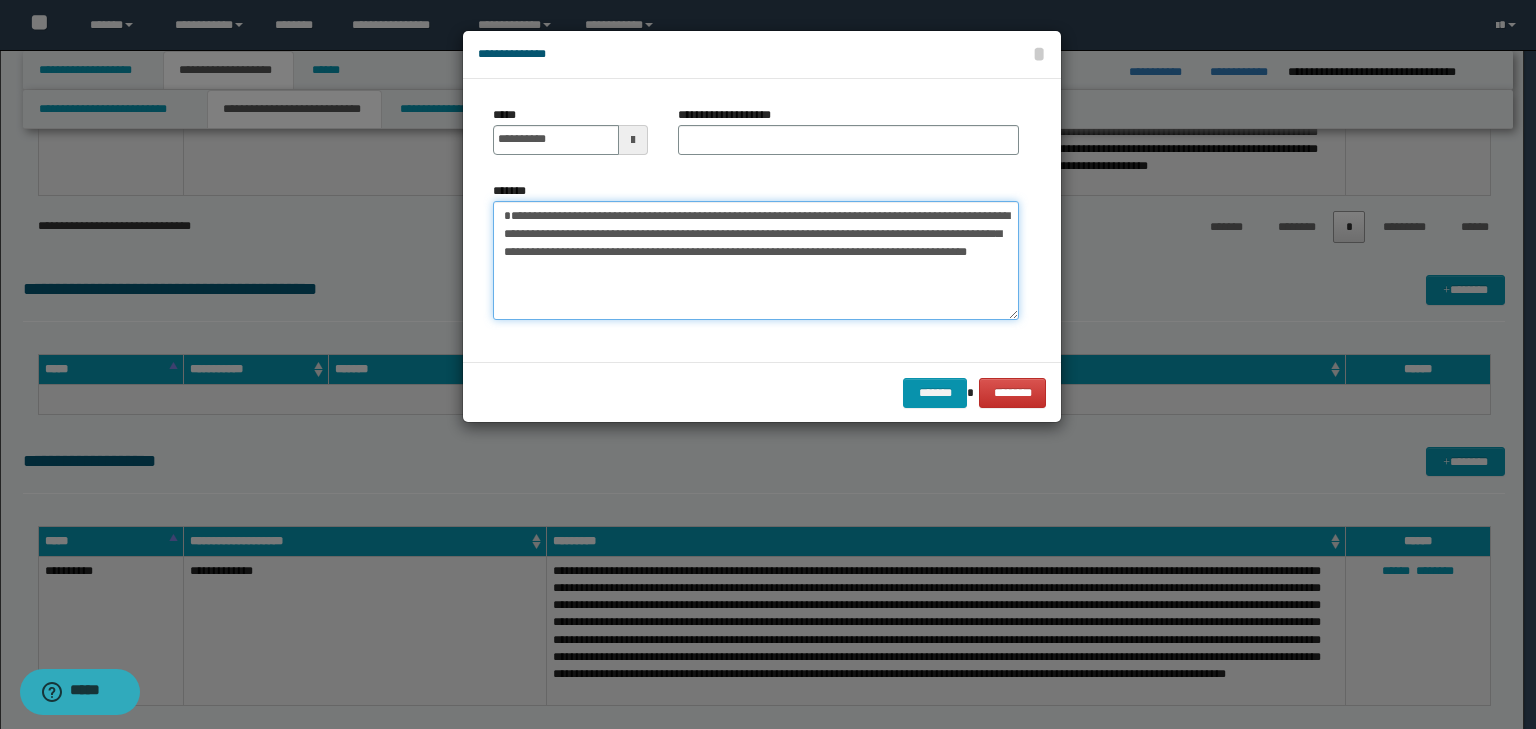 type on "**********" 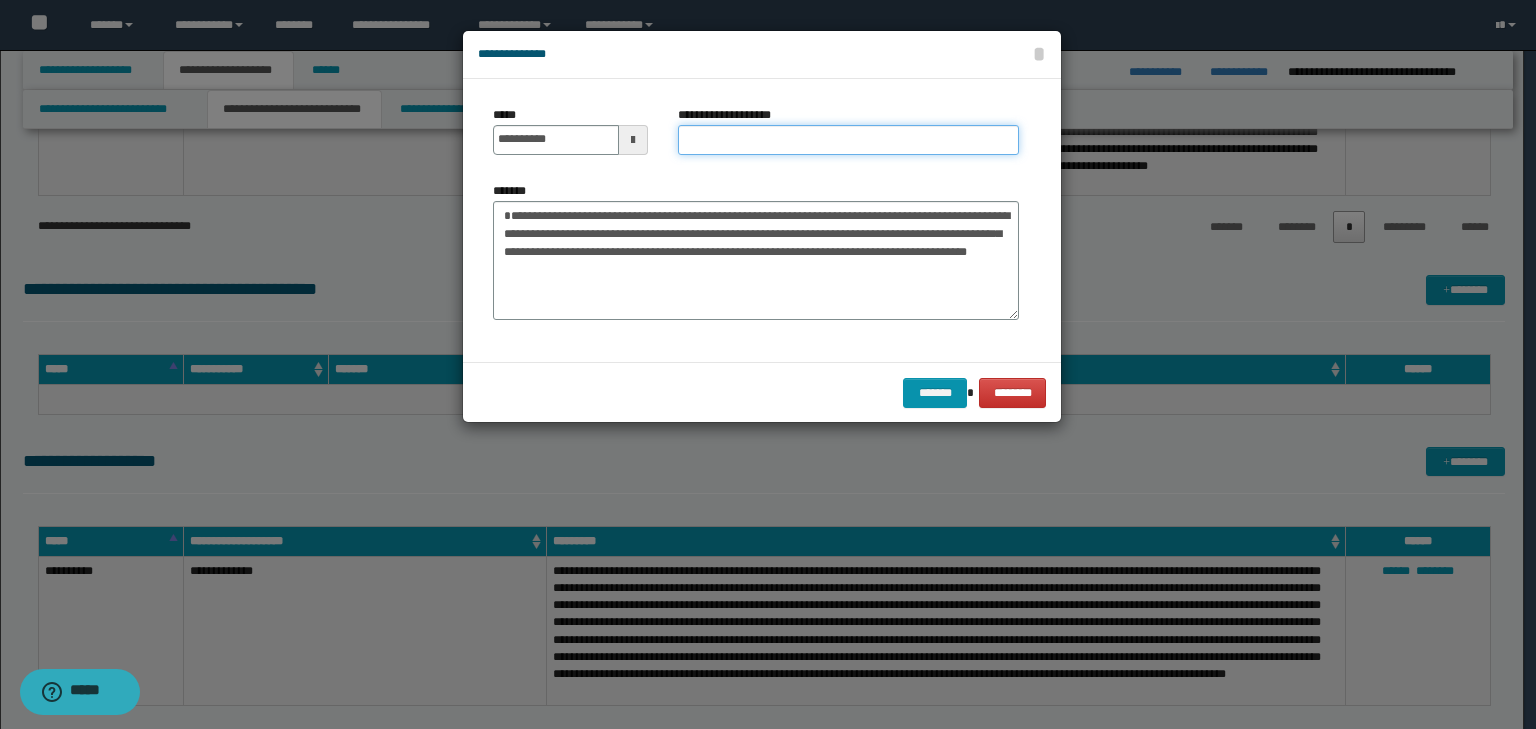 click on "**********" at bounding box center [848, 140] 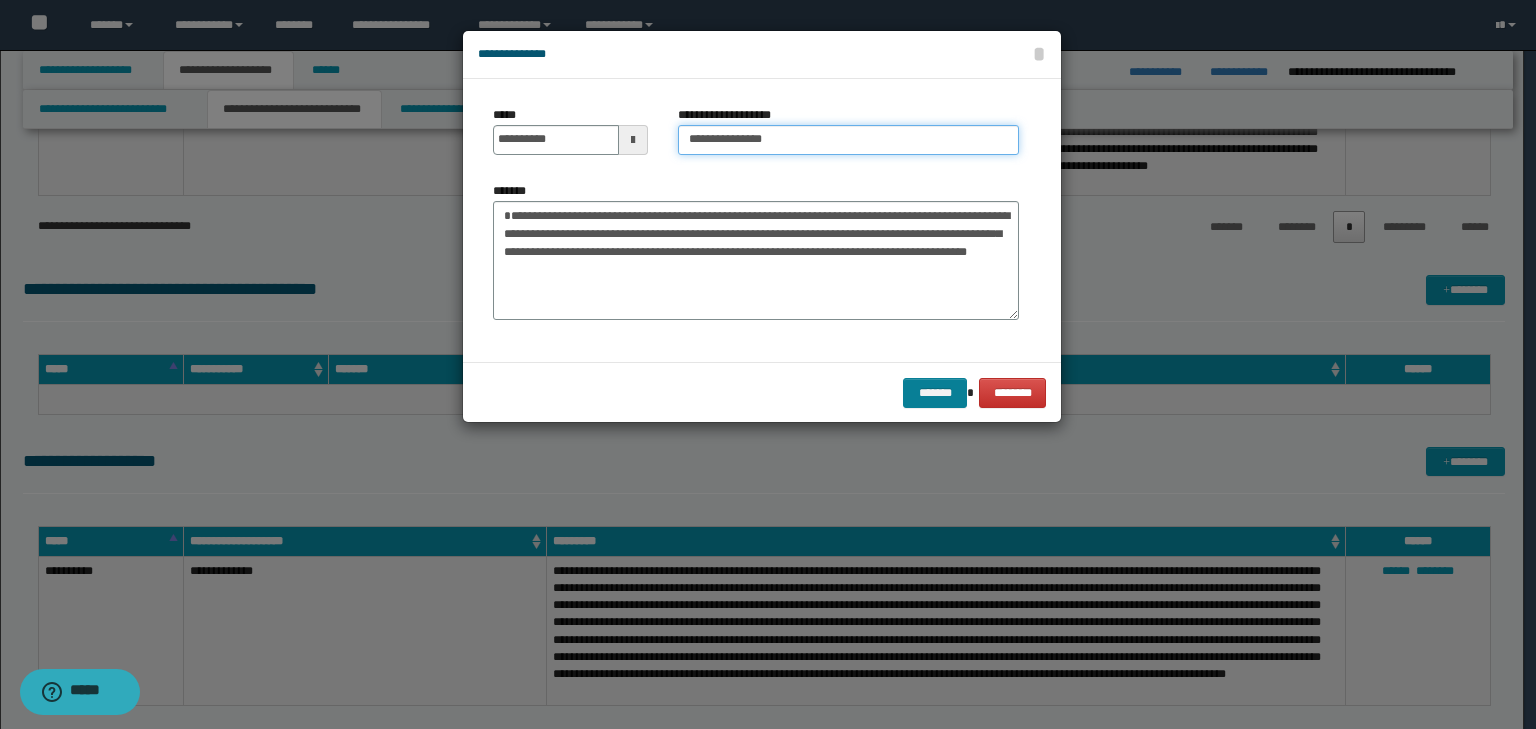 type on "**********" 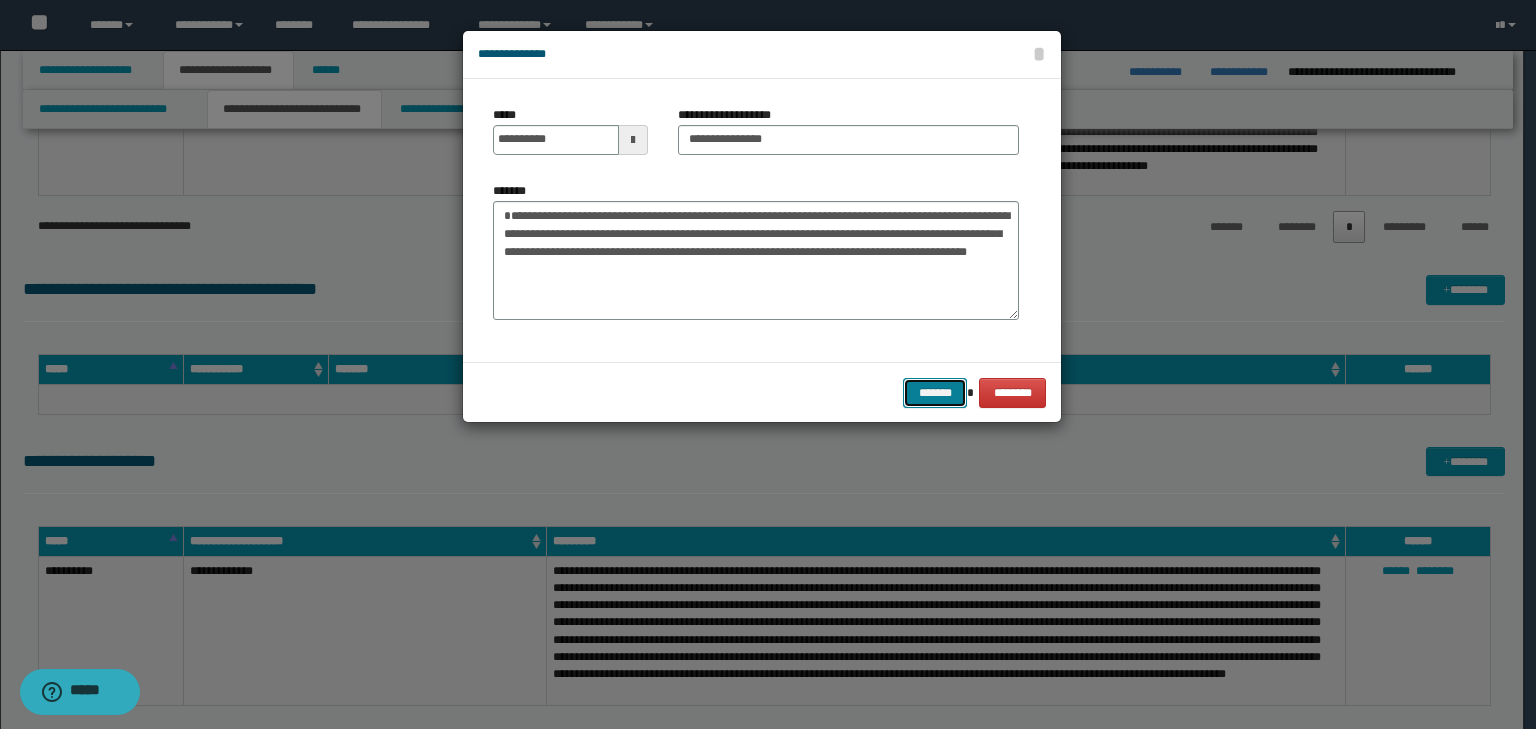 click on "*******" at bounding box center [935, 393] 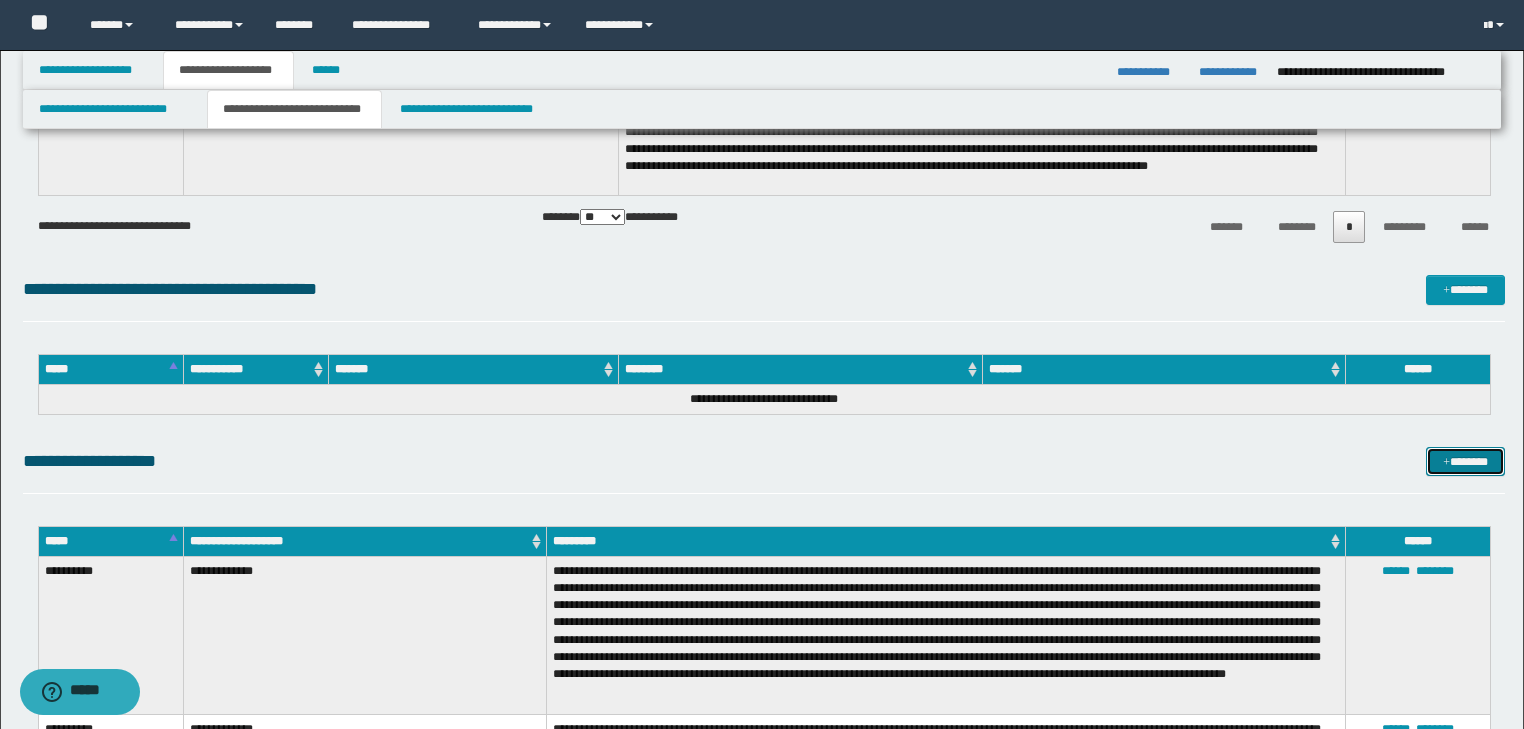 click at bounding box center (1446, 463) 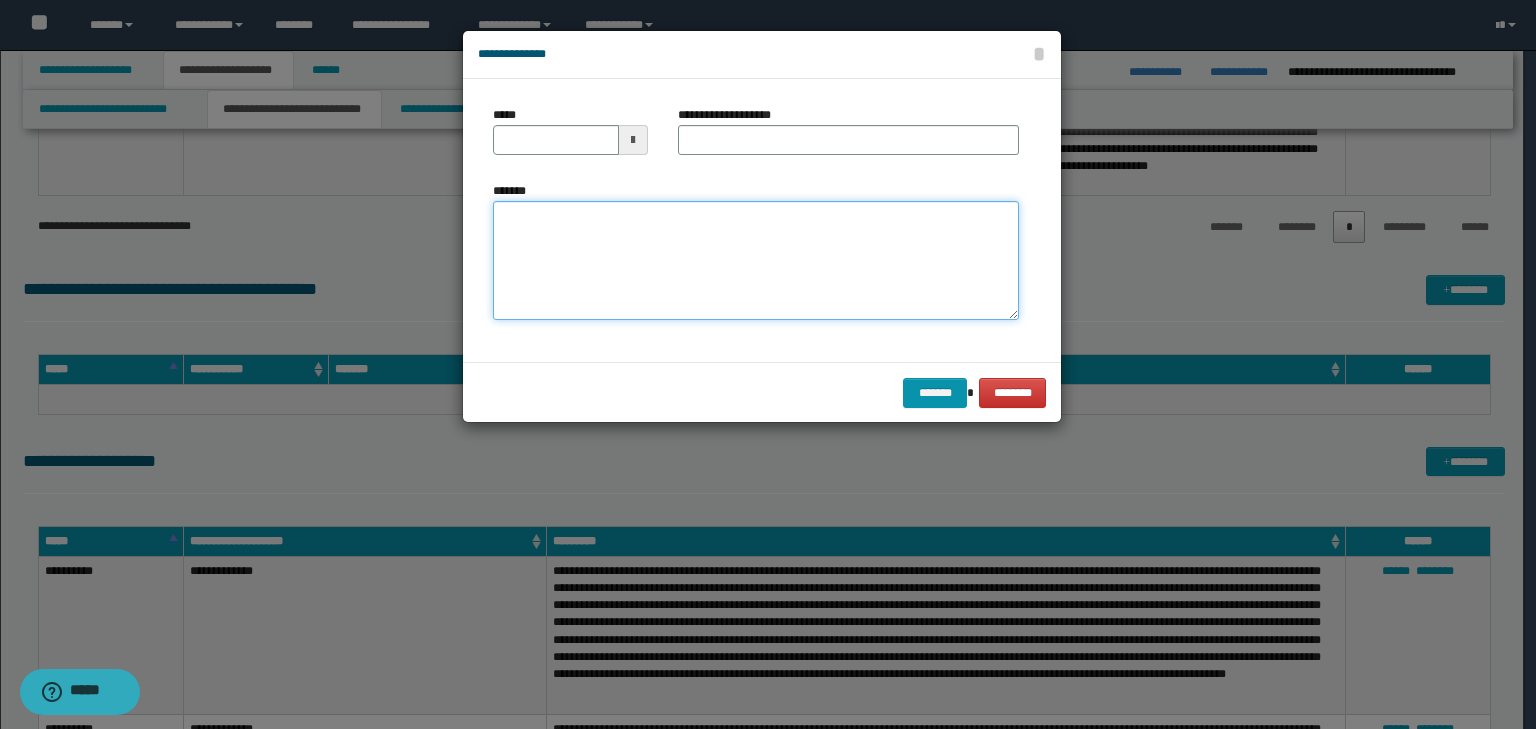 click on "*******" at bounding box center [756, 261] 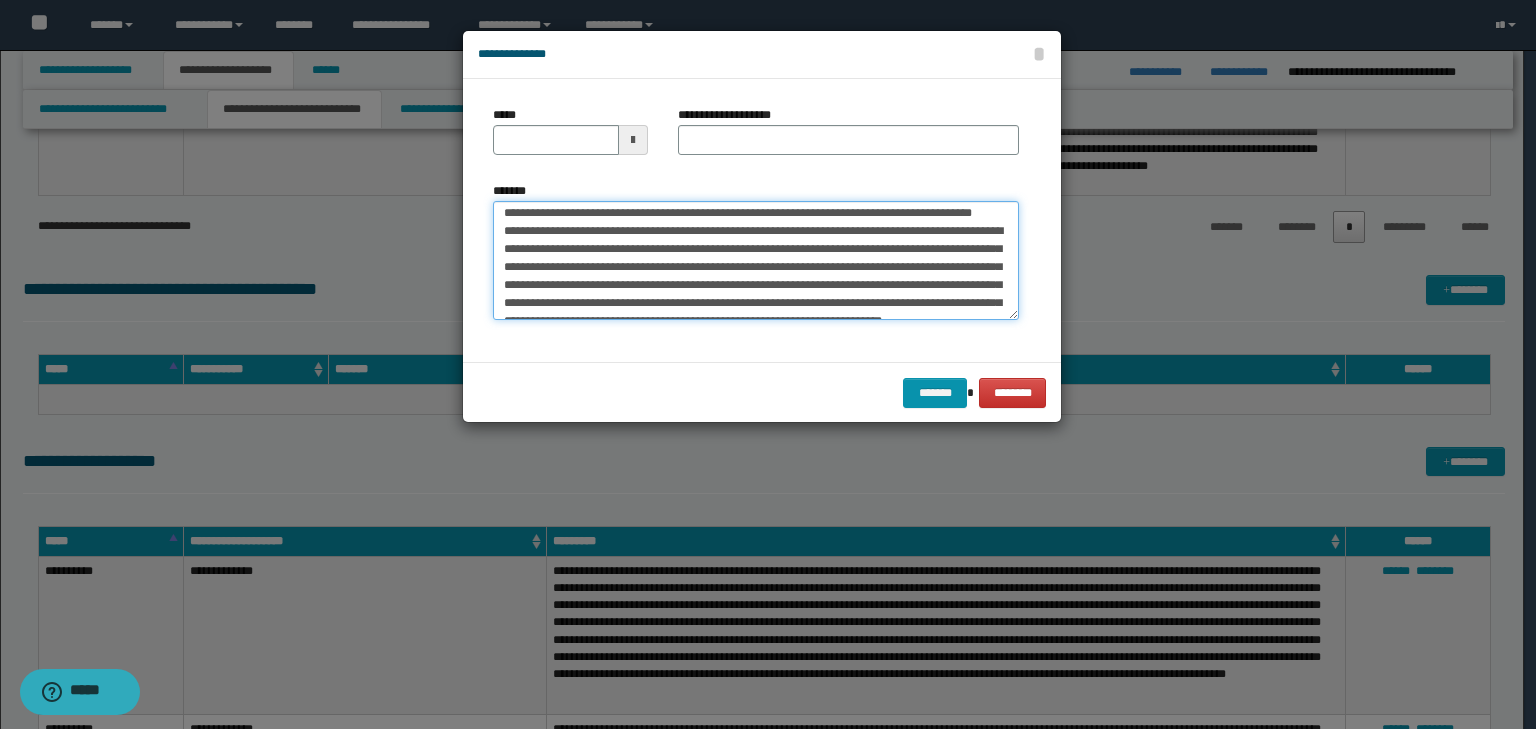 scroll, scrollTop: 0, scrollLeft: 0, axis: both 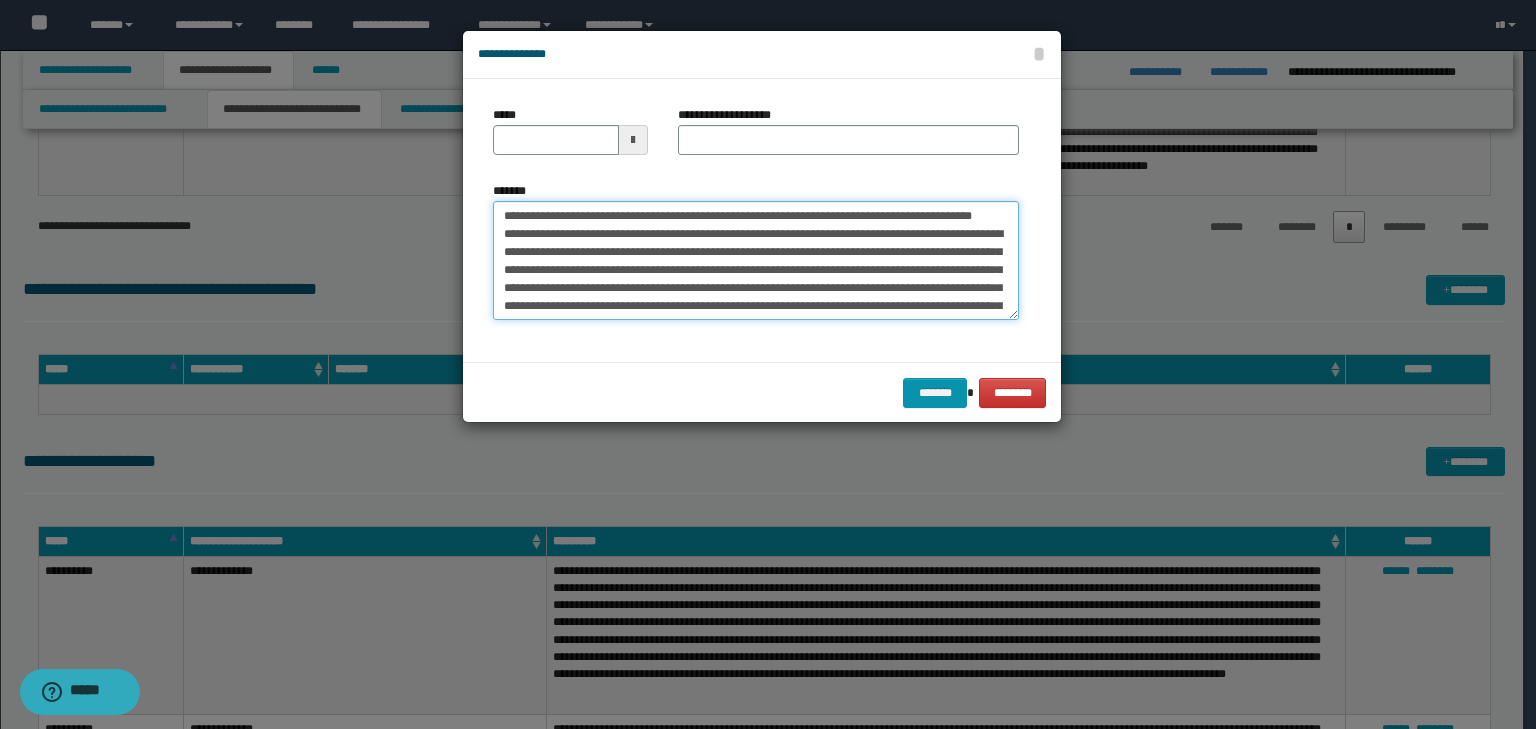 drag, startPoint x: 564, startPoint y: 211, endPoint x: 461, endPoint y: 196, distance: 104.0865 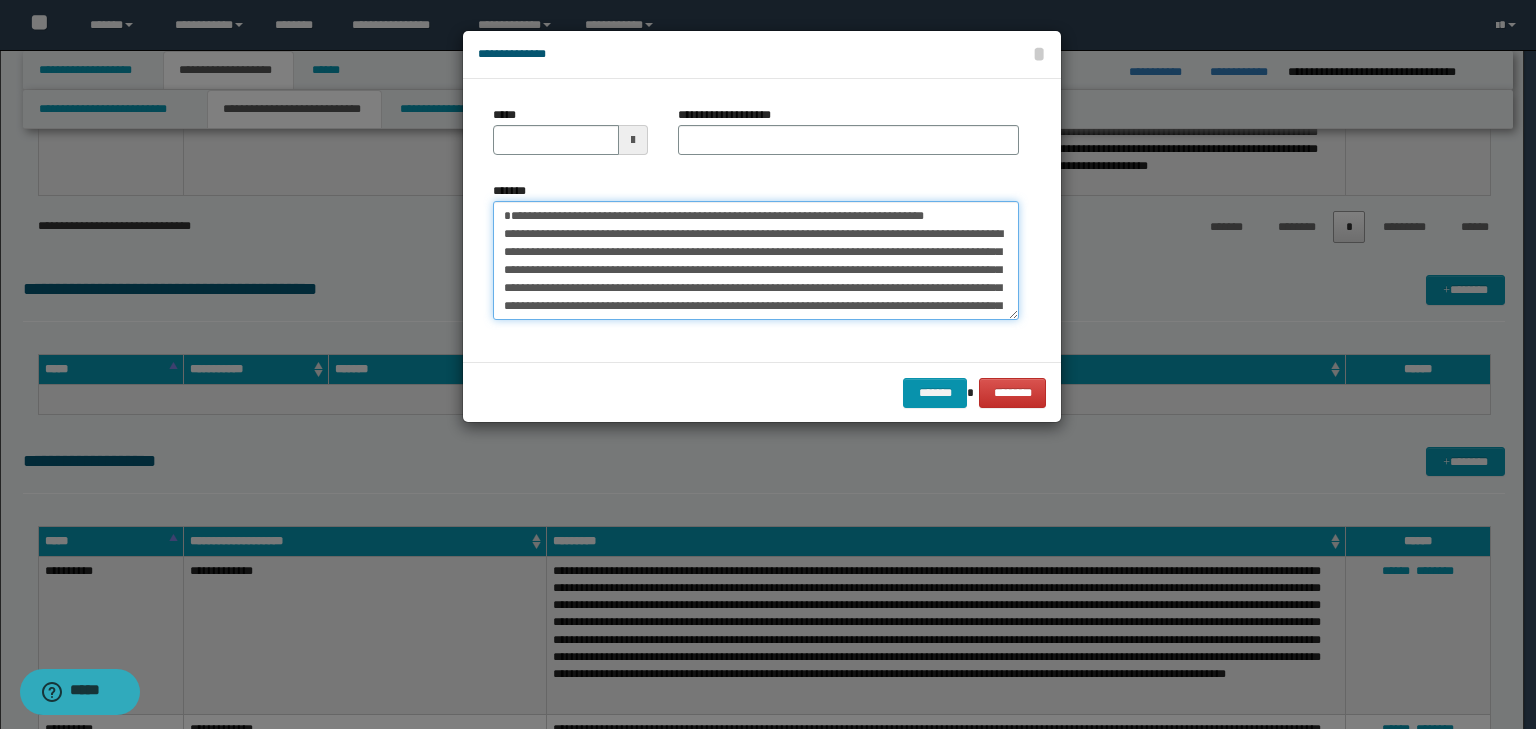 type 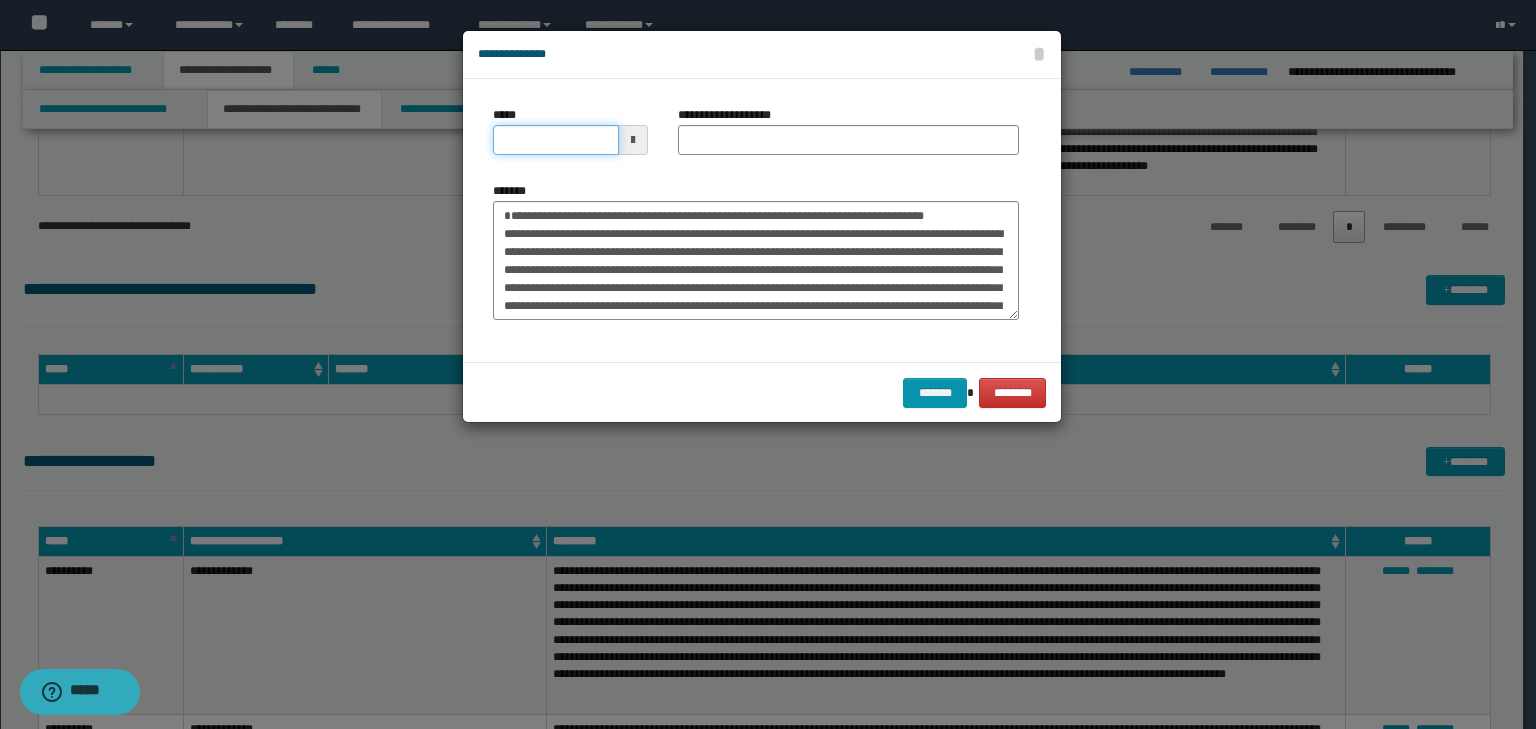 click on "*****" at bounding box center (556, 140) 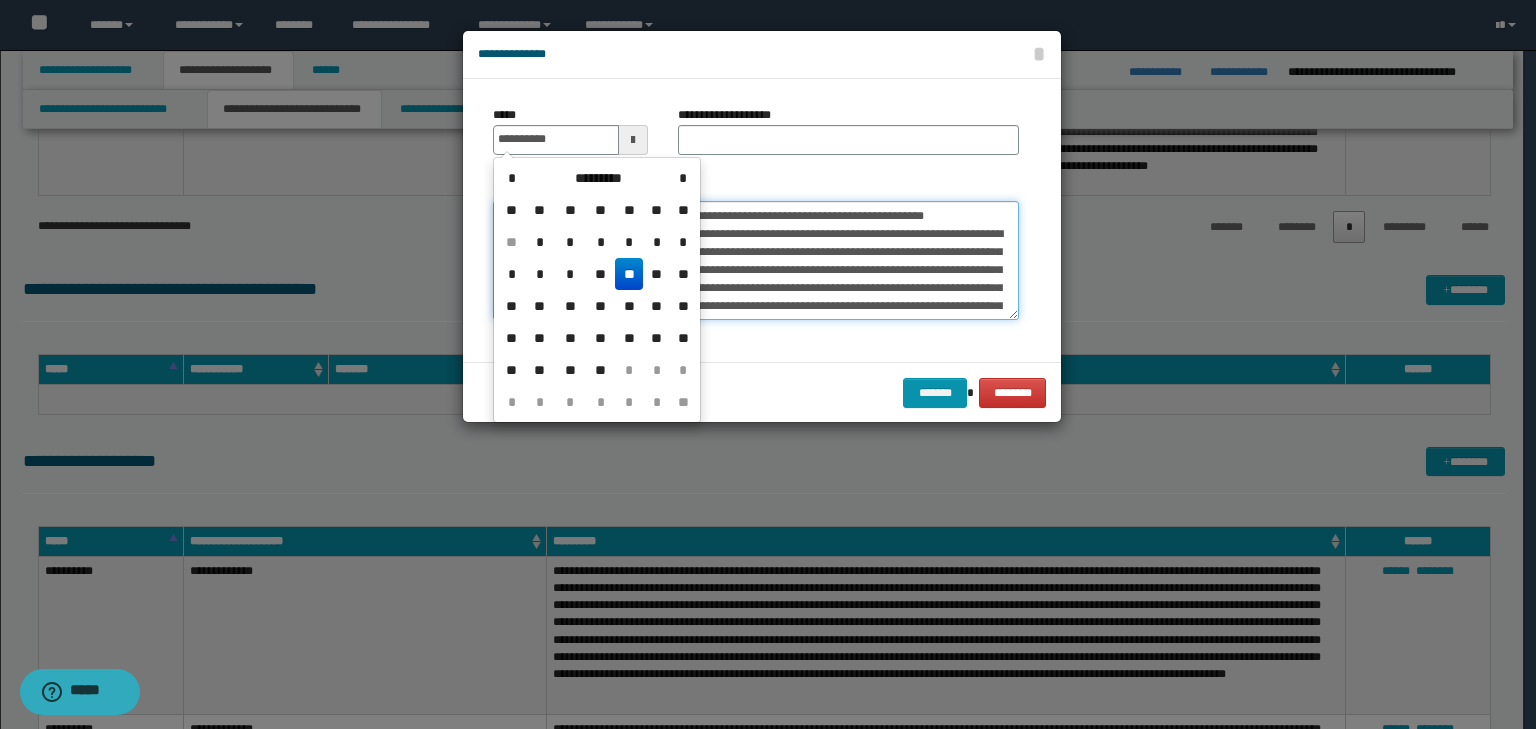 type on "**********" 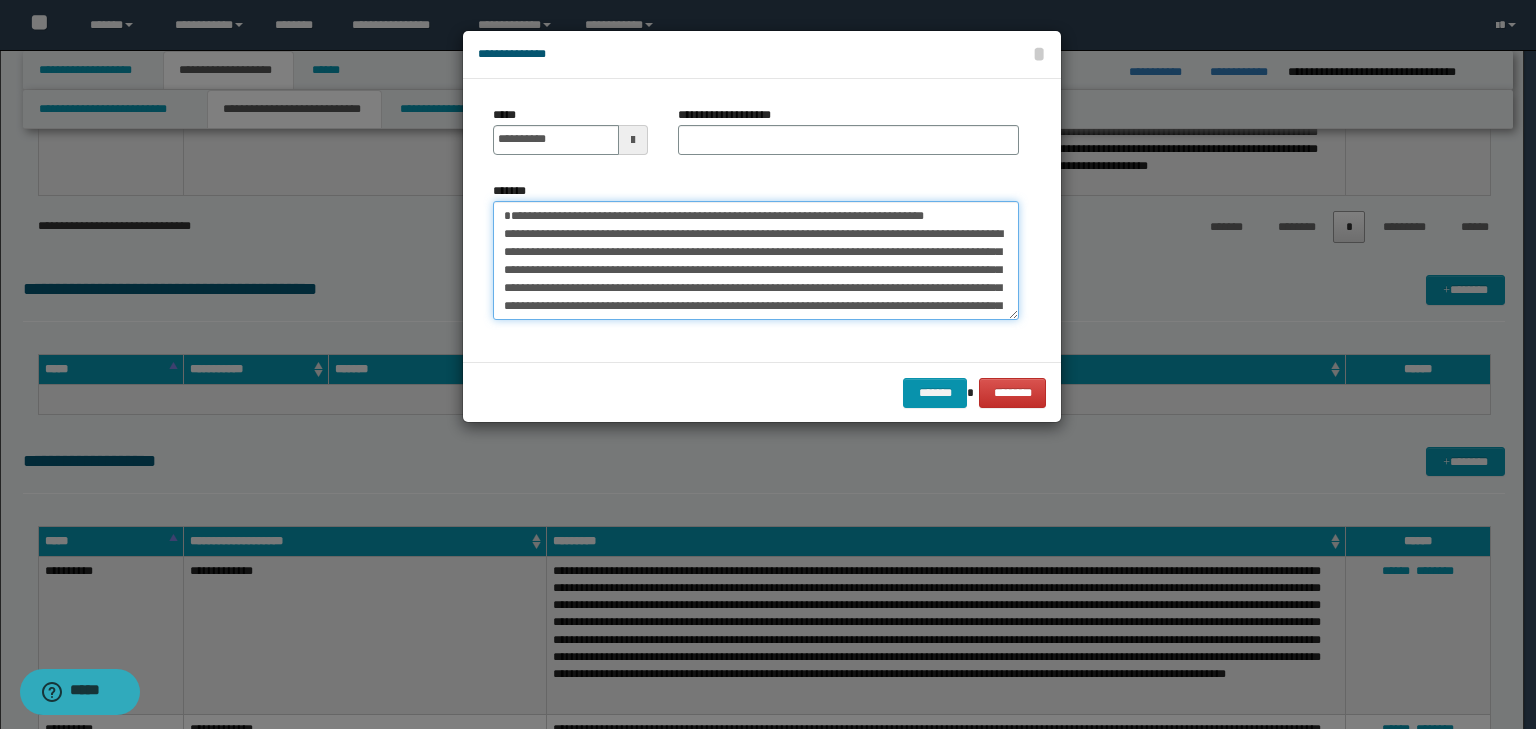 drag, startPoint x: 728, startPoint y: 232, endPoint x: 501, endPoint y: 186, distance: 231.6139 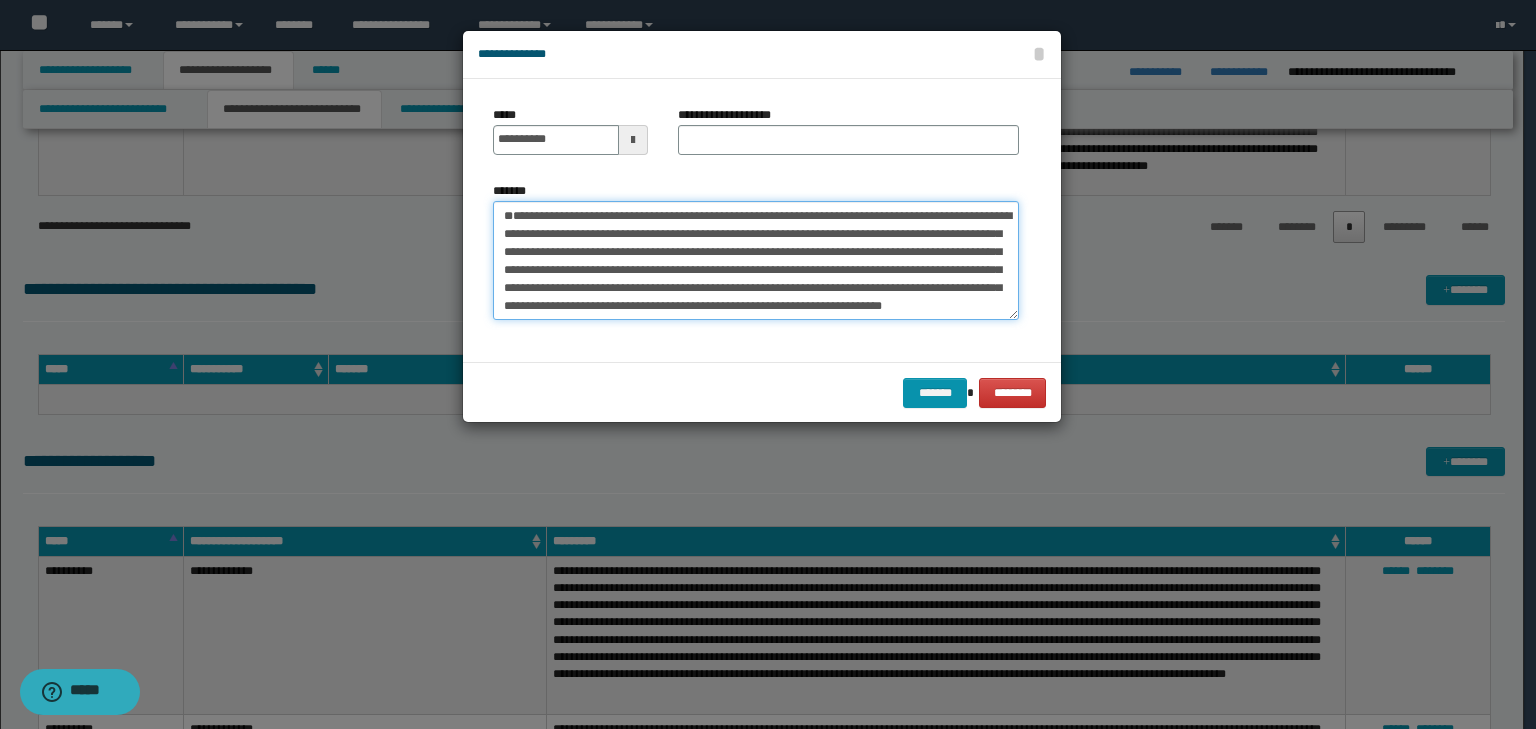 type on "**********" 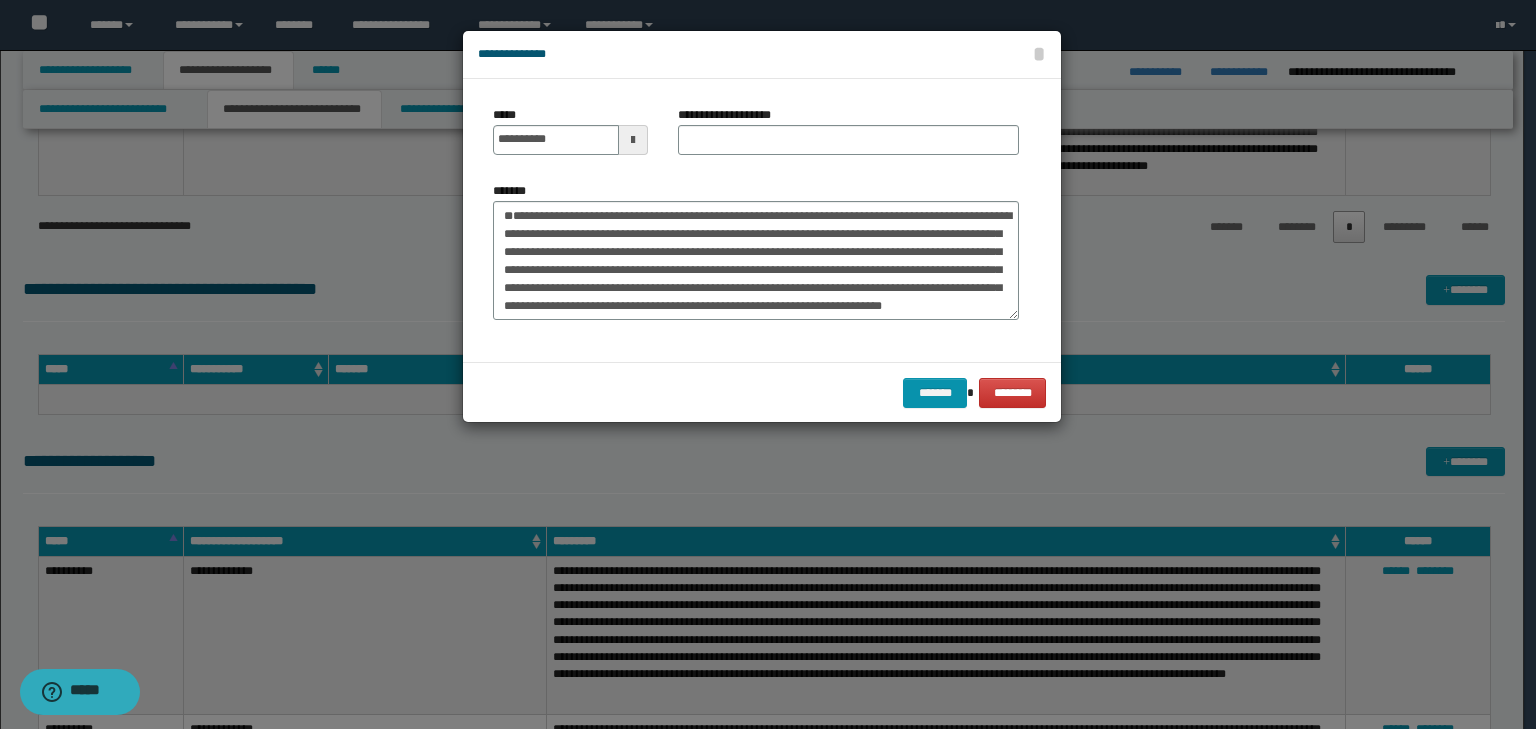 click on "**********" at bounding box center [848, 138] 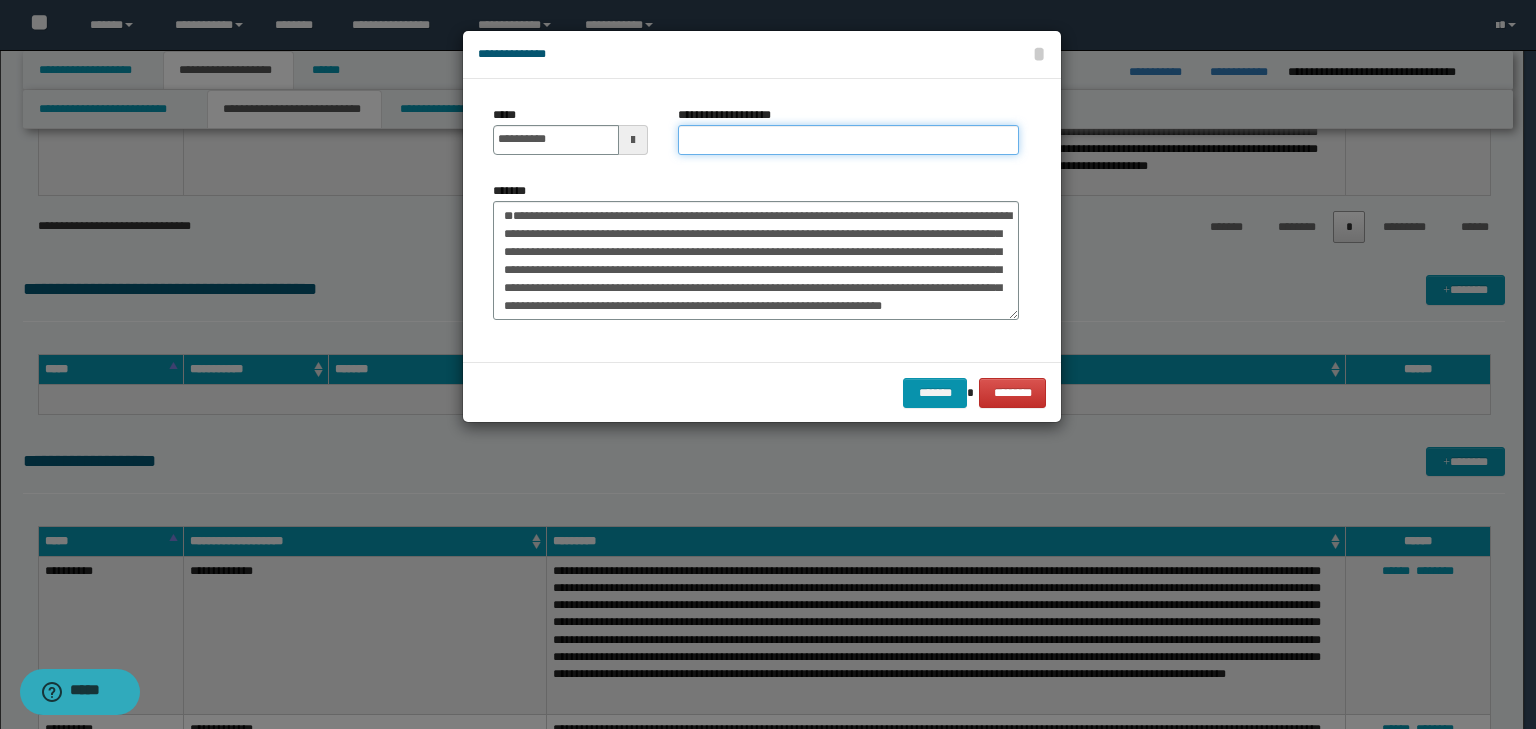 click on "**********" at bounding box center [848, 140] 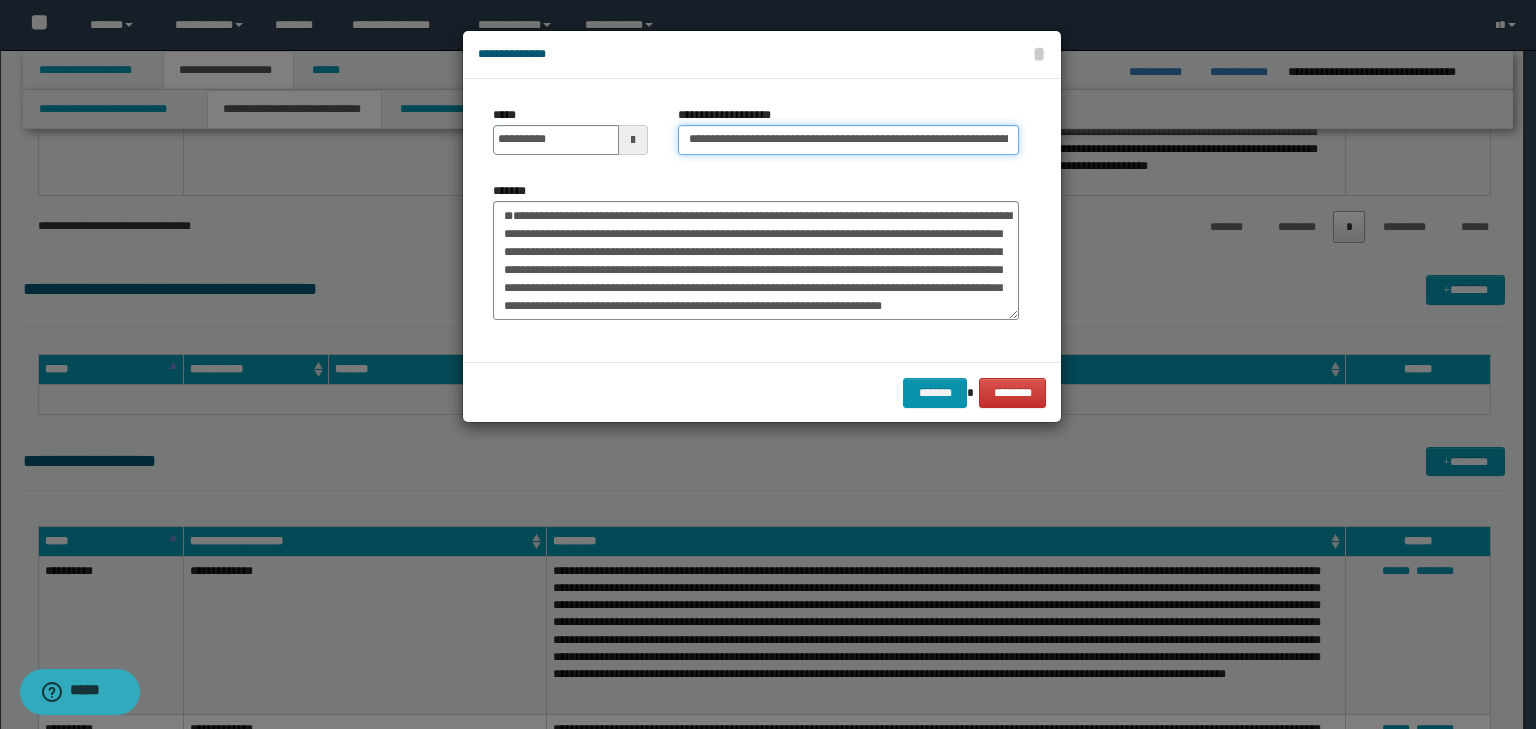 scroll, scrollTop: 0, scrollLeft: 201, axis: horizontal 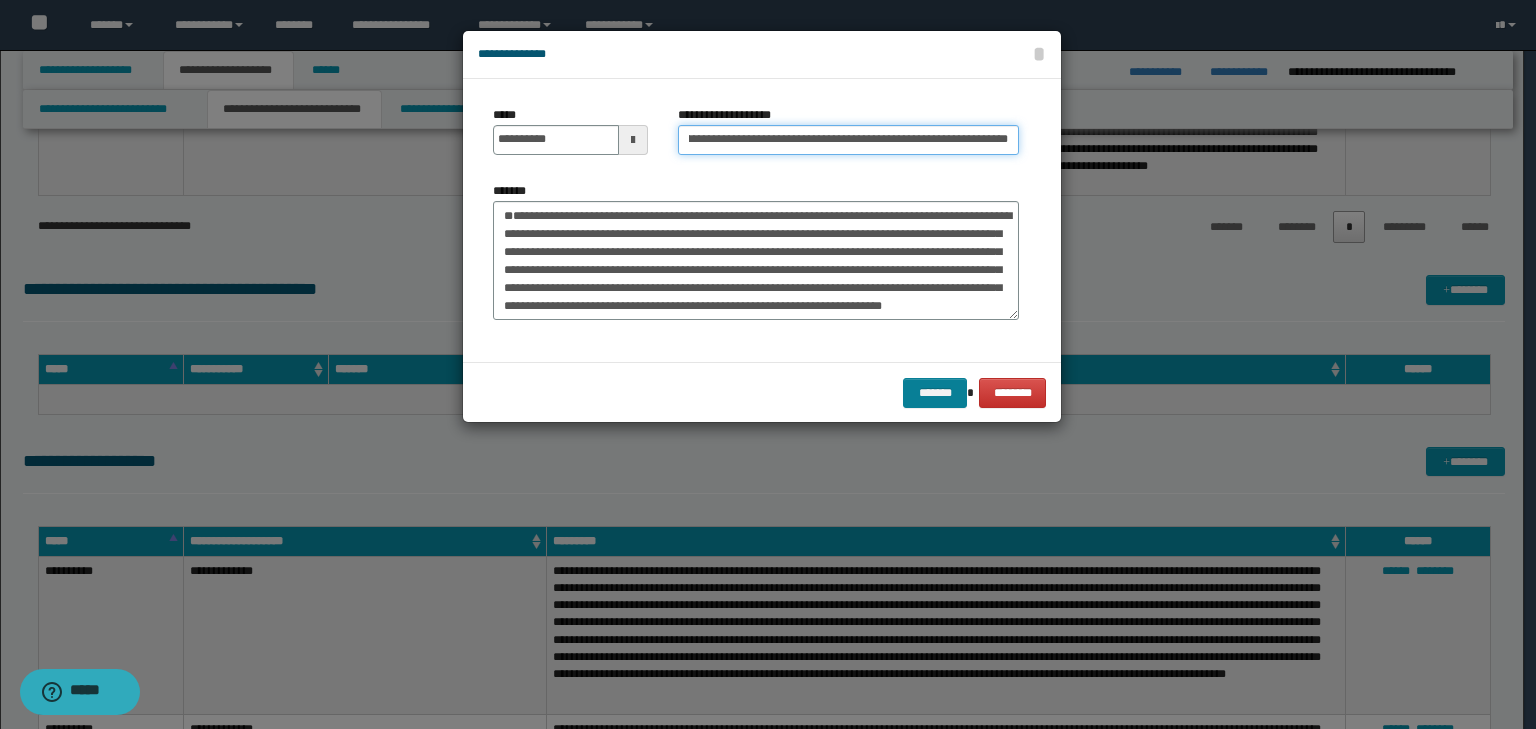 type on "**********" 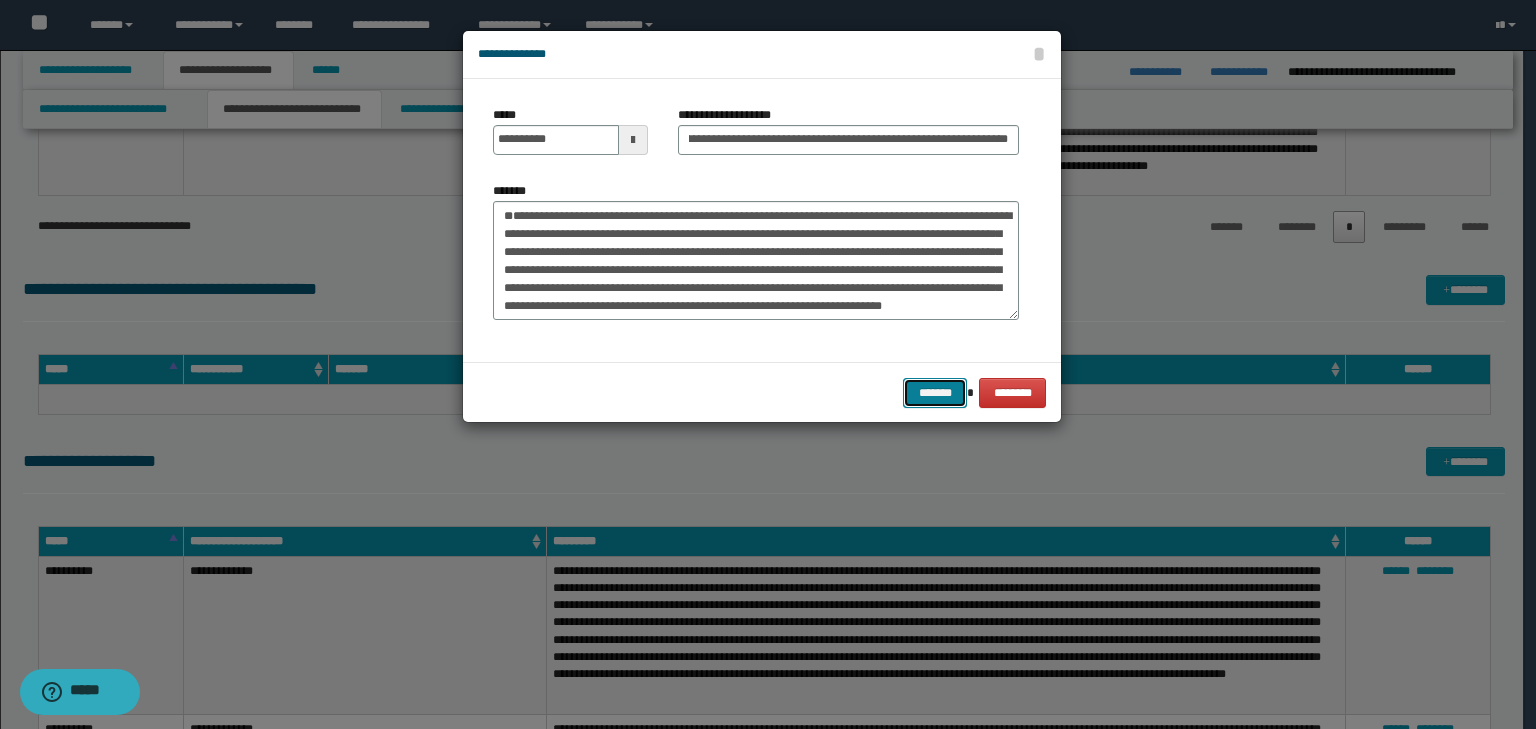 click on "*******" at bounding box center (935, 393) 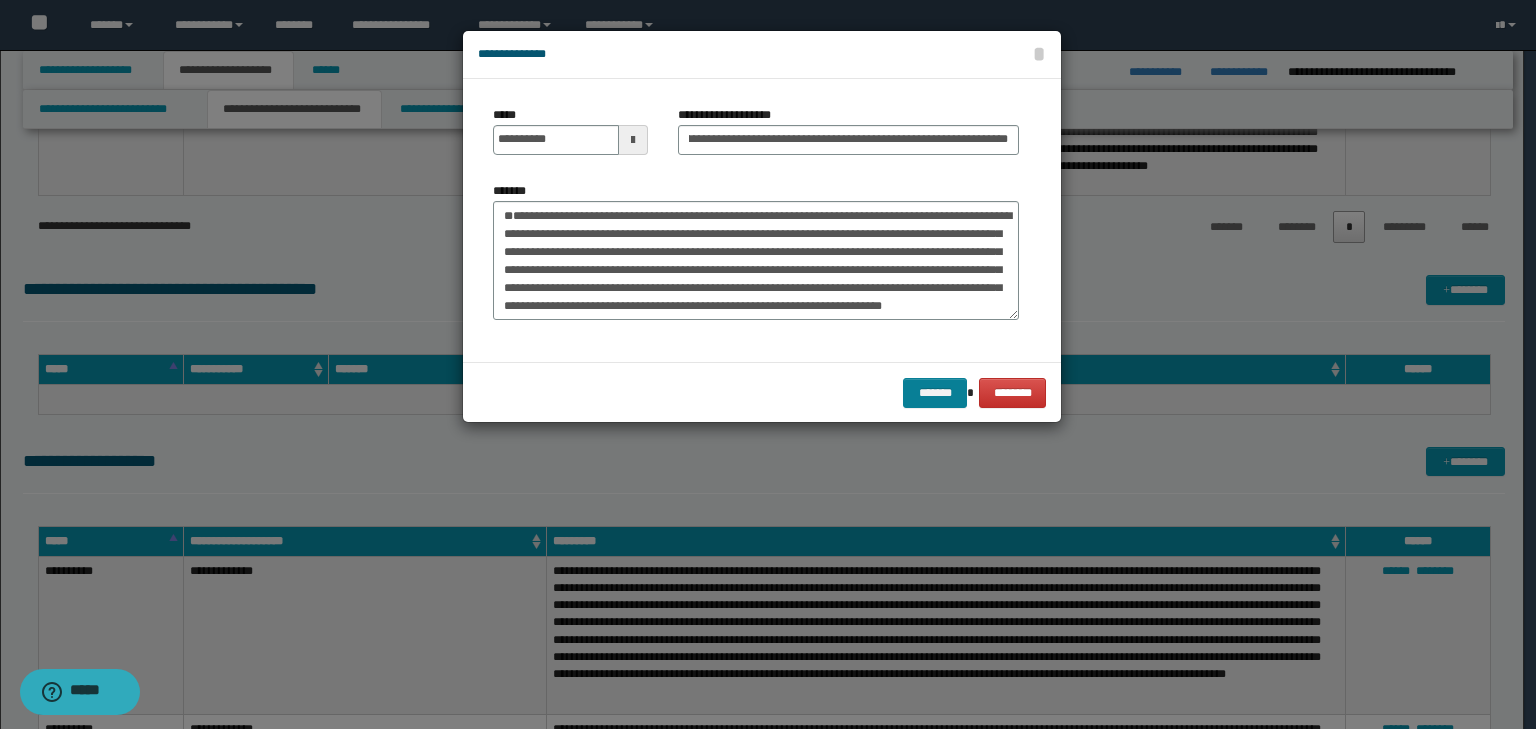 scroll, scrollTop: 0, scrollLeft: 0, axis: both 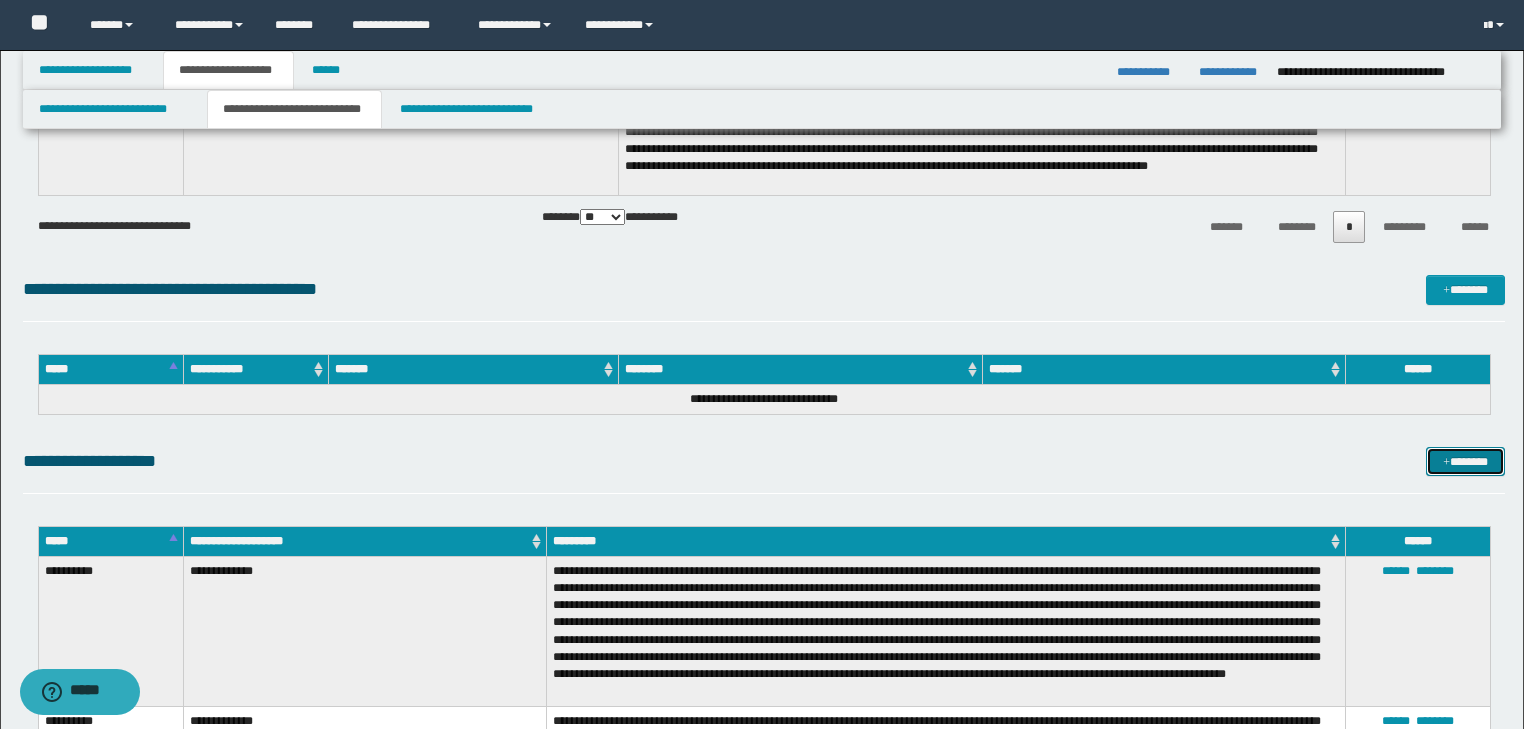 click on "*******" at bounding box center (1465, 462) 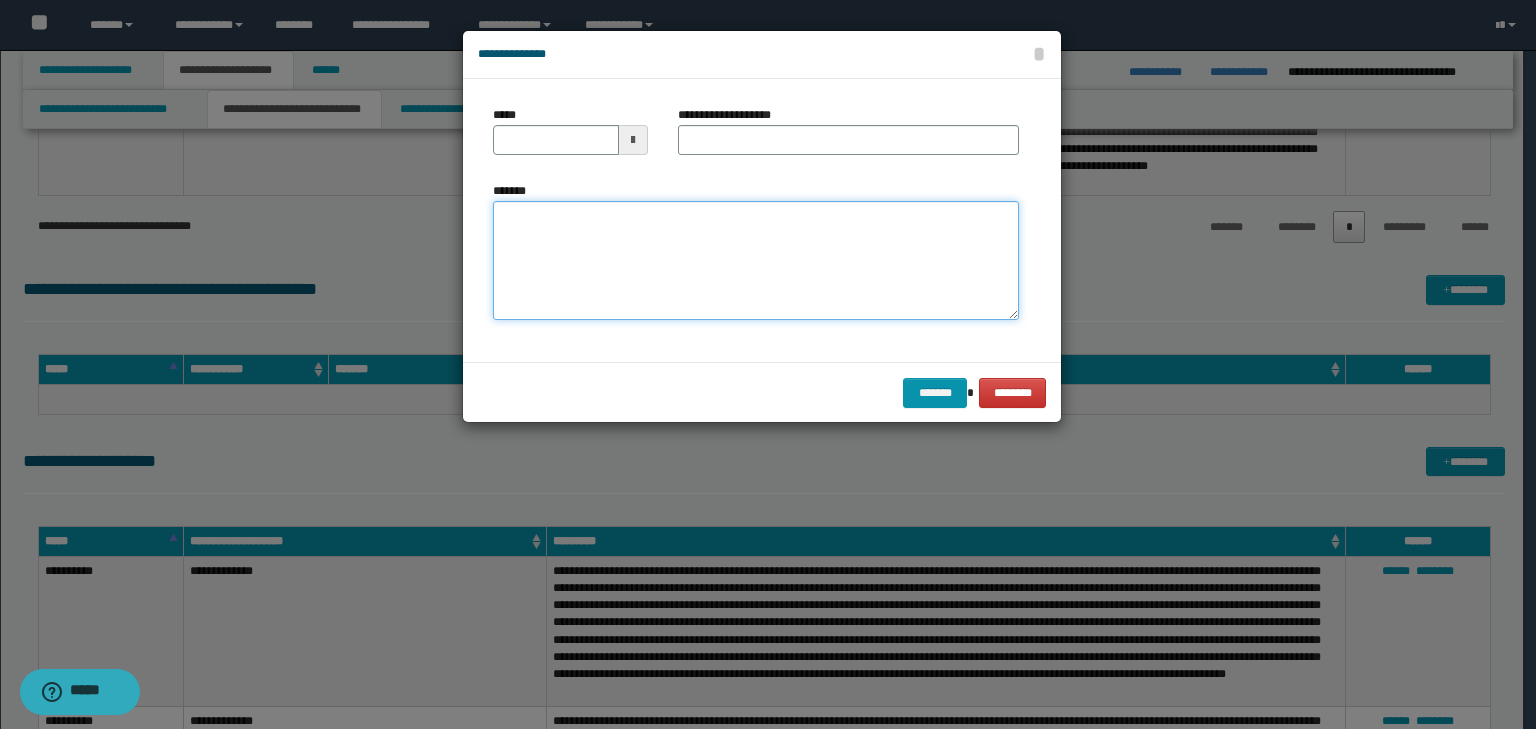 click on "*******" at bounding box center (756, 261) 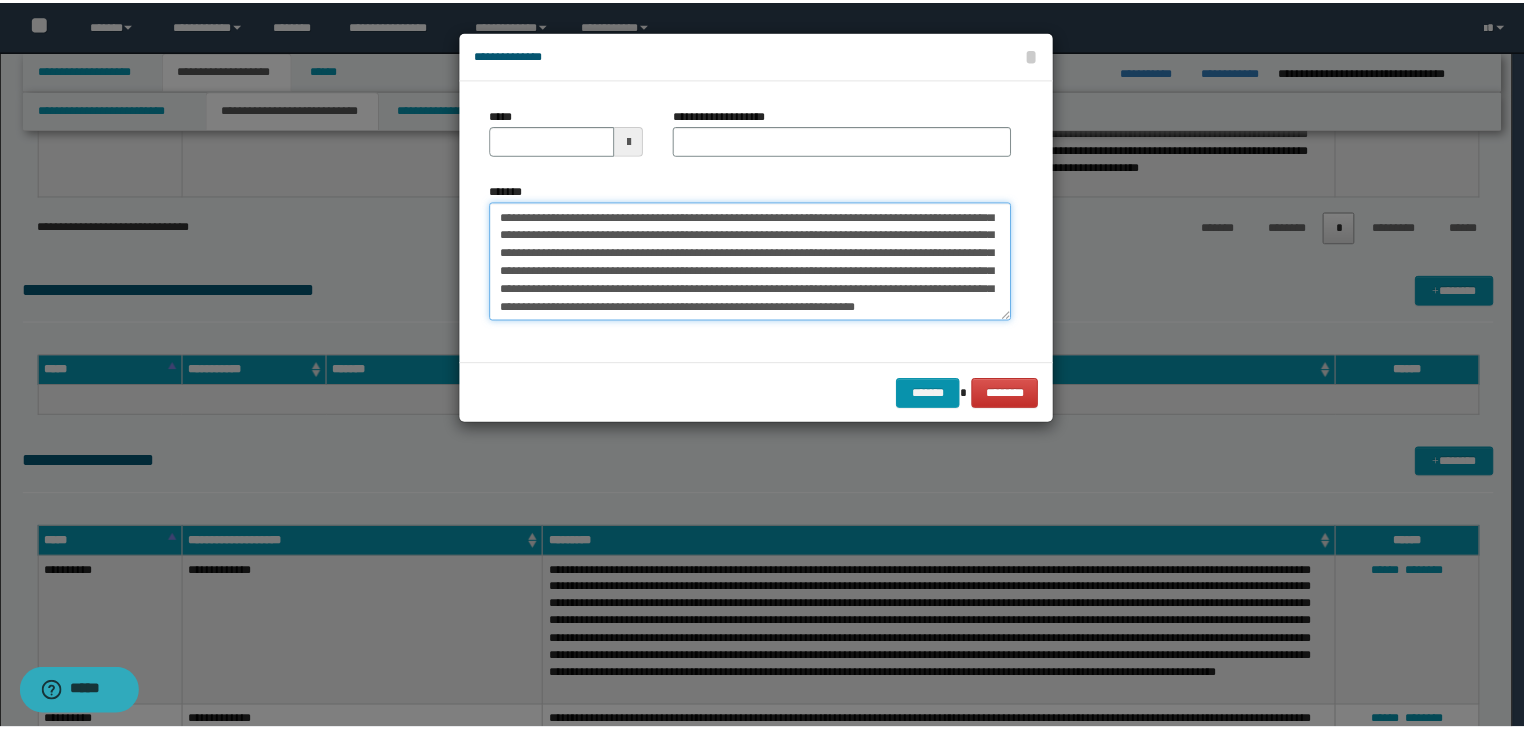 scroll, scrollTop: 0, scrollLeft: 0, axis: both 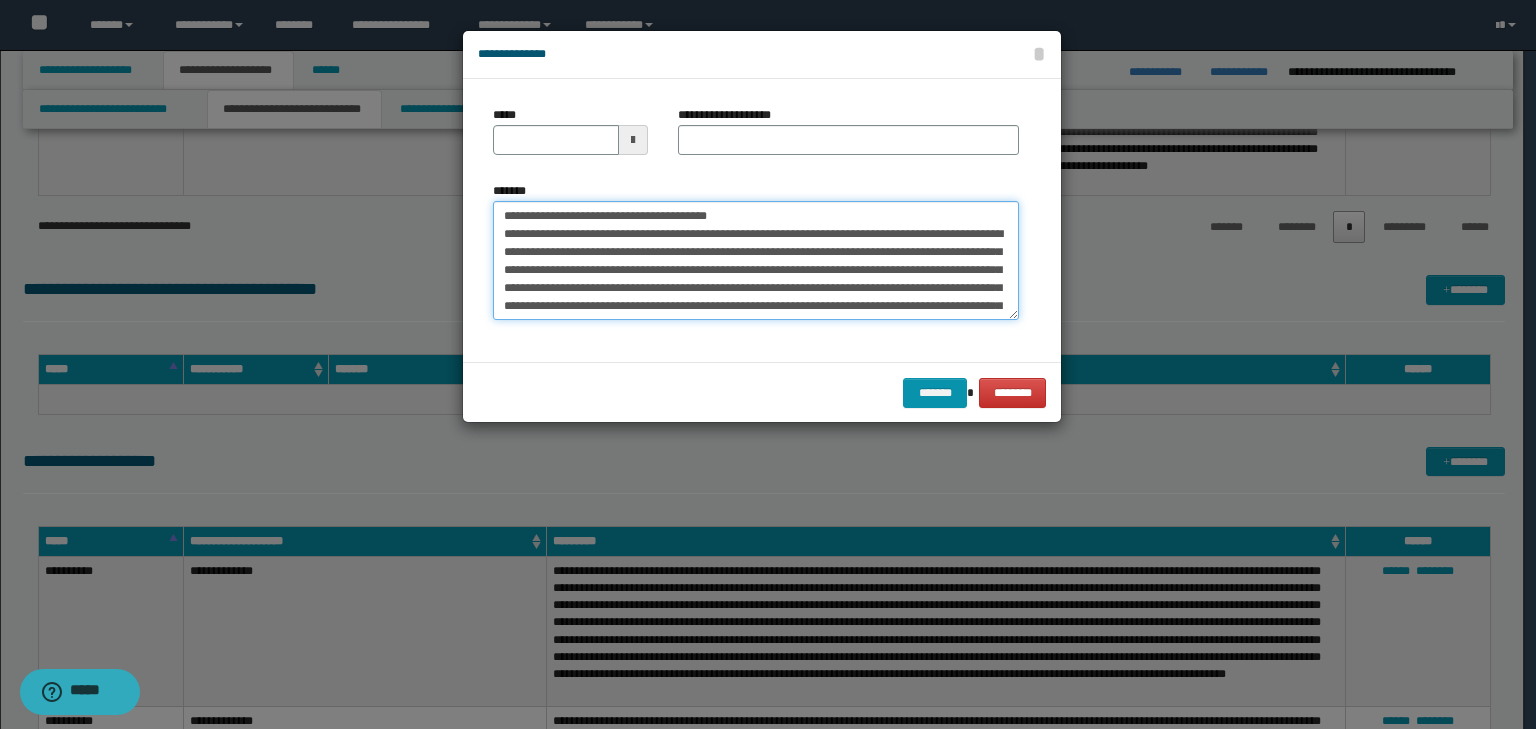 drag, startPoint x: 565, startPoint y: 213, endPoint x: 395, endPoint y: 178, distance: 173.56555 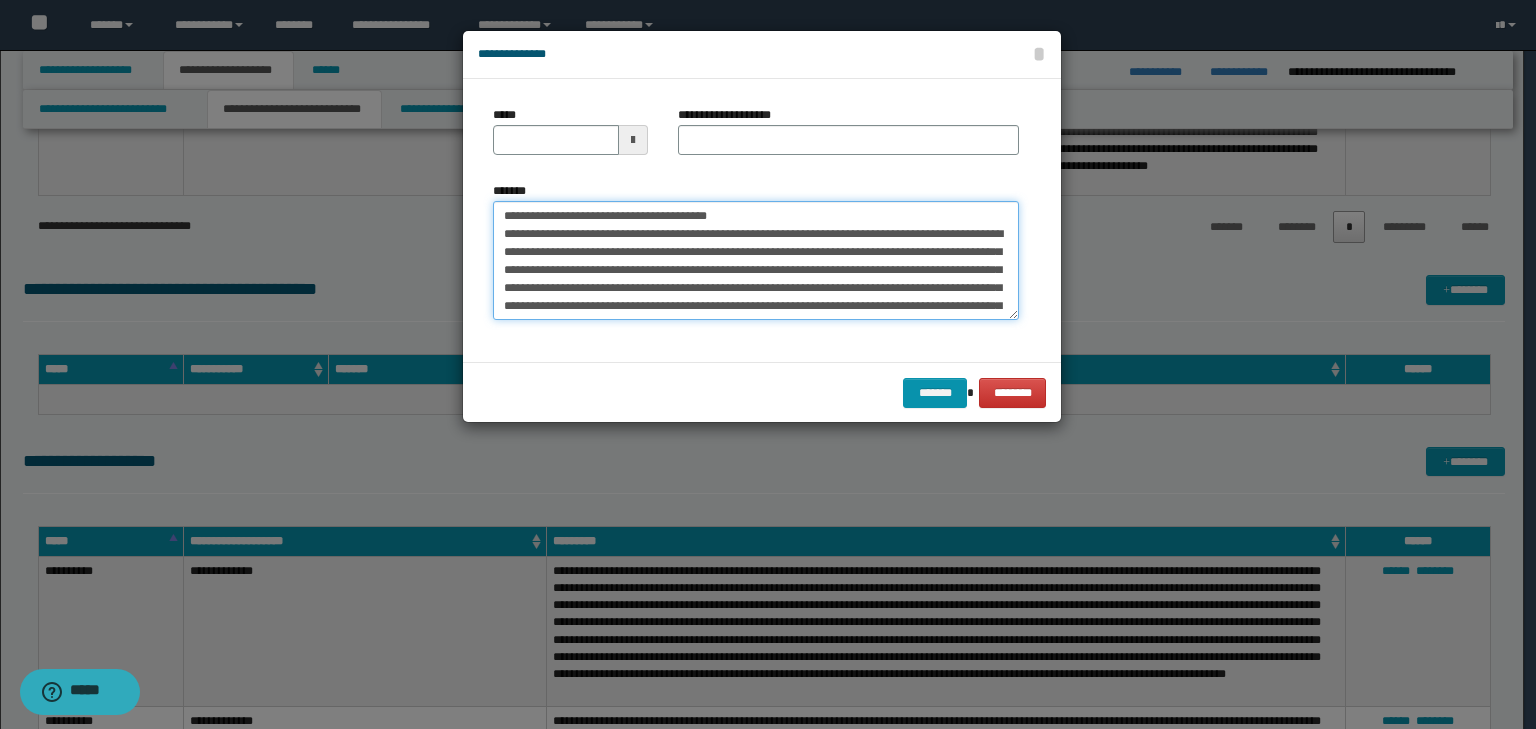 type on "**********" 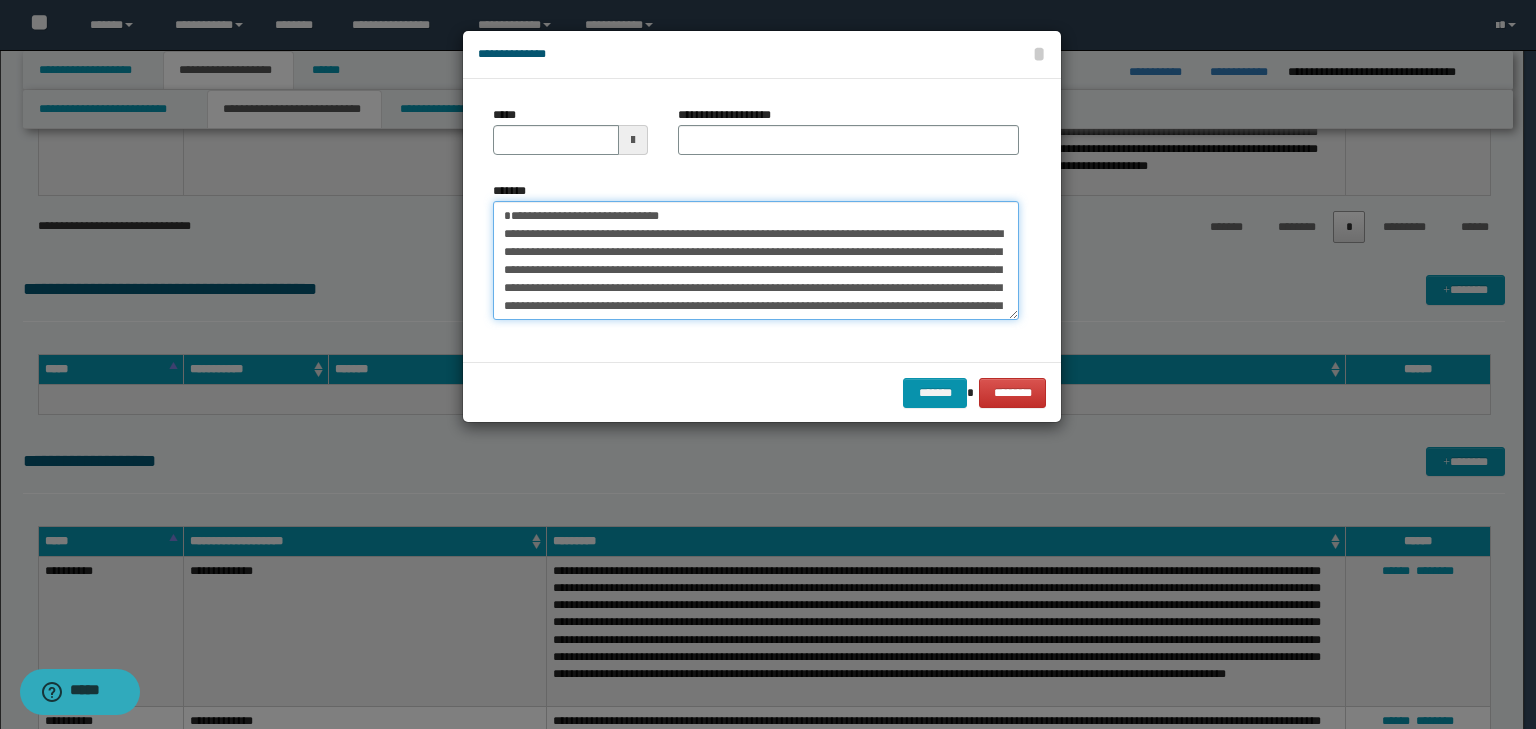 type 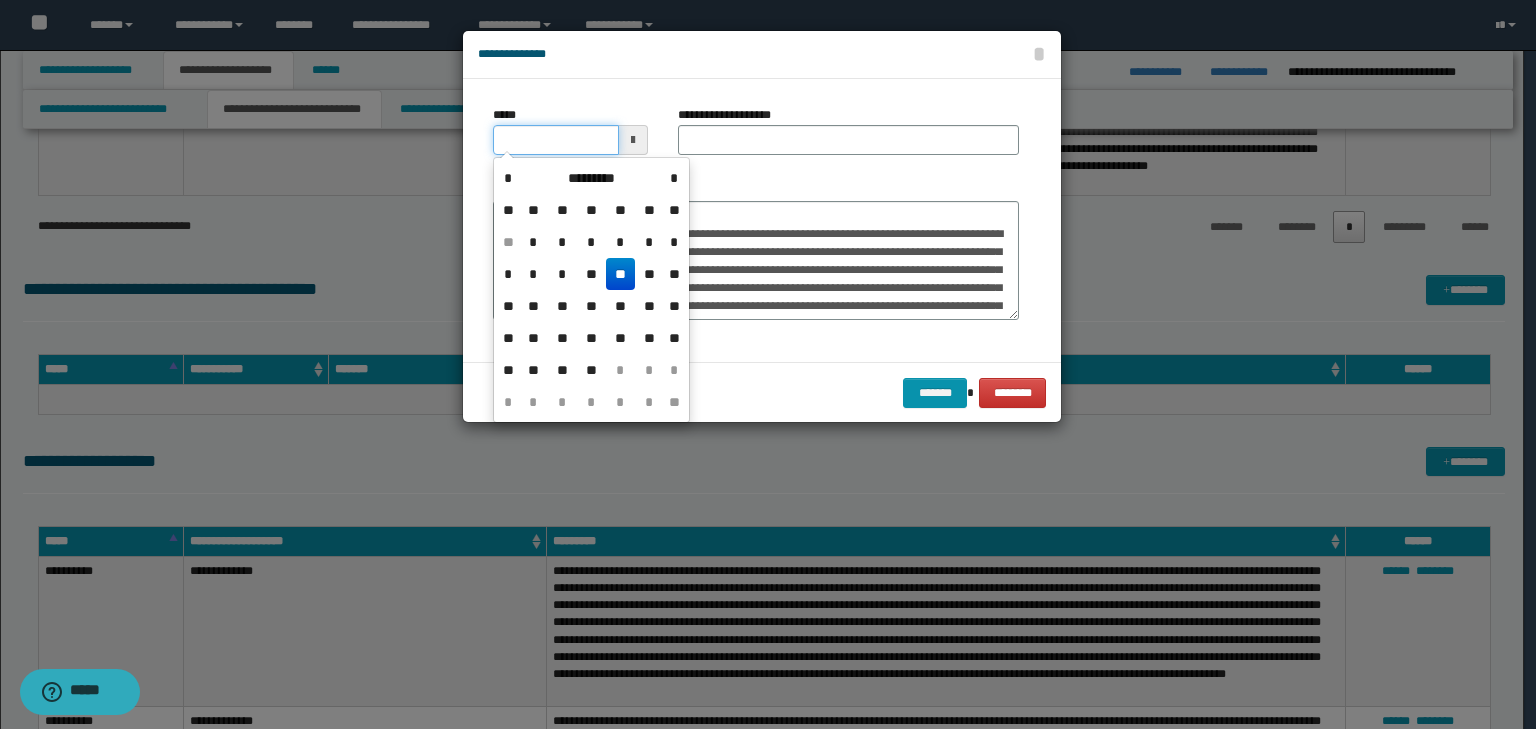 click on "*****" at bounding box center [556, 140] 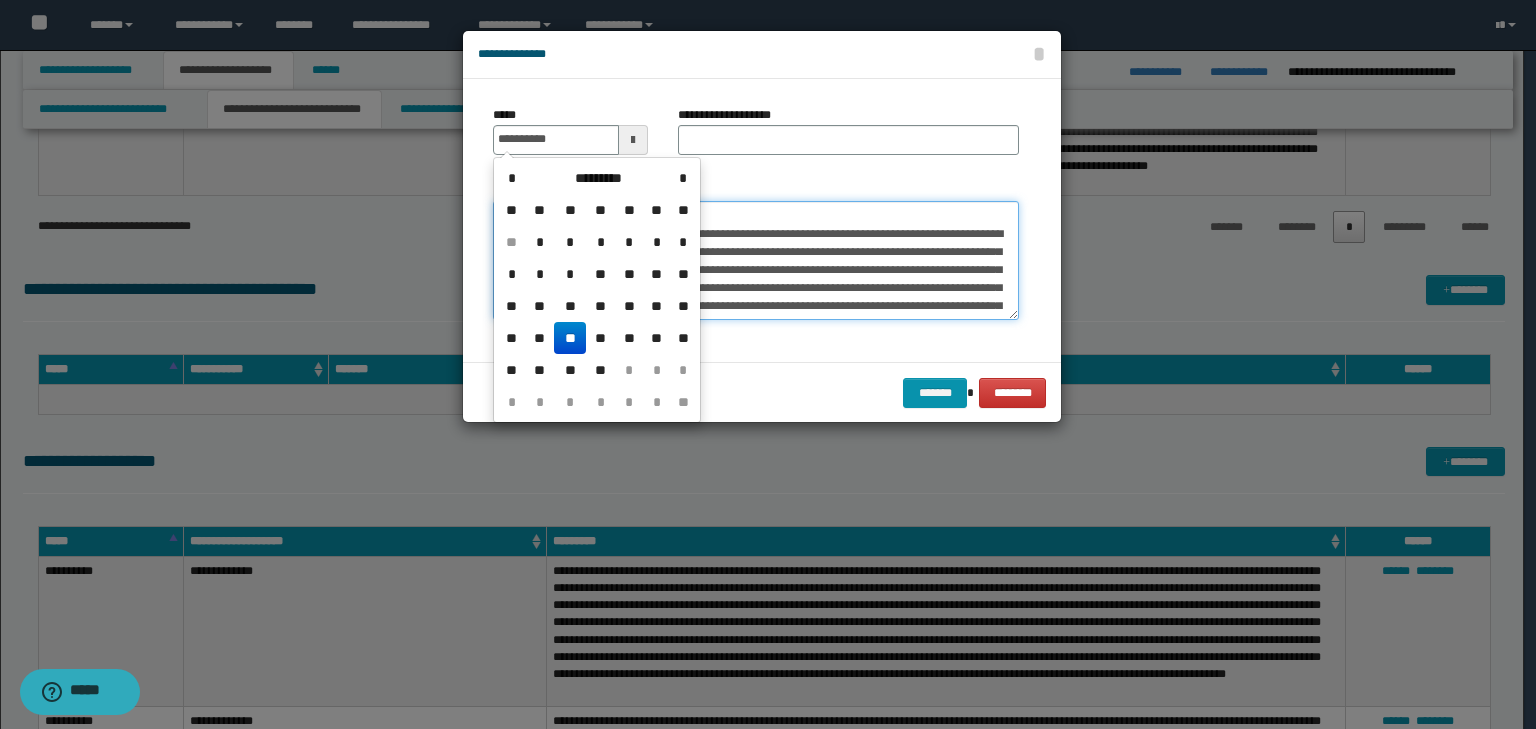 type on "**********" 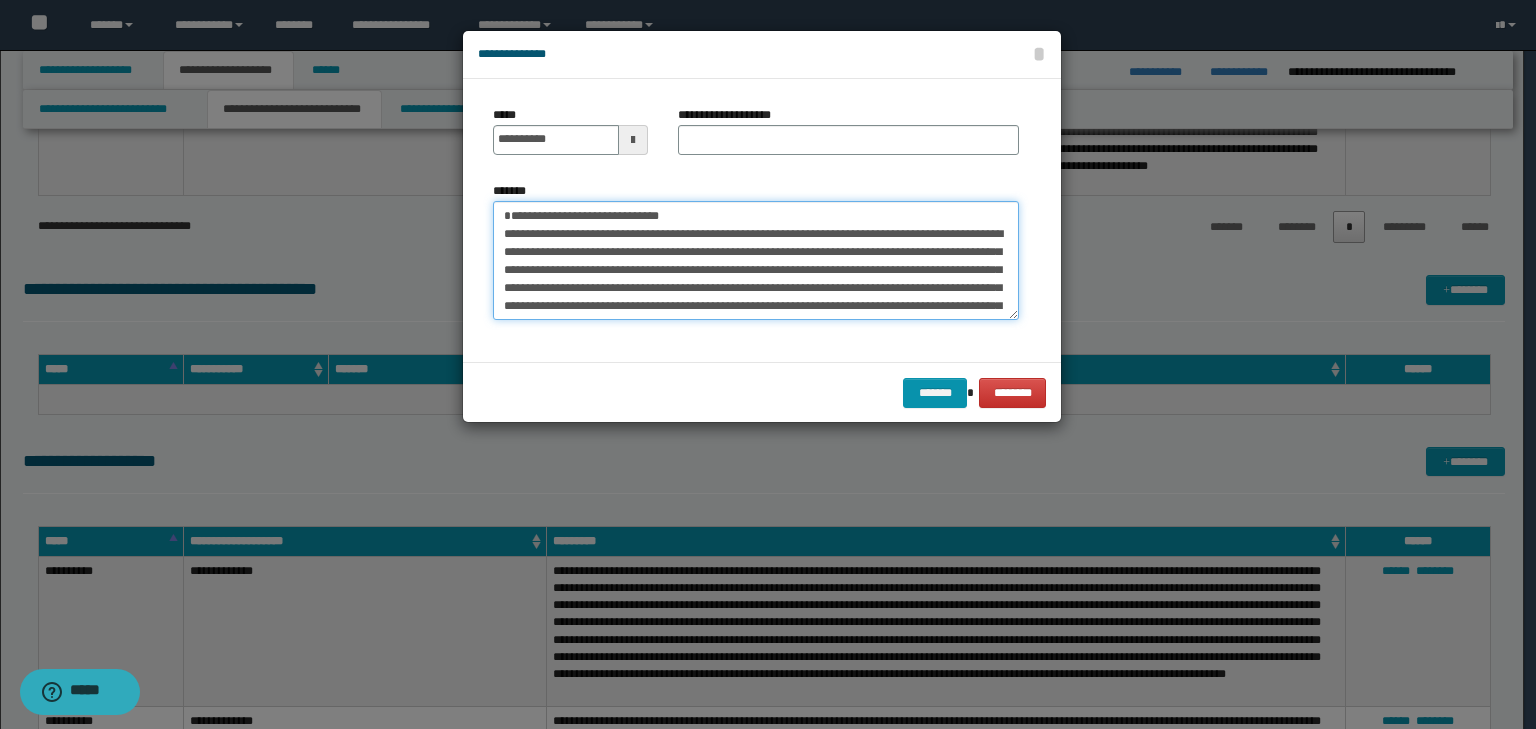 drag, startPoint x: 593, startPoint y: 215, endPoint x: 393, endPoint y: 204, distance: 200.30228 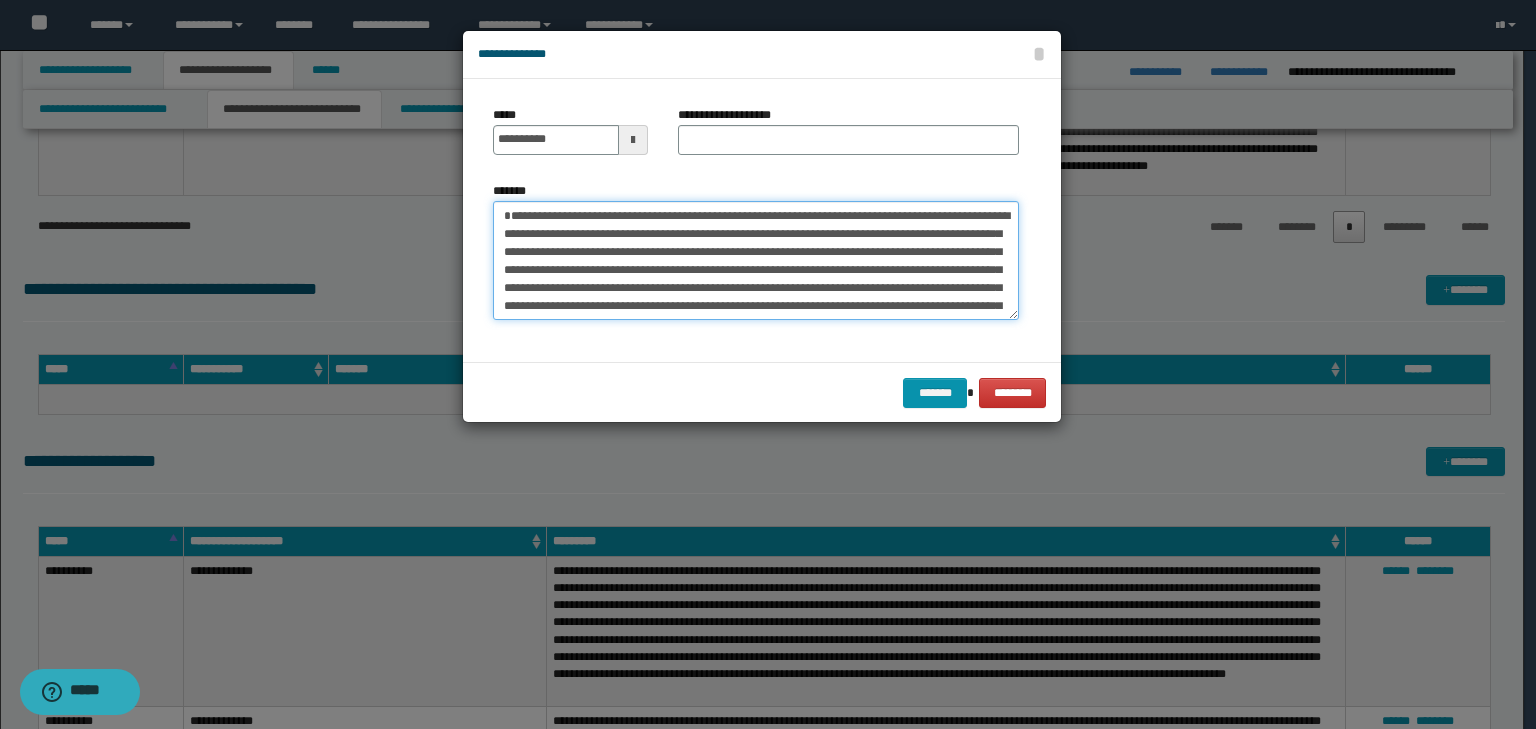 type on "**********" 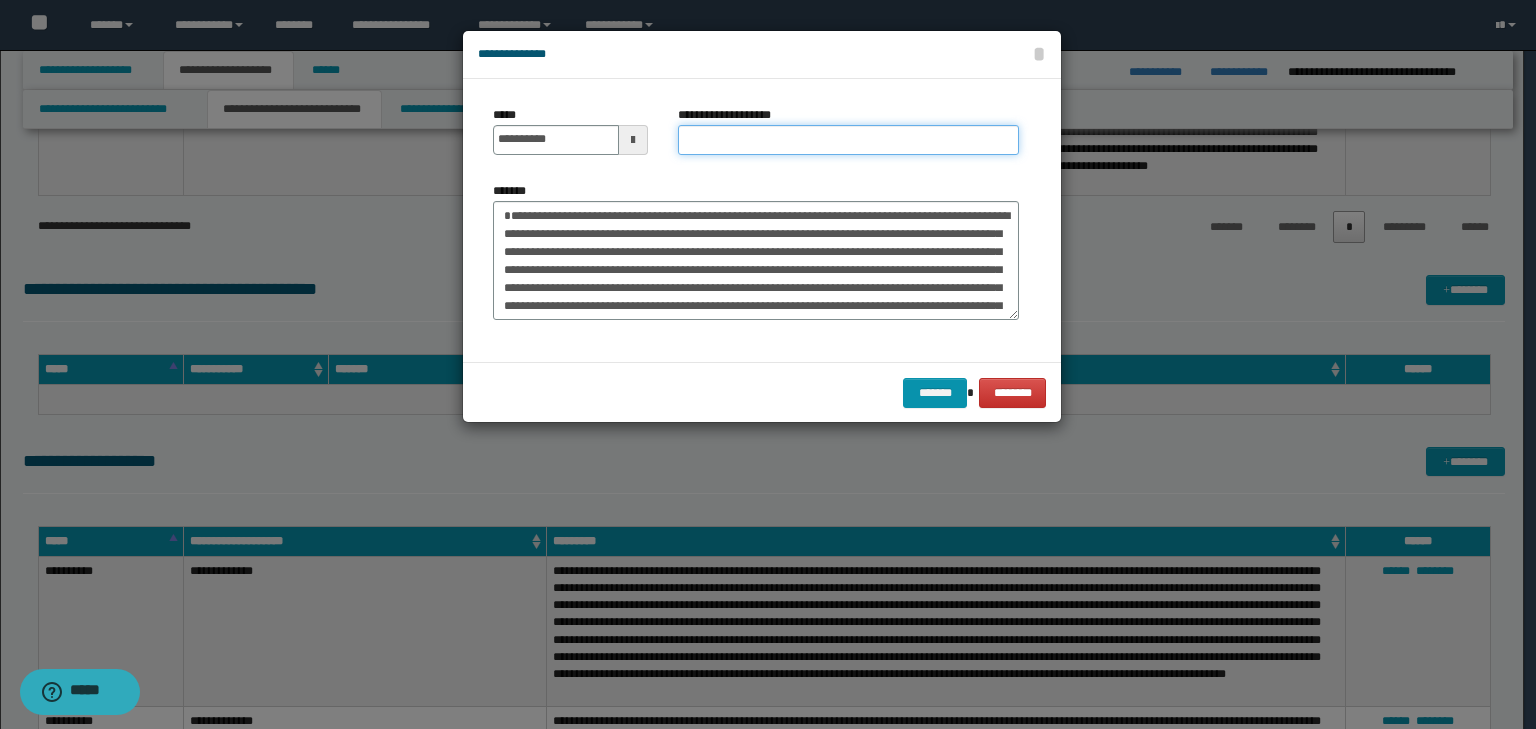 click on "**********" at bounding box center (848, 140) 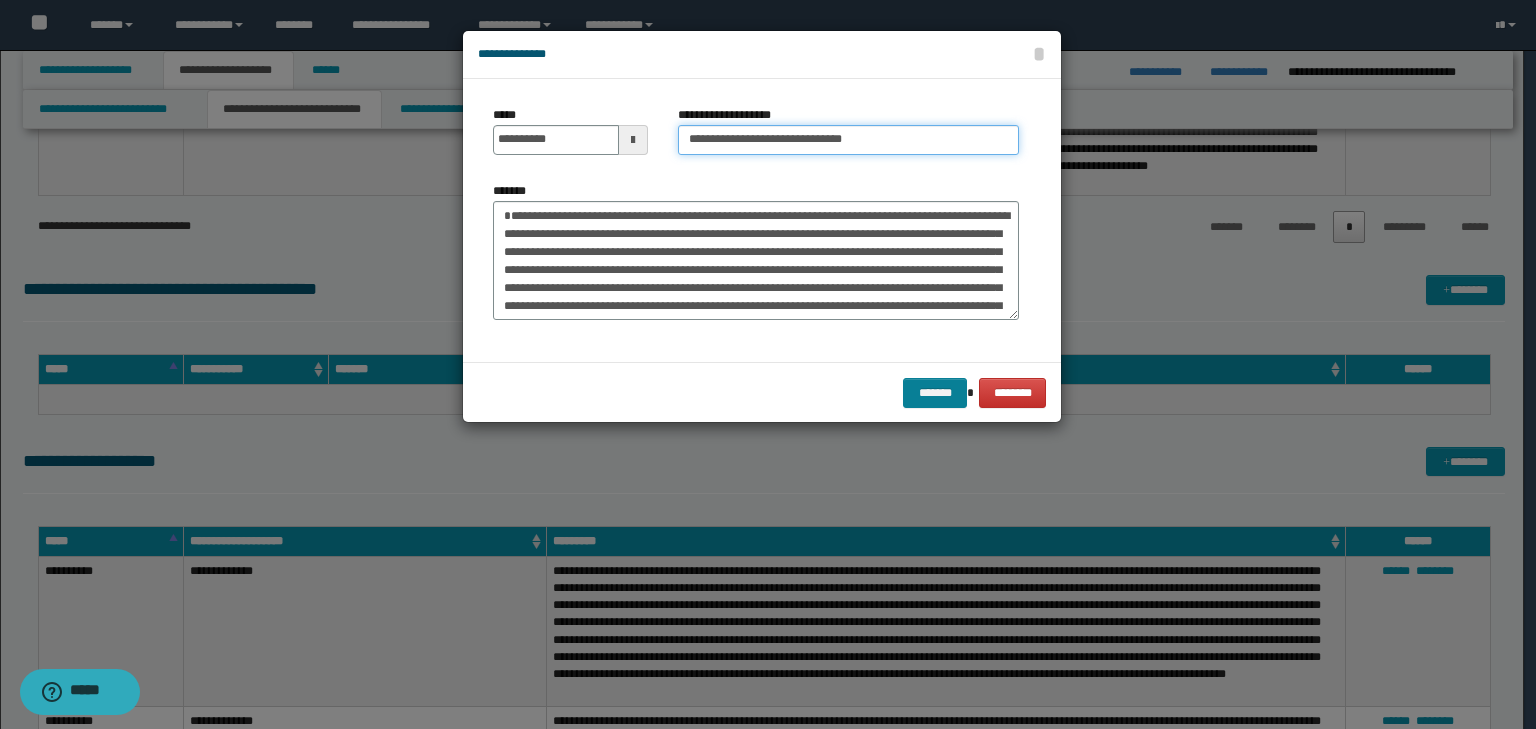 type on "**********" 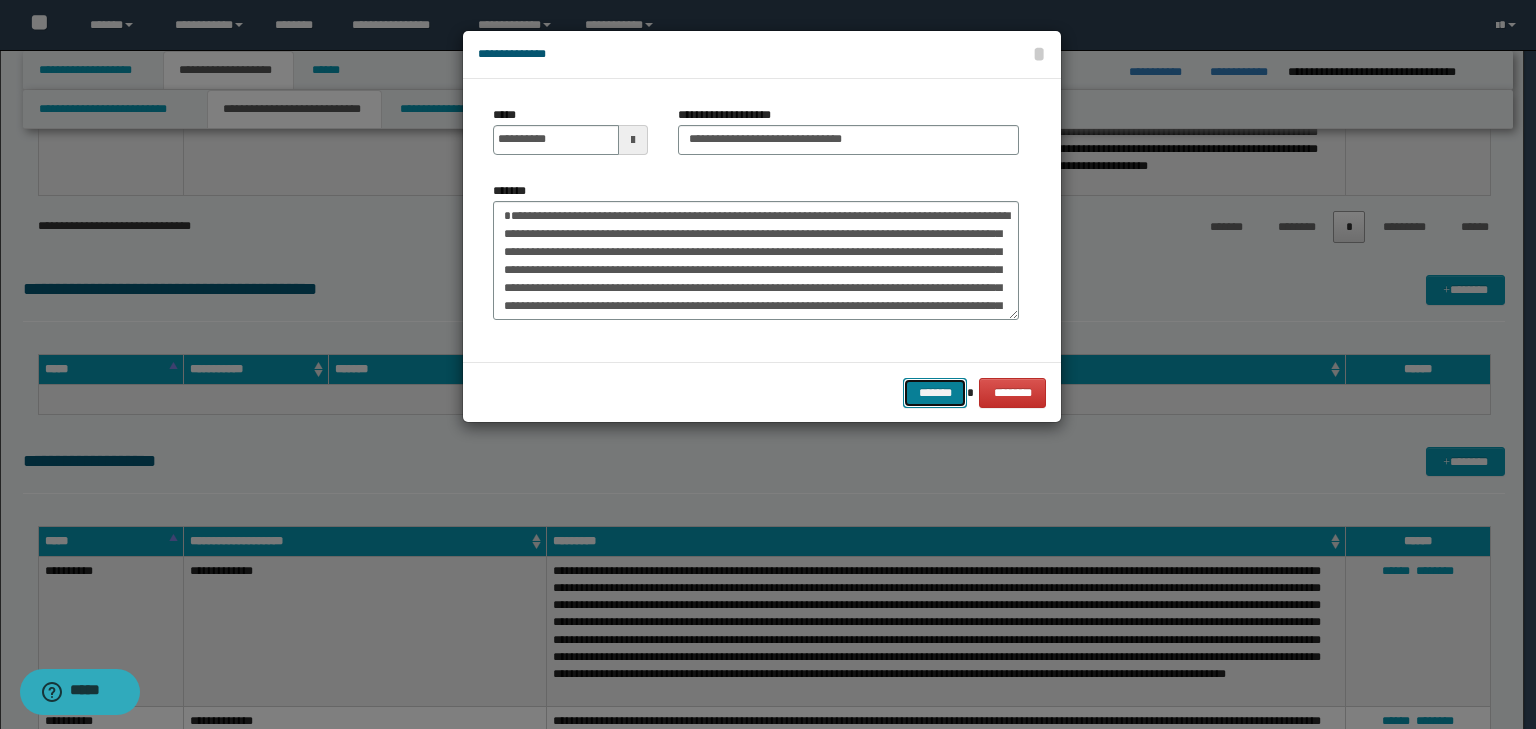 click on "*******" at bounding box center (935, 393) 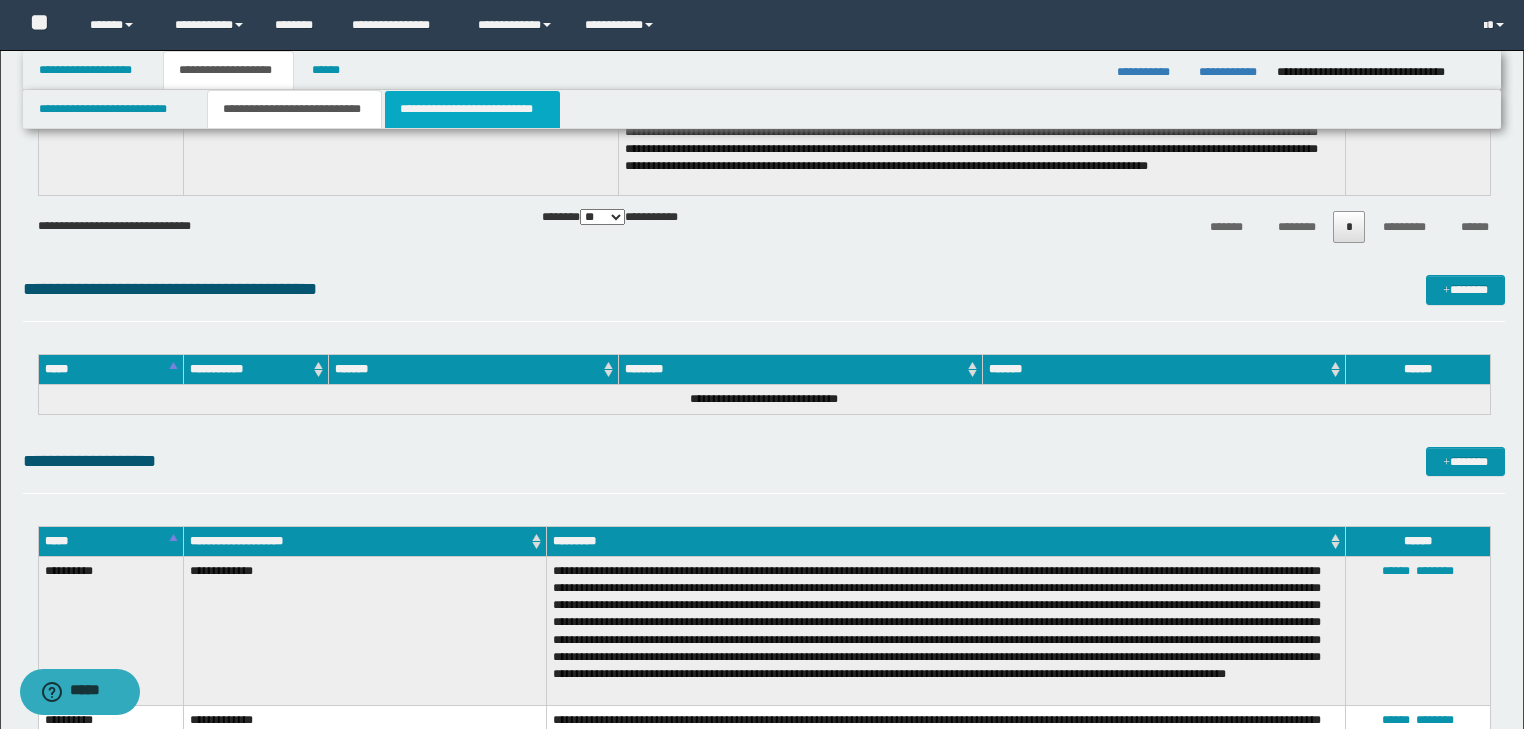 click on "**********" at bounding box center (472, 109) 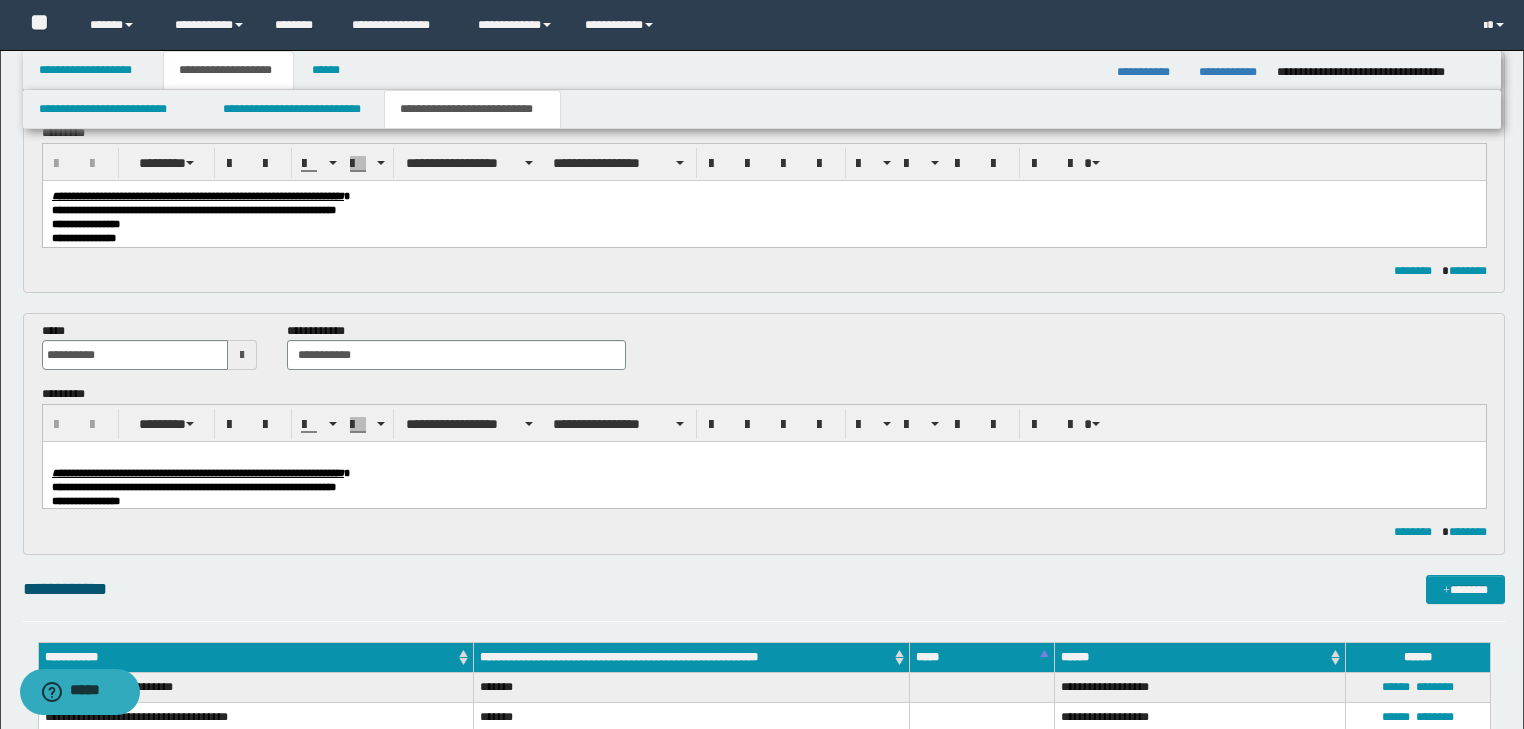 scroll, scrollTop: 0, scrollLeft: 0, axis: both 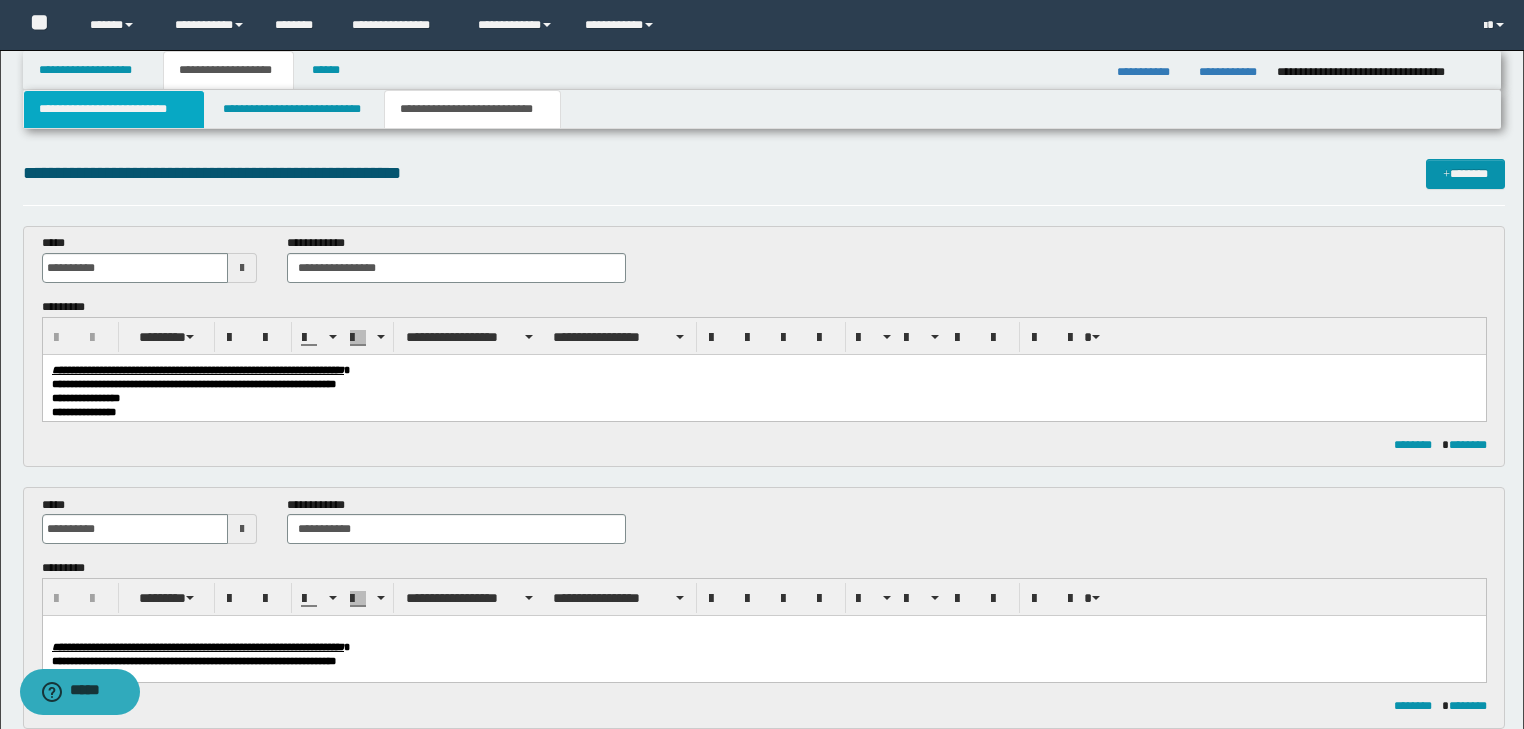 click on "**********" at bounding box center (114, 109) 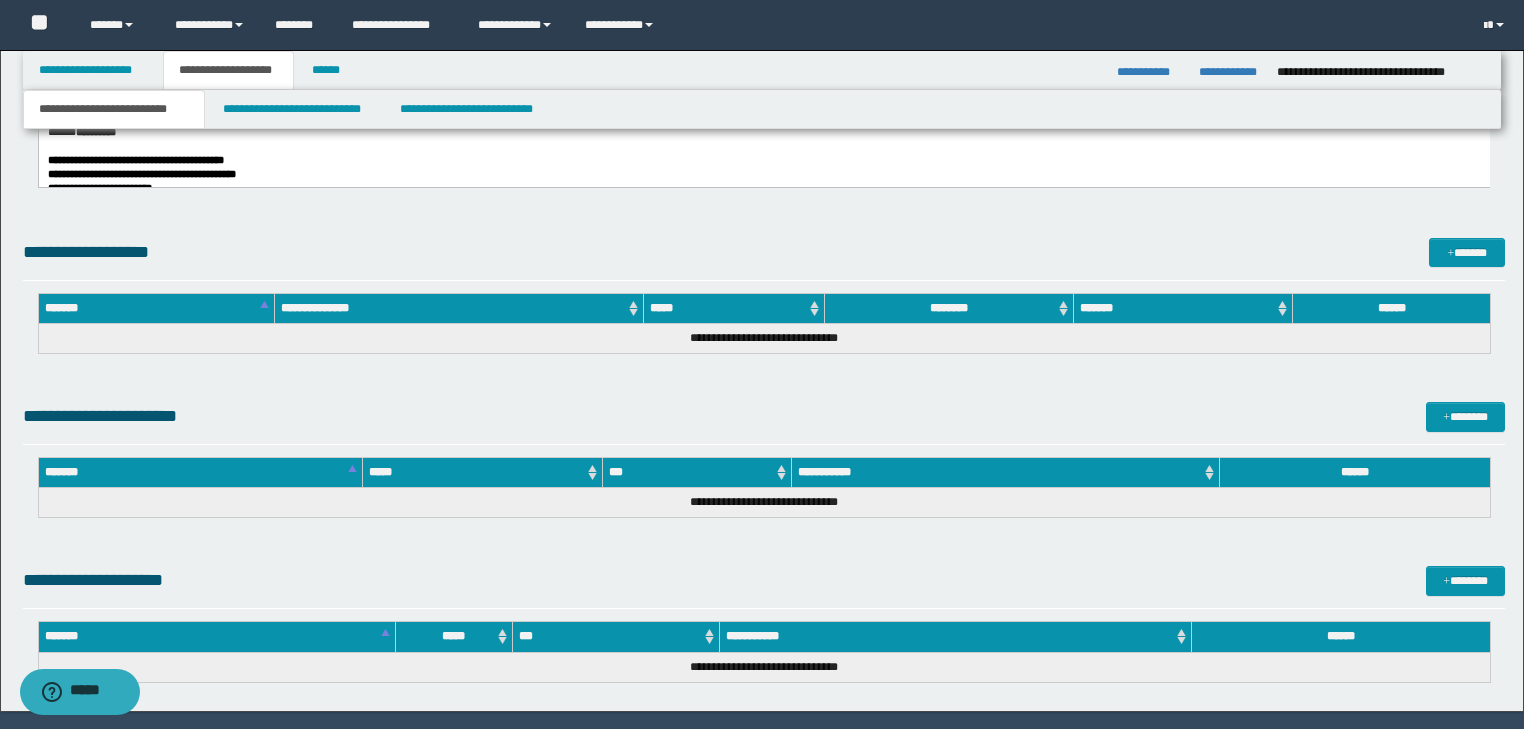 scroll, scrollTop: 1180, scrollLeft: 0, axis: vertical 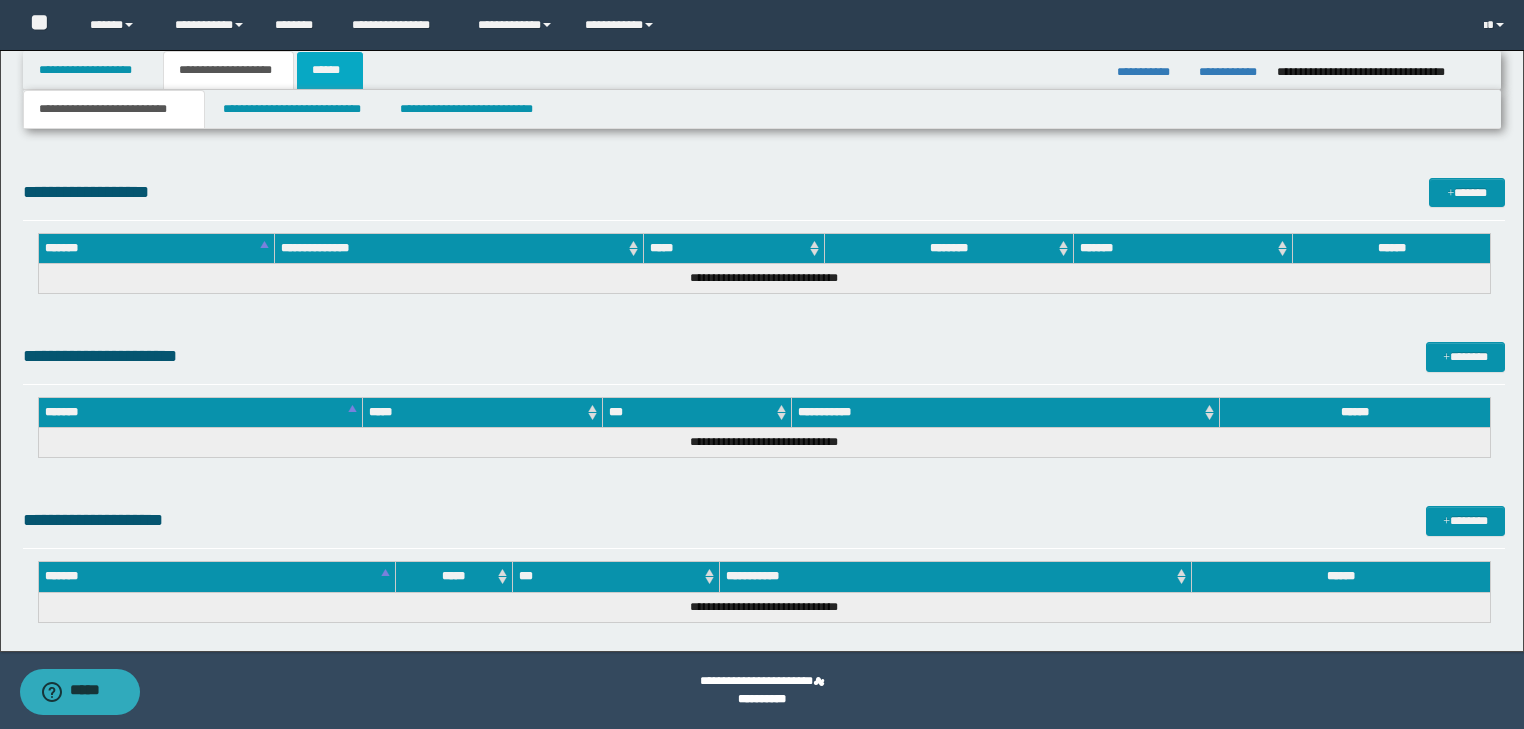 click on "******" at bounding box center [330, 70] 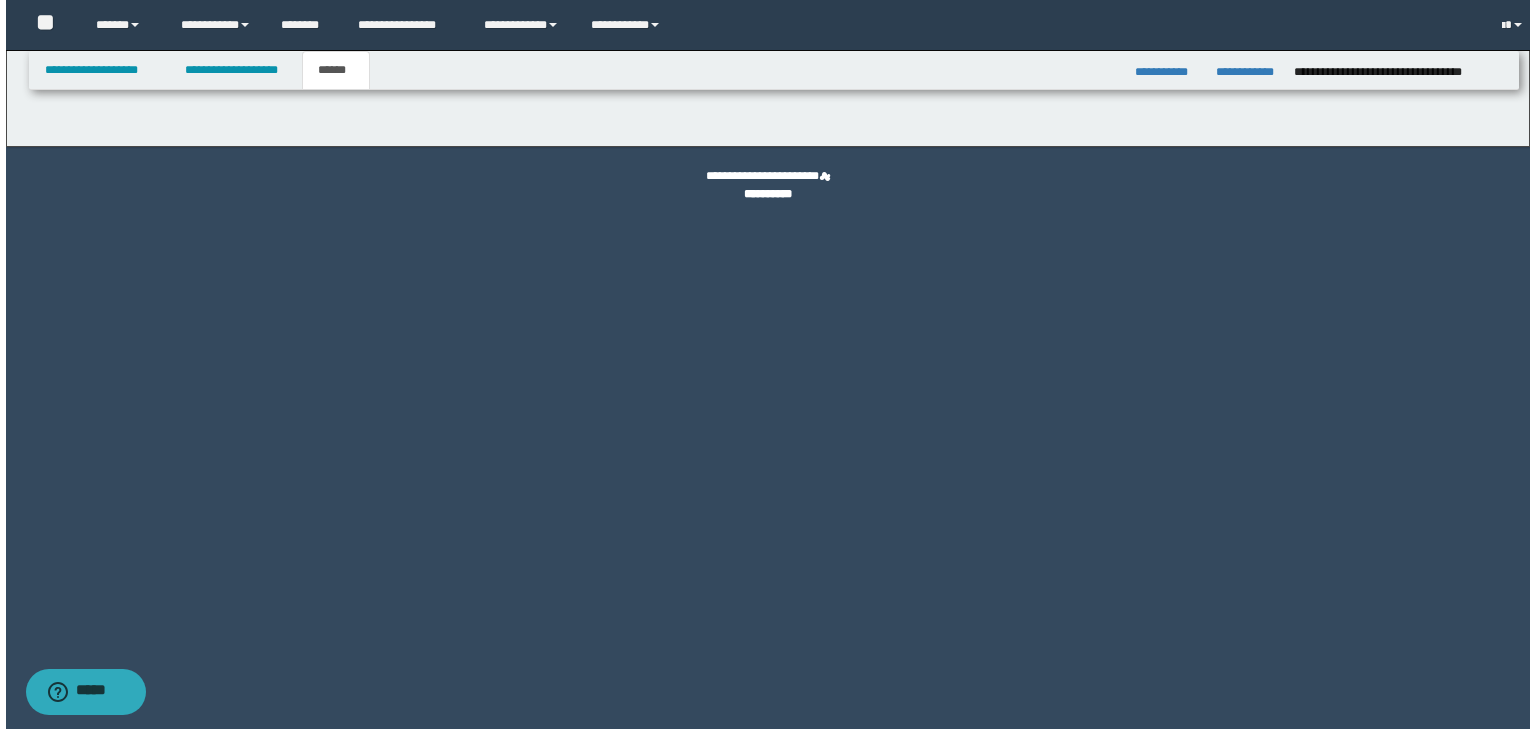 scroll, scrollTop: 0, scrollLeft: 0, axis: both 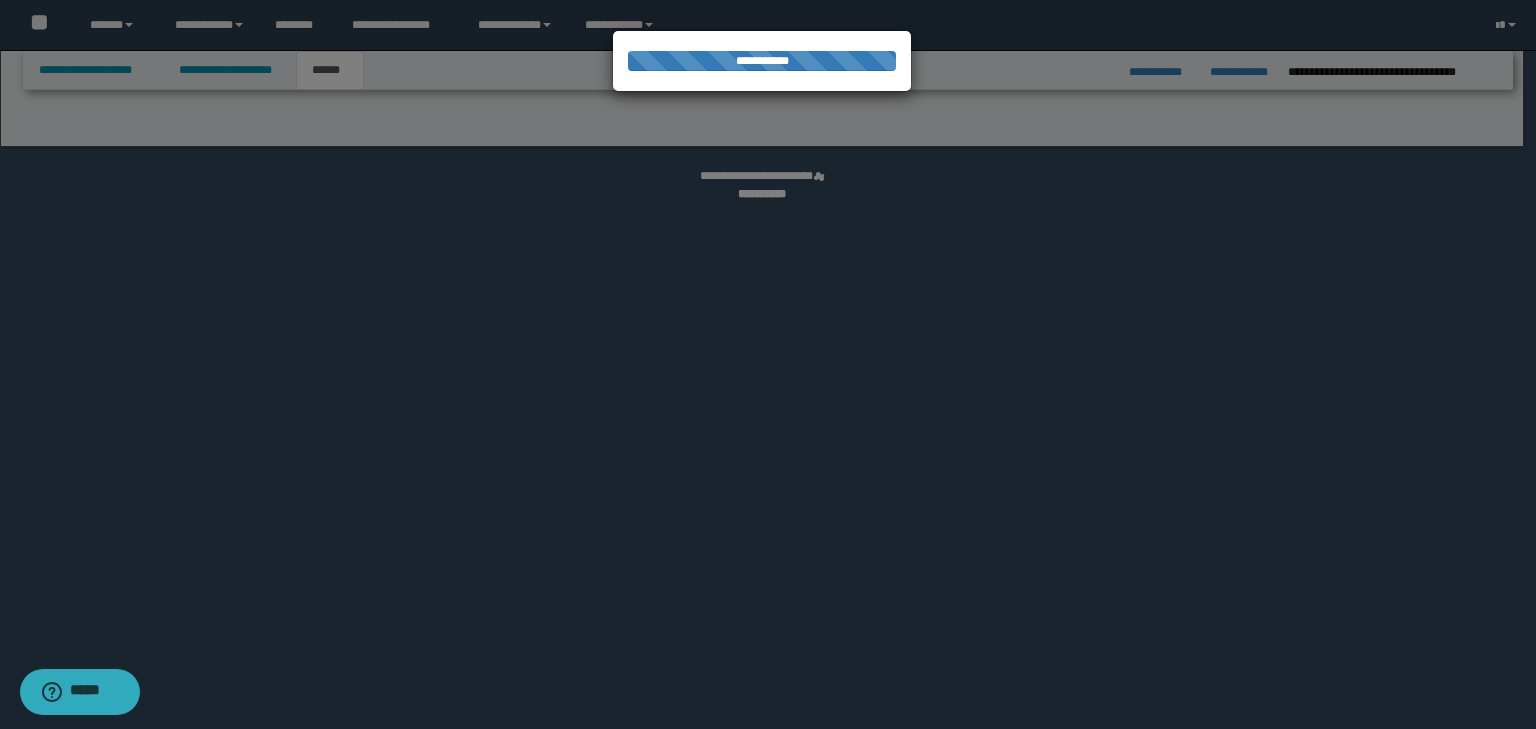 select on "*" 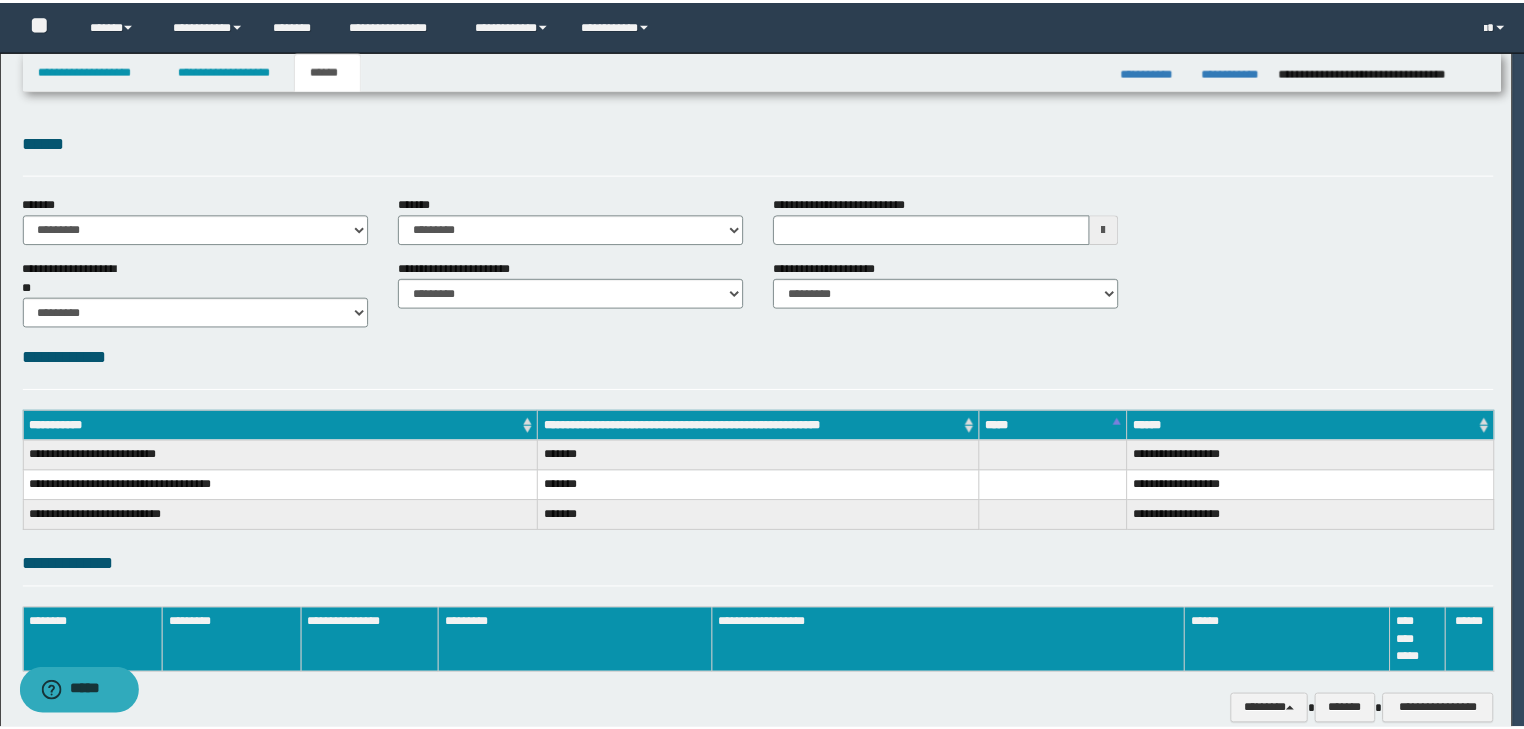 scroll, scrollTop: 0, scrollLeft: 0, axis: both 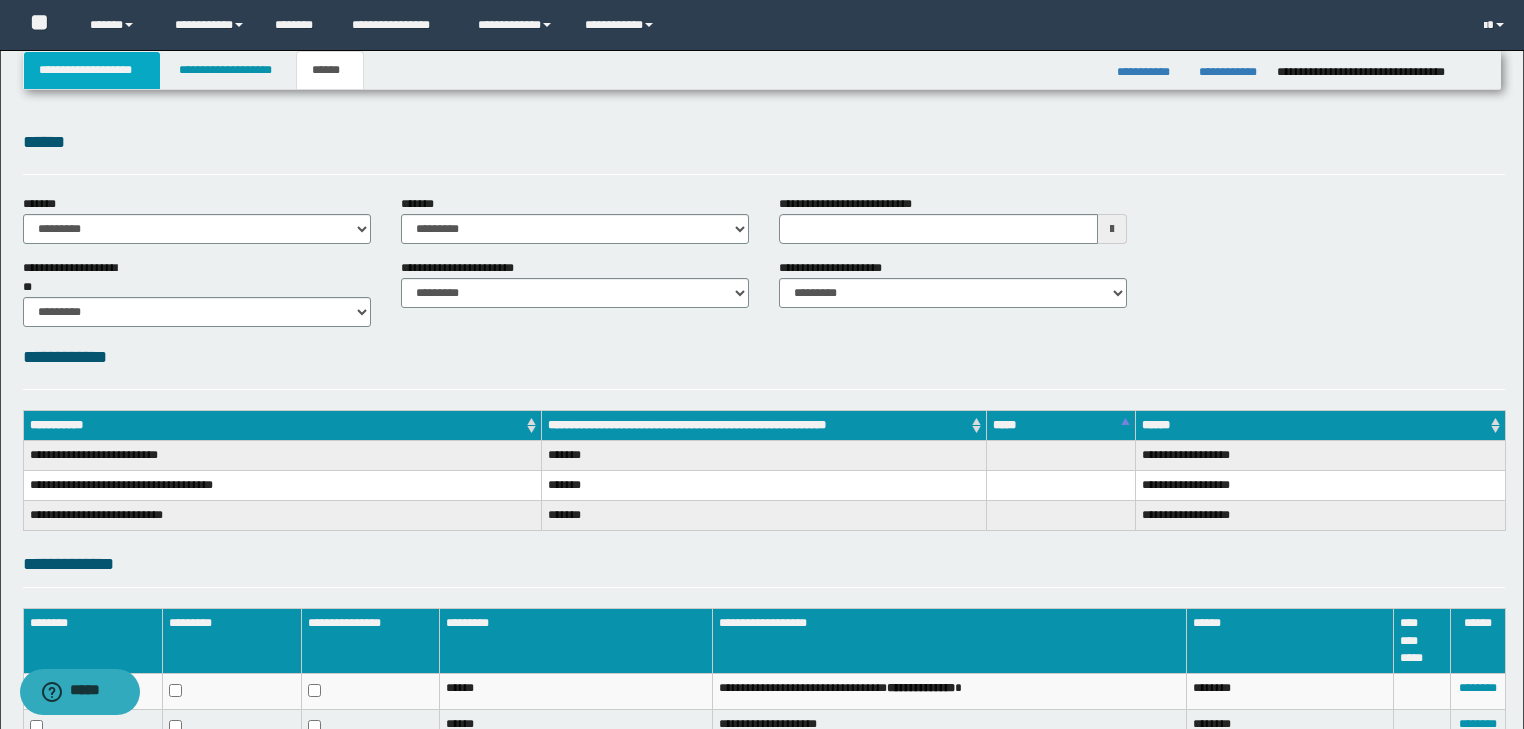 click on "**********" at bounding box center (92, 70) 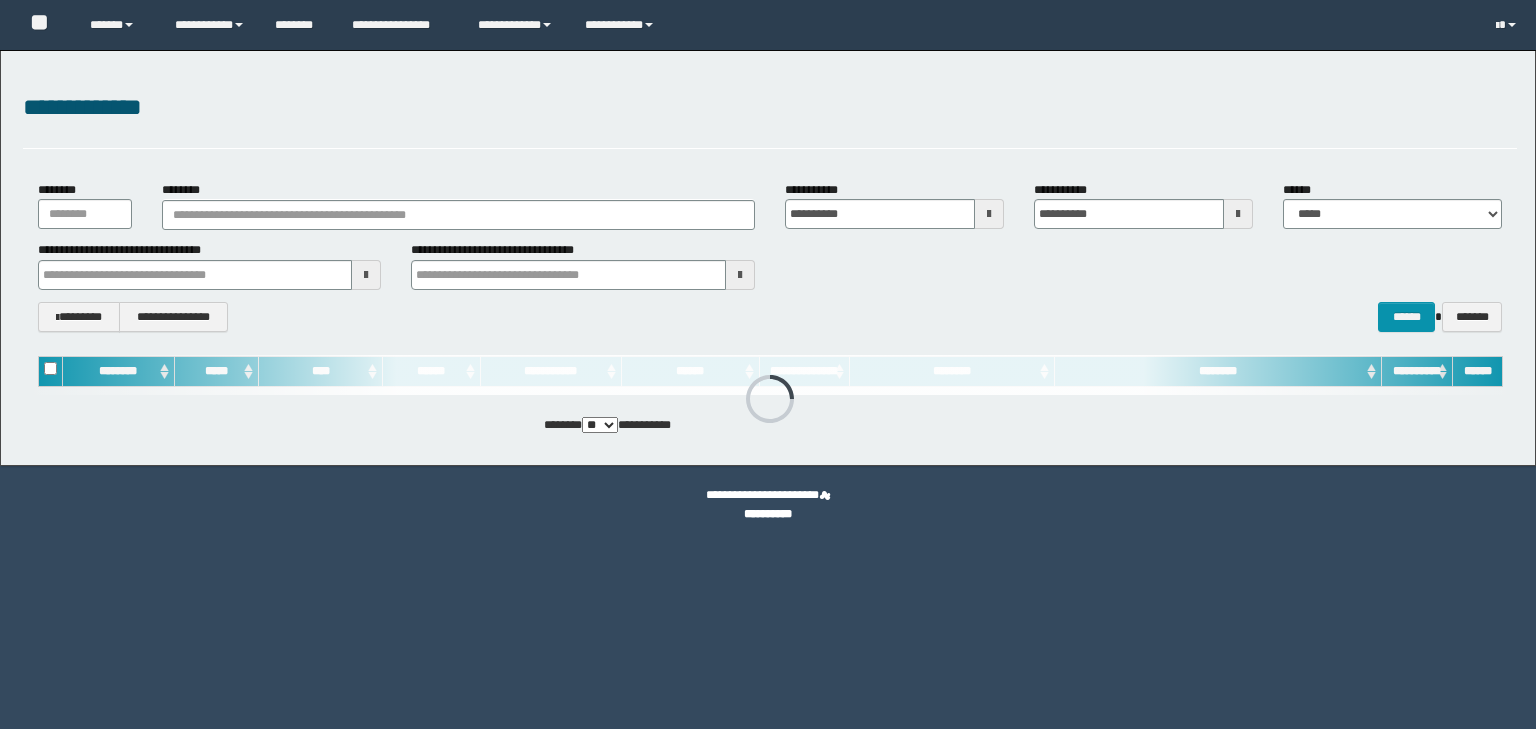 scroll, scrollTop: 0, scrollLeft: 0, axis: both 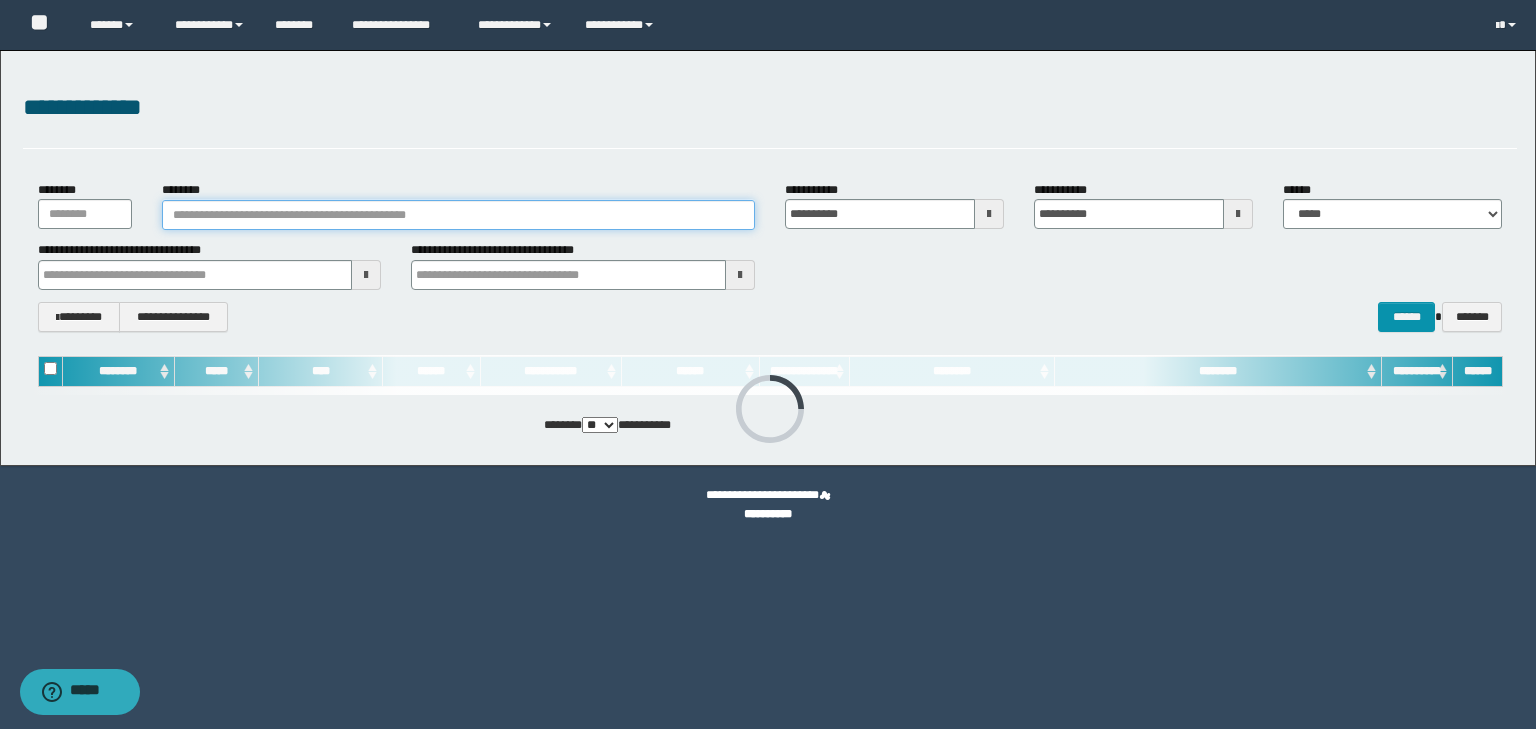click on "********" at bounding box center [458, 215] 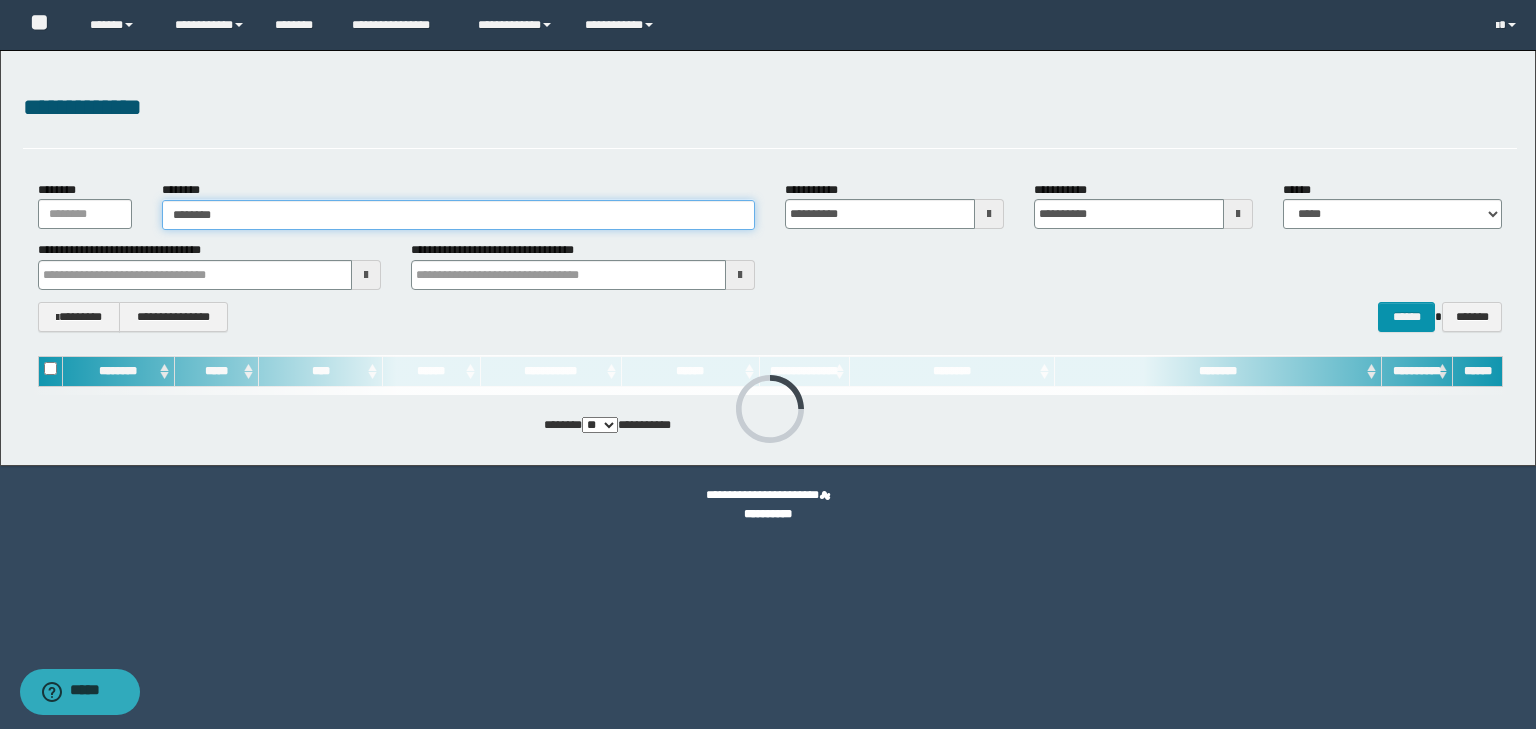 type on "********" 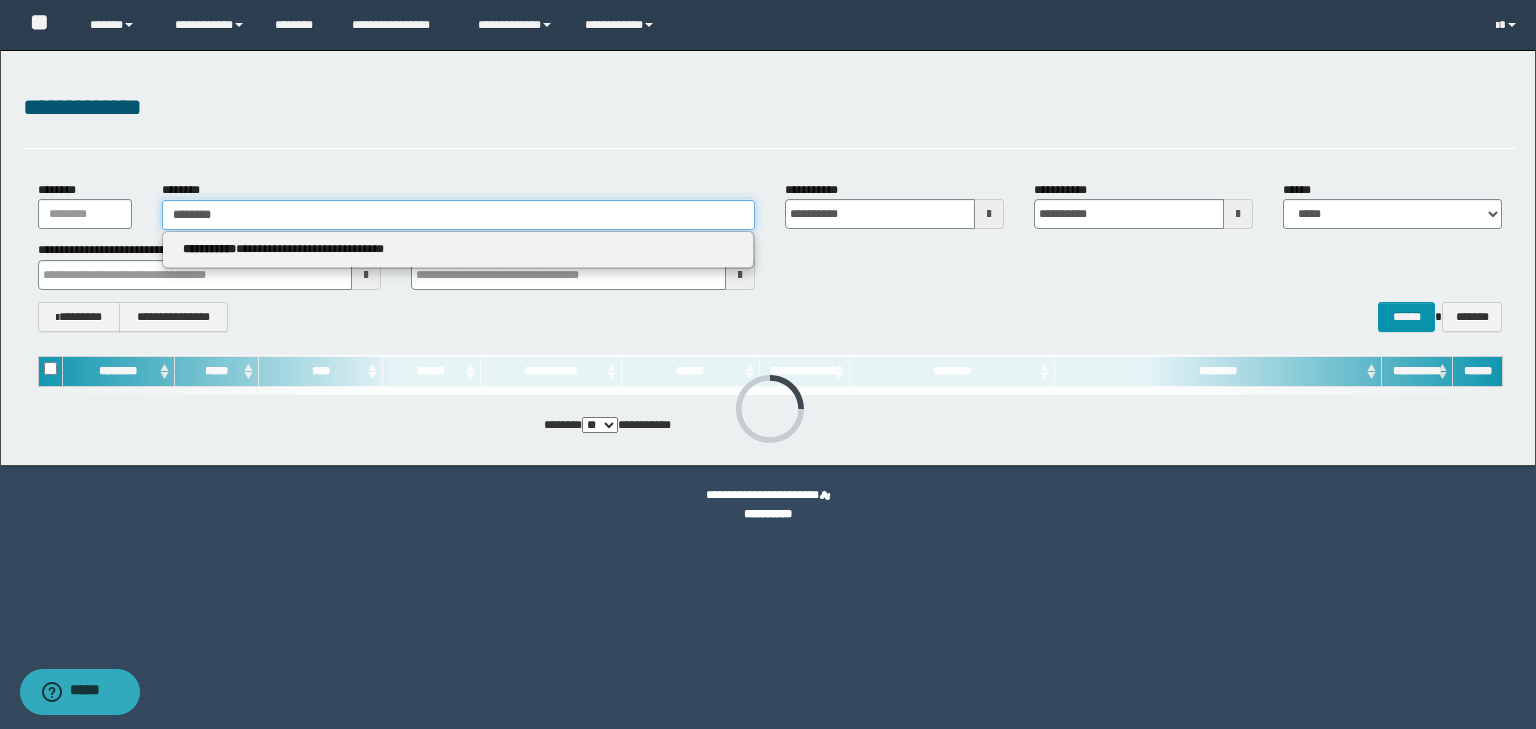 type on "********" 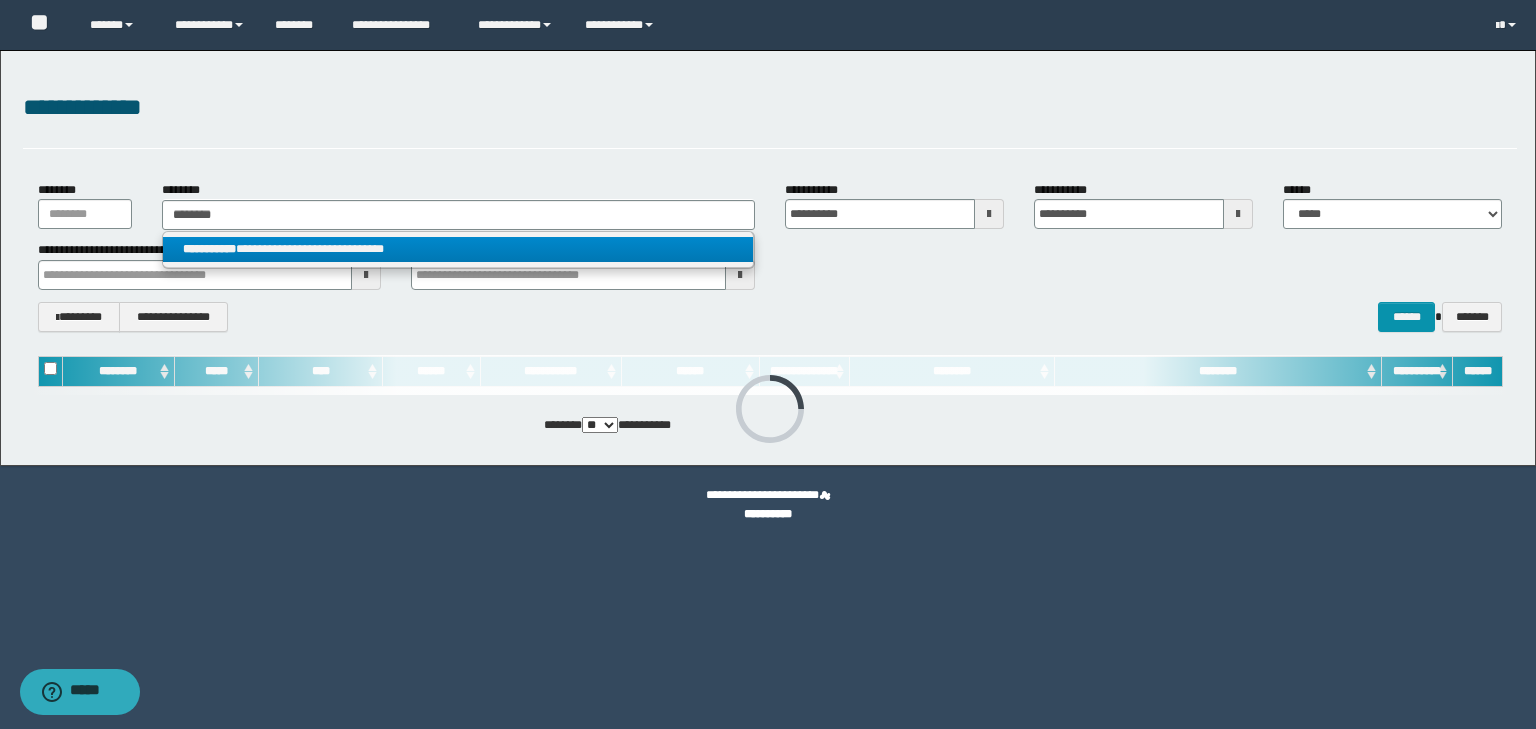 click on "**********" at bounding box center (458, 249) 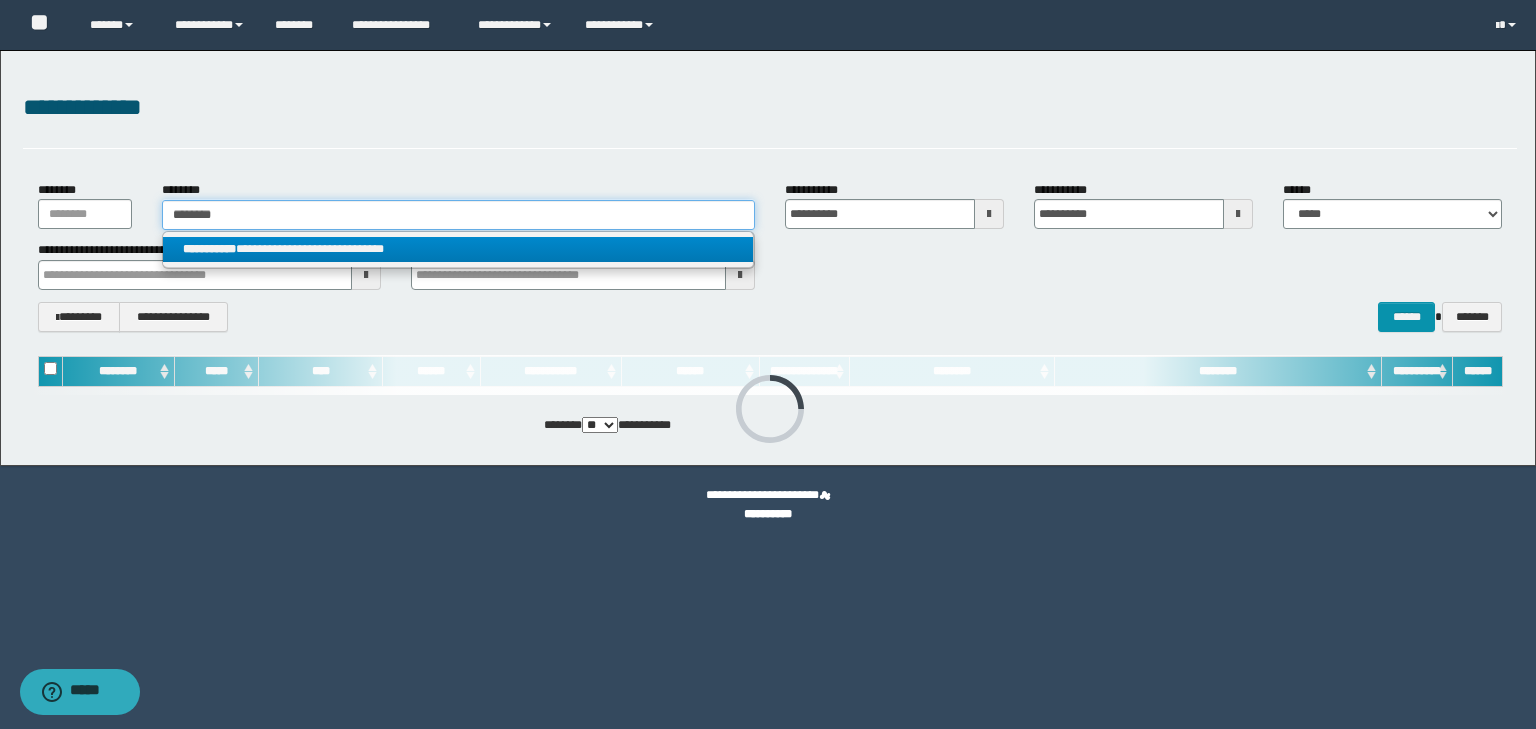 type 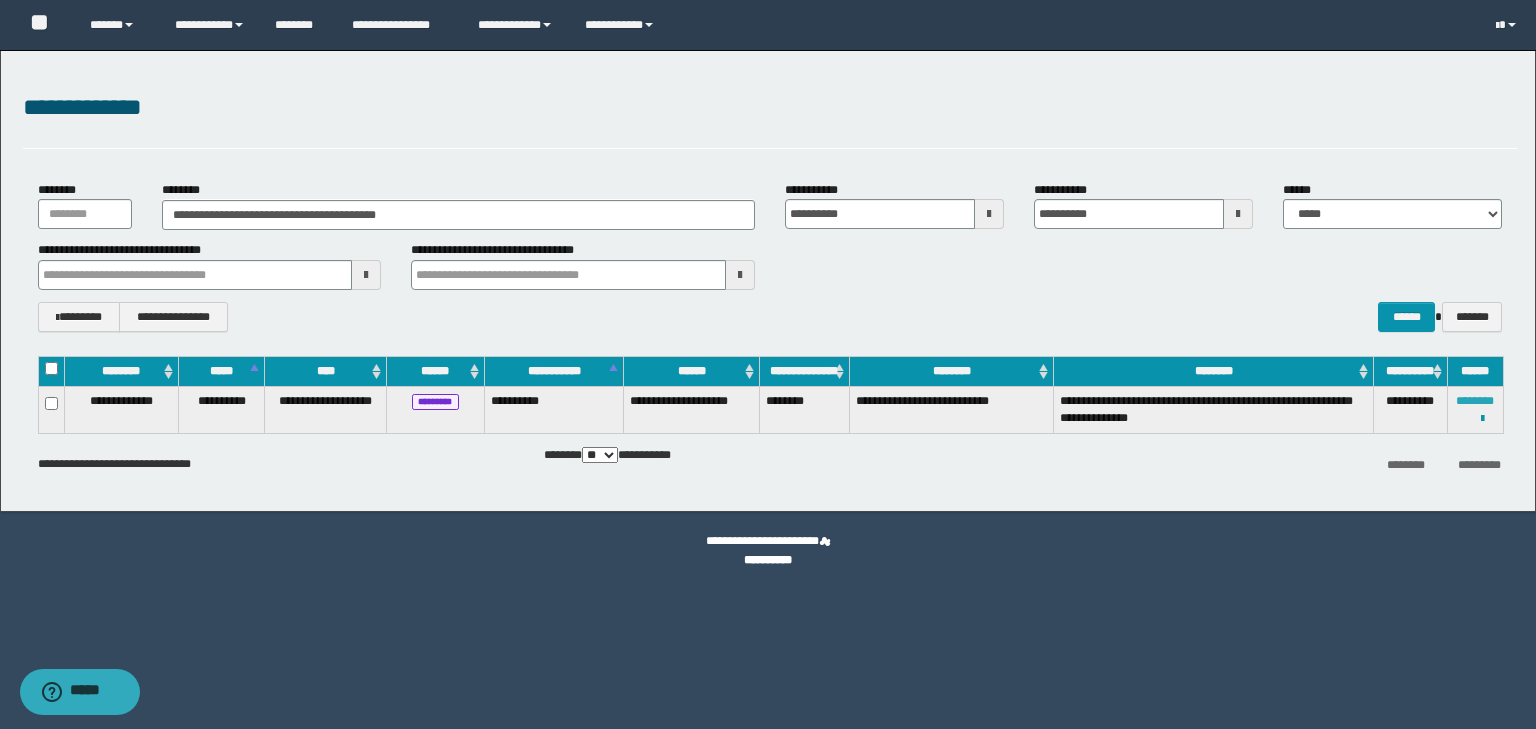 click on "********" at bounding box center (1475, 401) 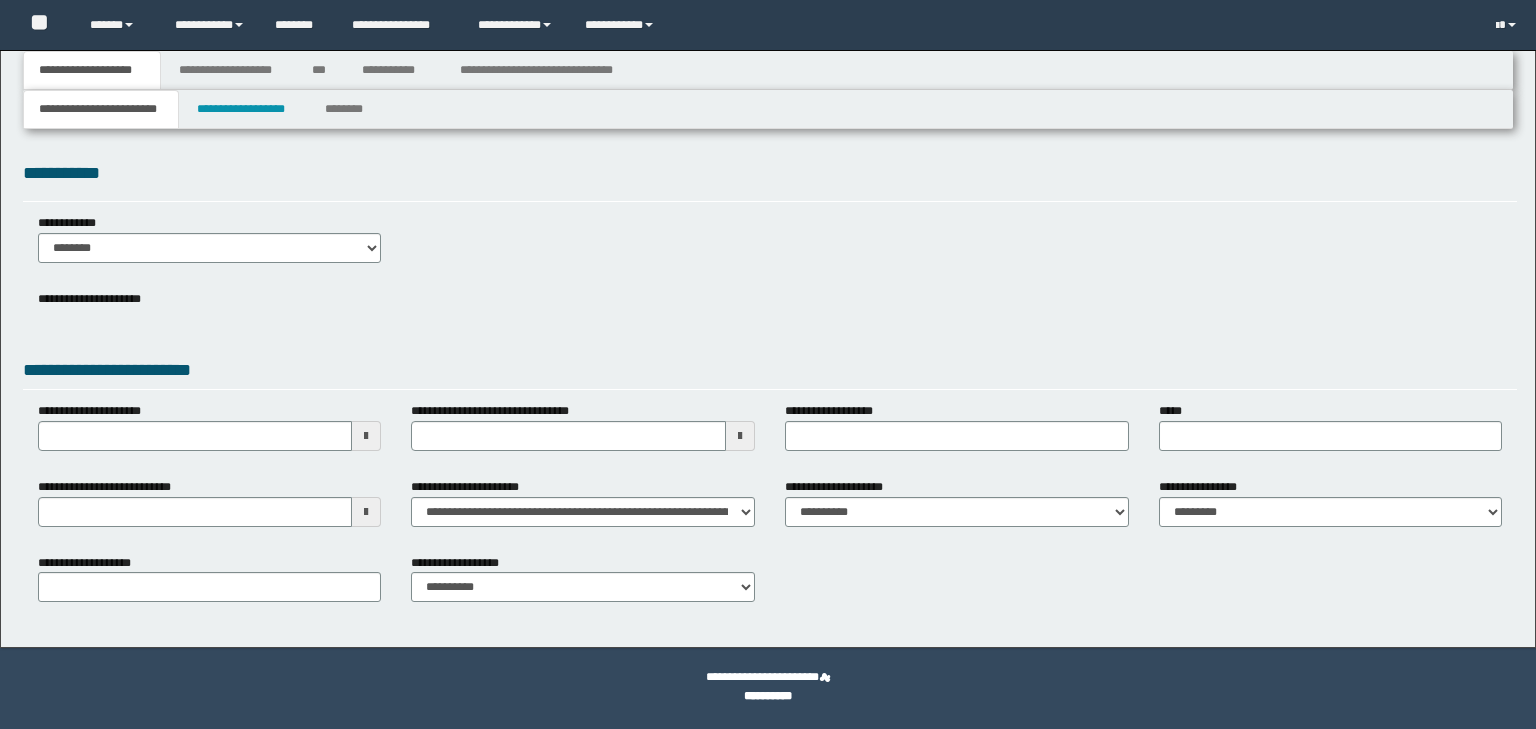 scroll, scrollTop: 0, scrollLeft: 0, axis: both 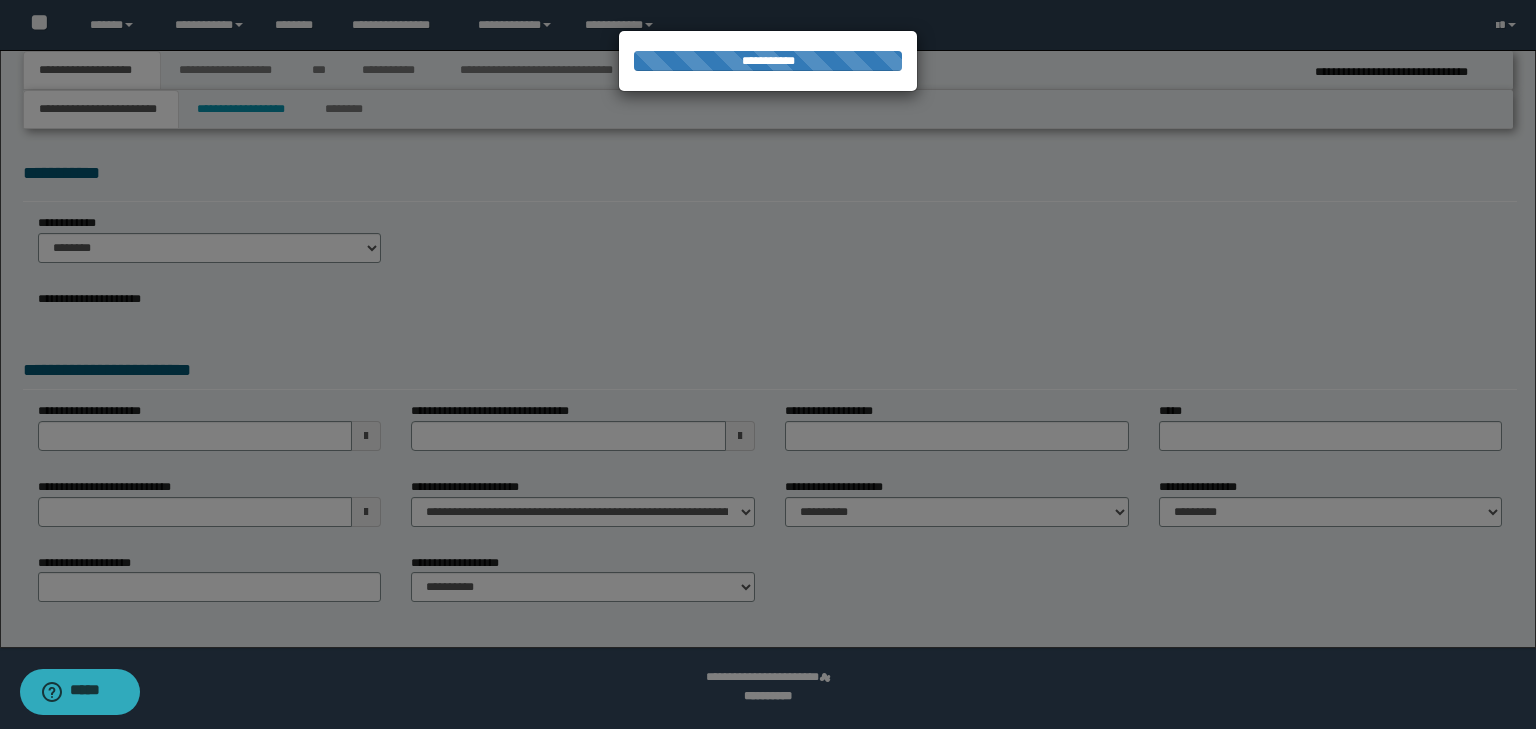 select on "*" 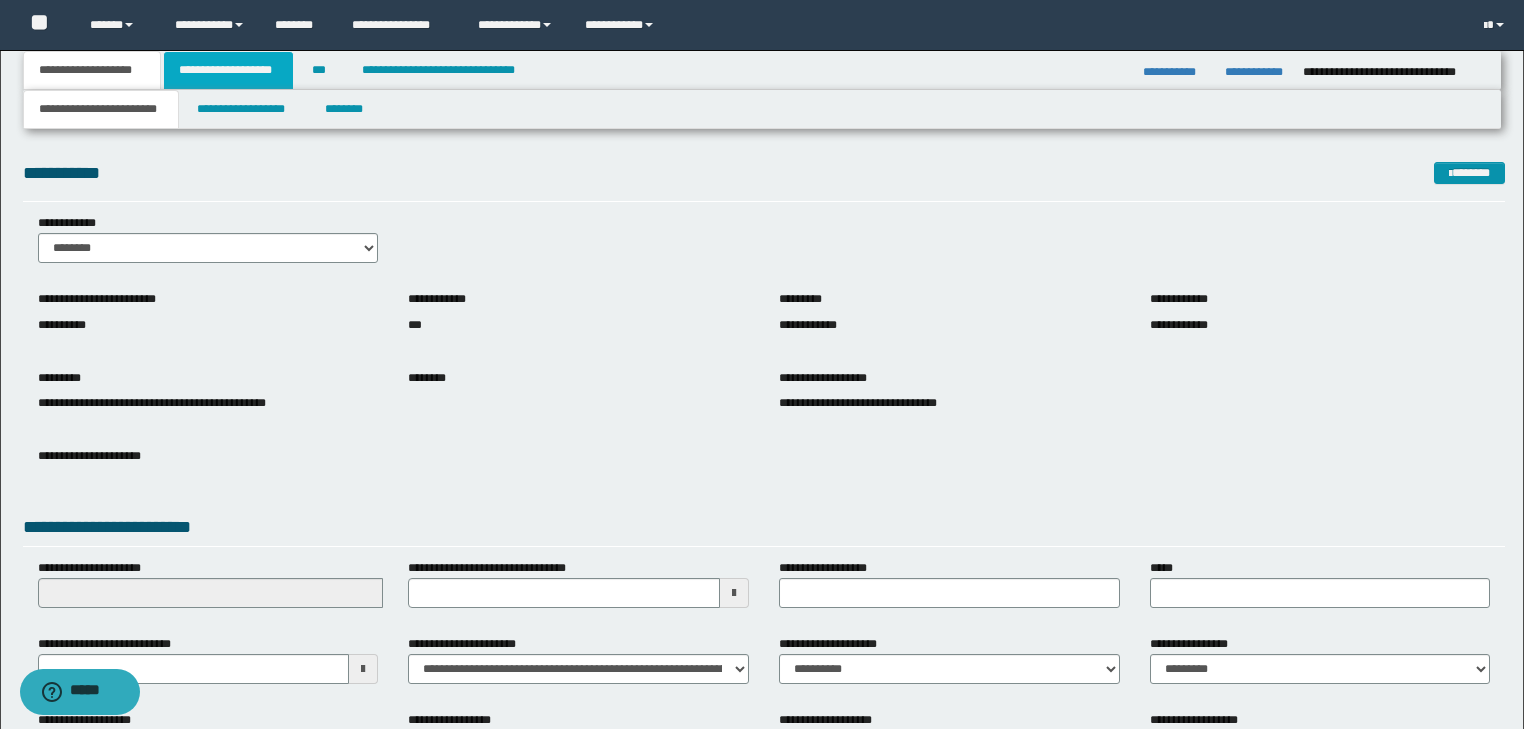 click on "**********" at bounding box center [228, 70] 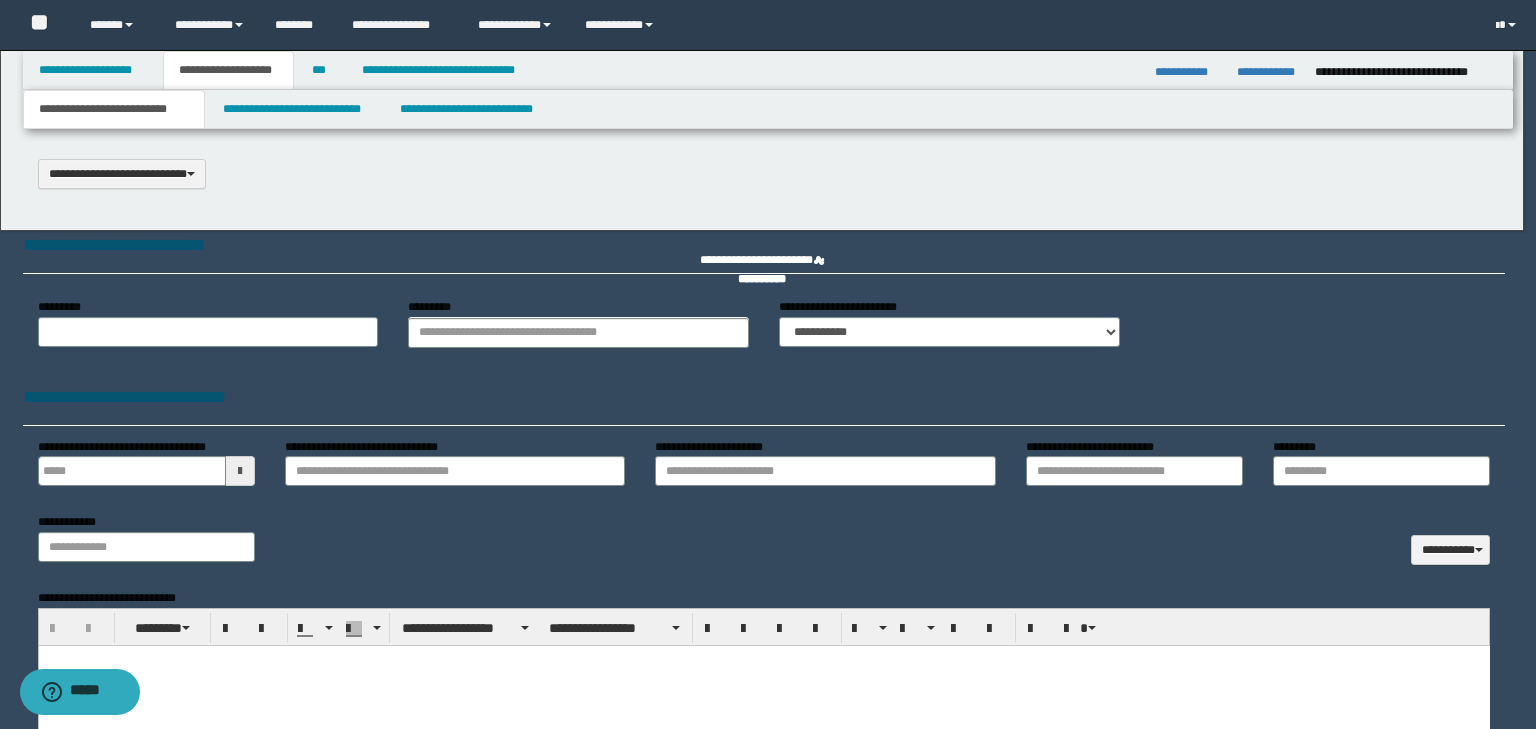 scroll, scrollTop: 0, scrollLeft: 0, axis: both 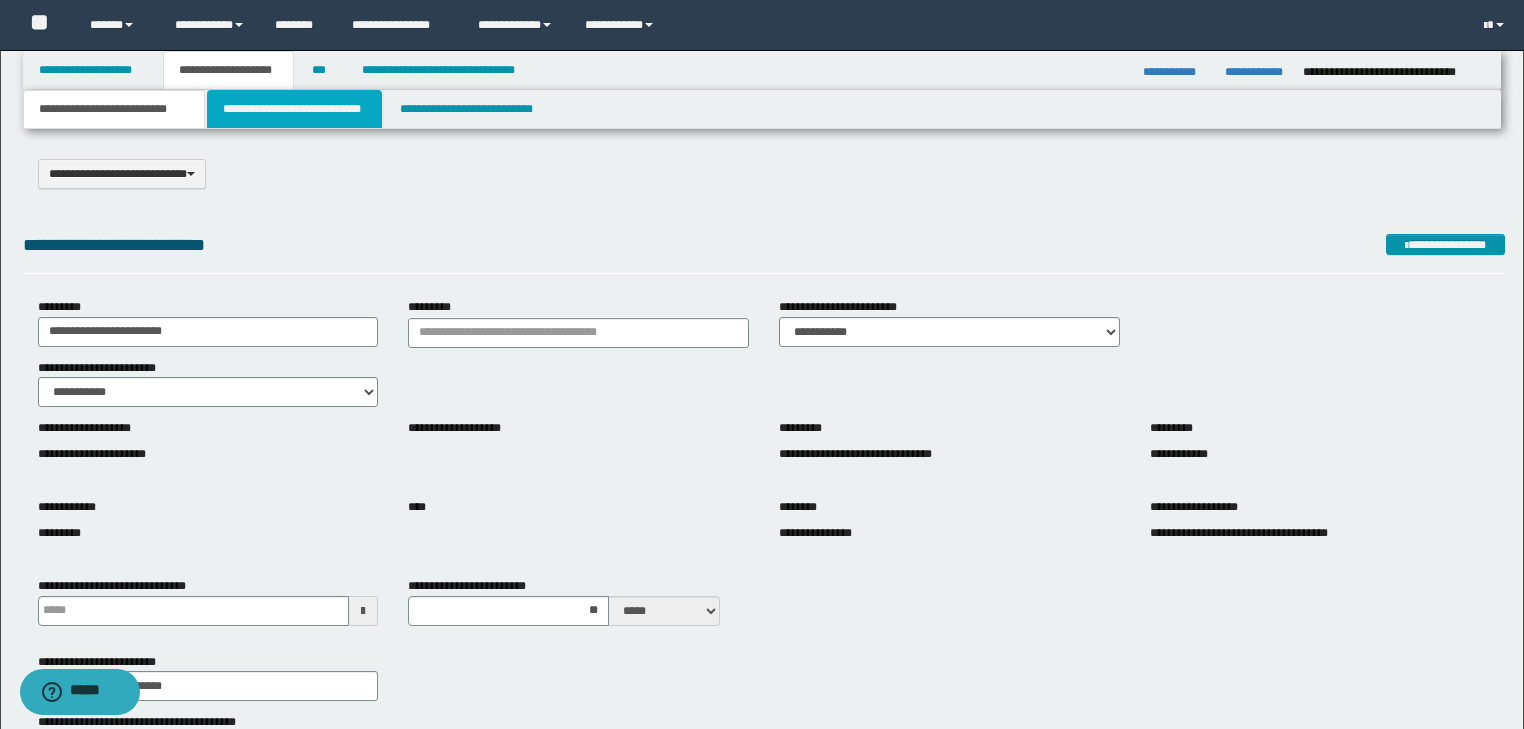 click on "**********" at bounding box center [294, 109] 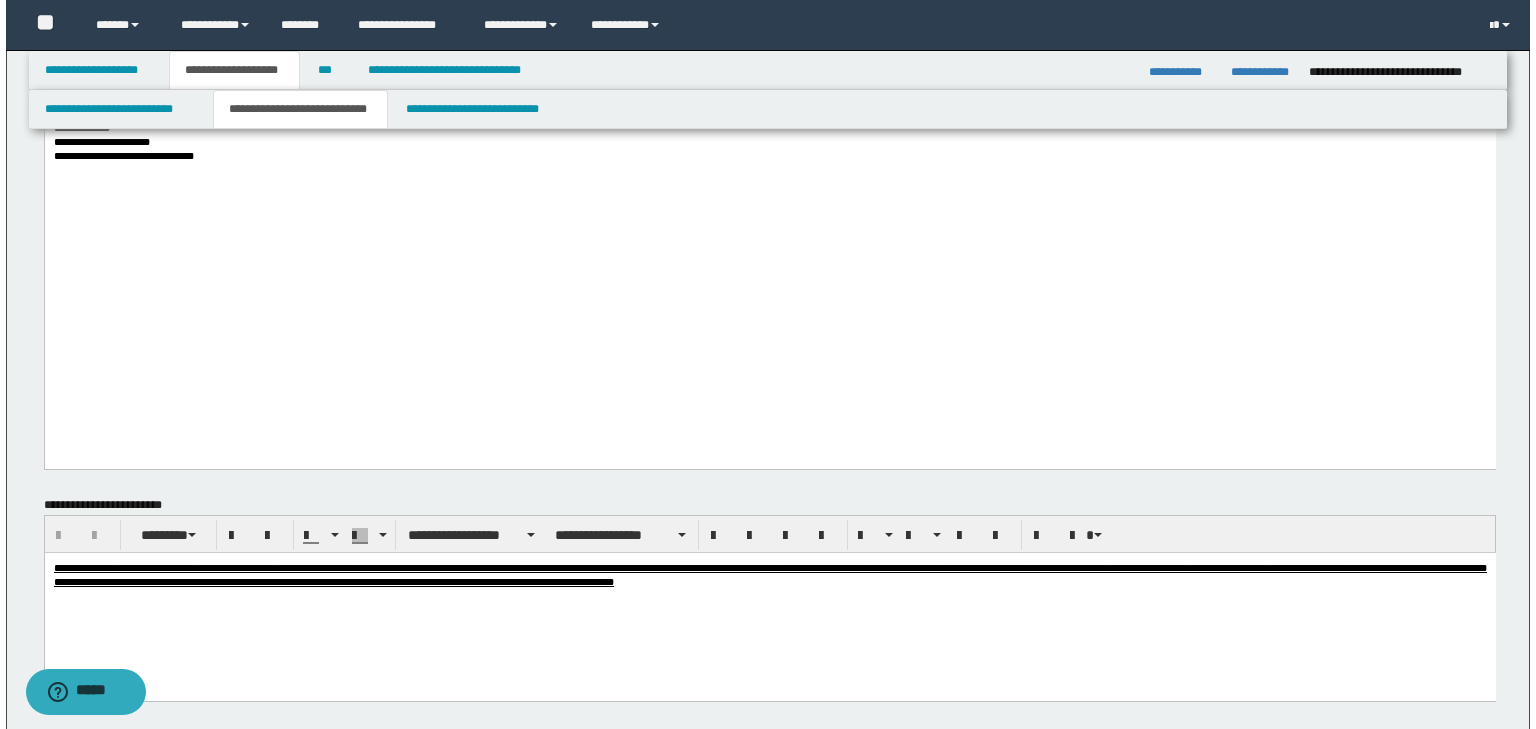 scroll, scrollTop: 1520, scrollLeft: 0, axis: vertical 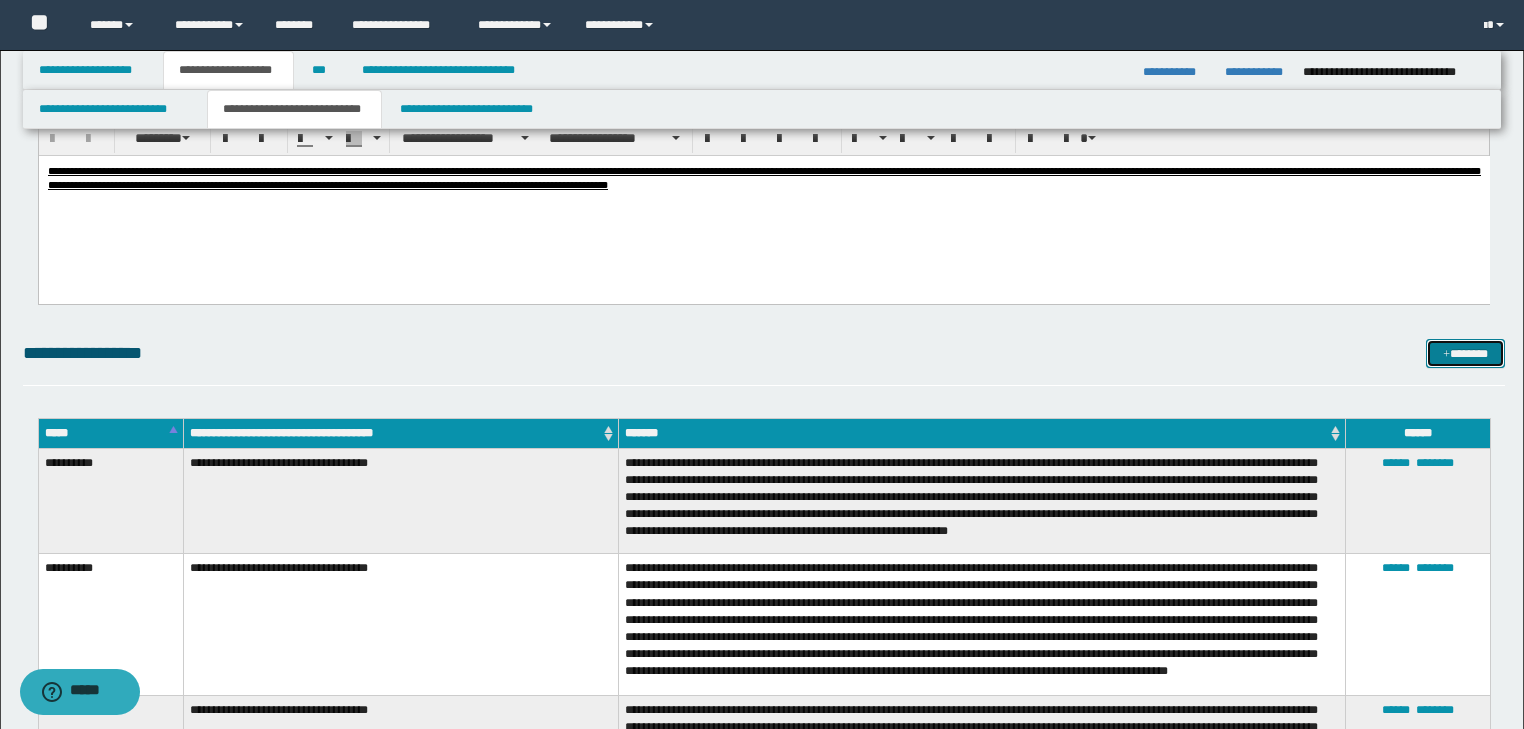 click at bounding box center (1446, 355) 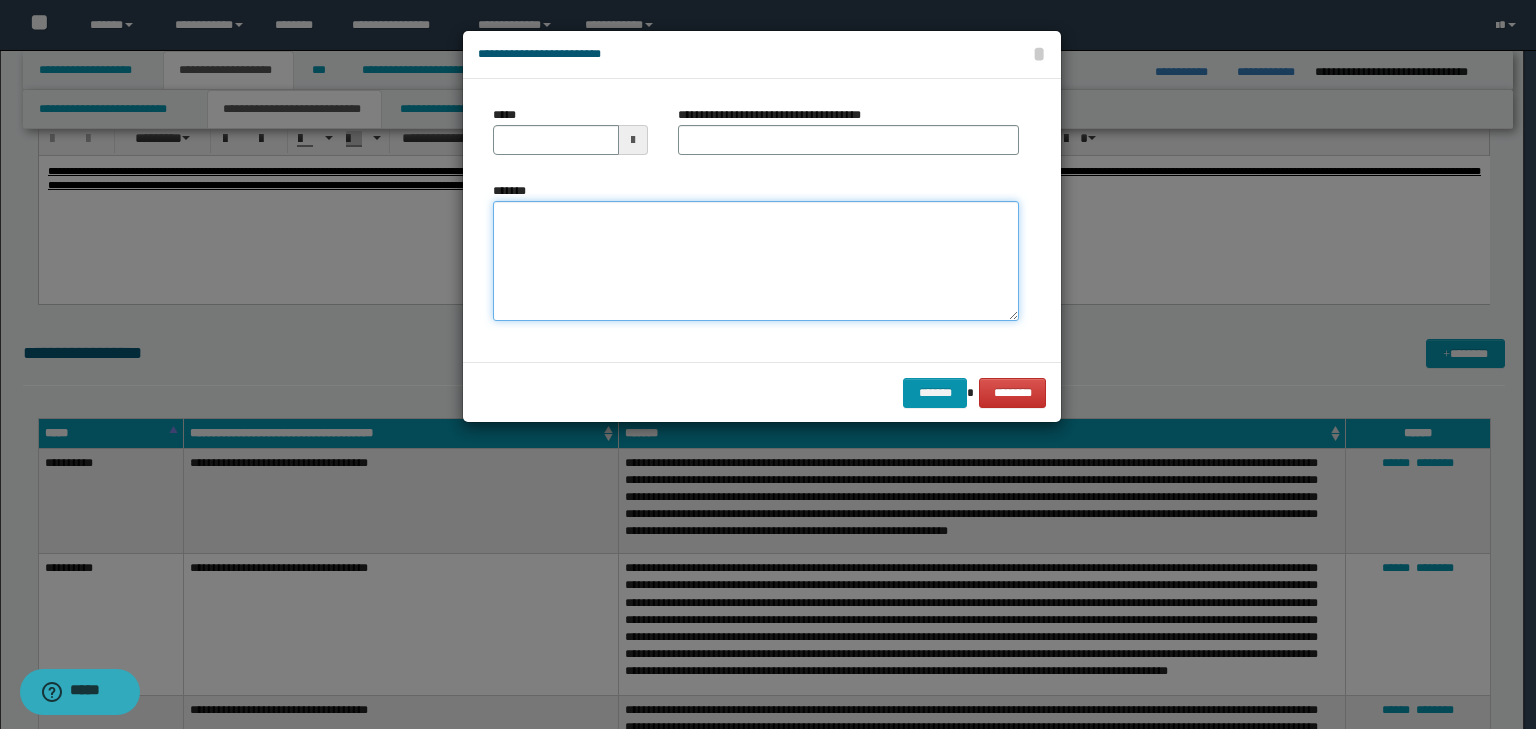 click on "*******" at bounding box center (756, 261) 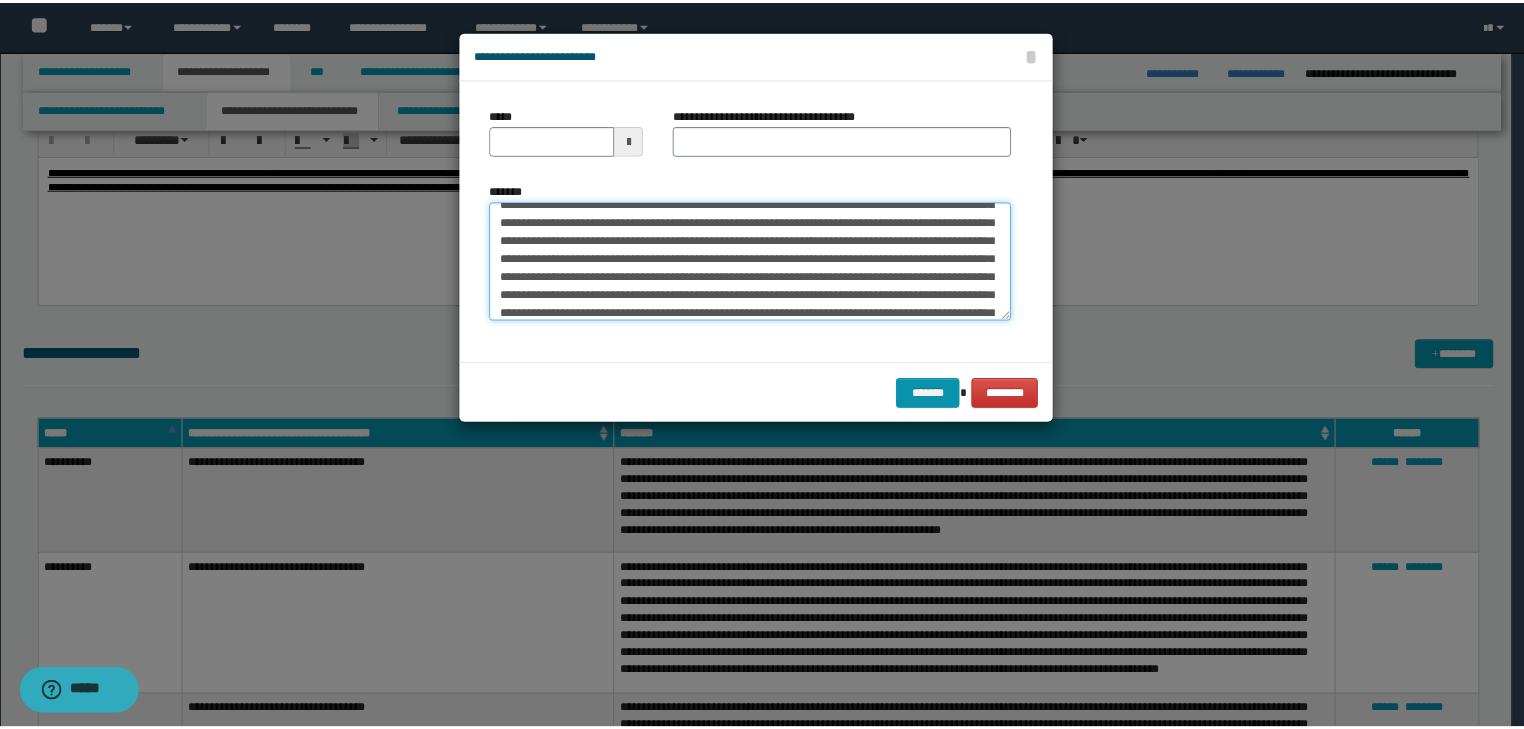 scroll, scrollTop: 0, scrollLeft: 0, axis: both 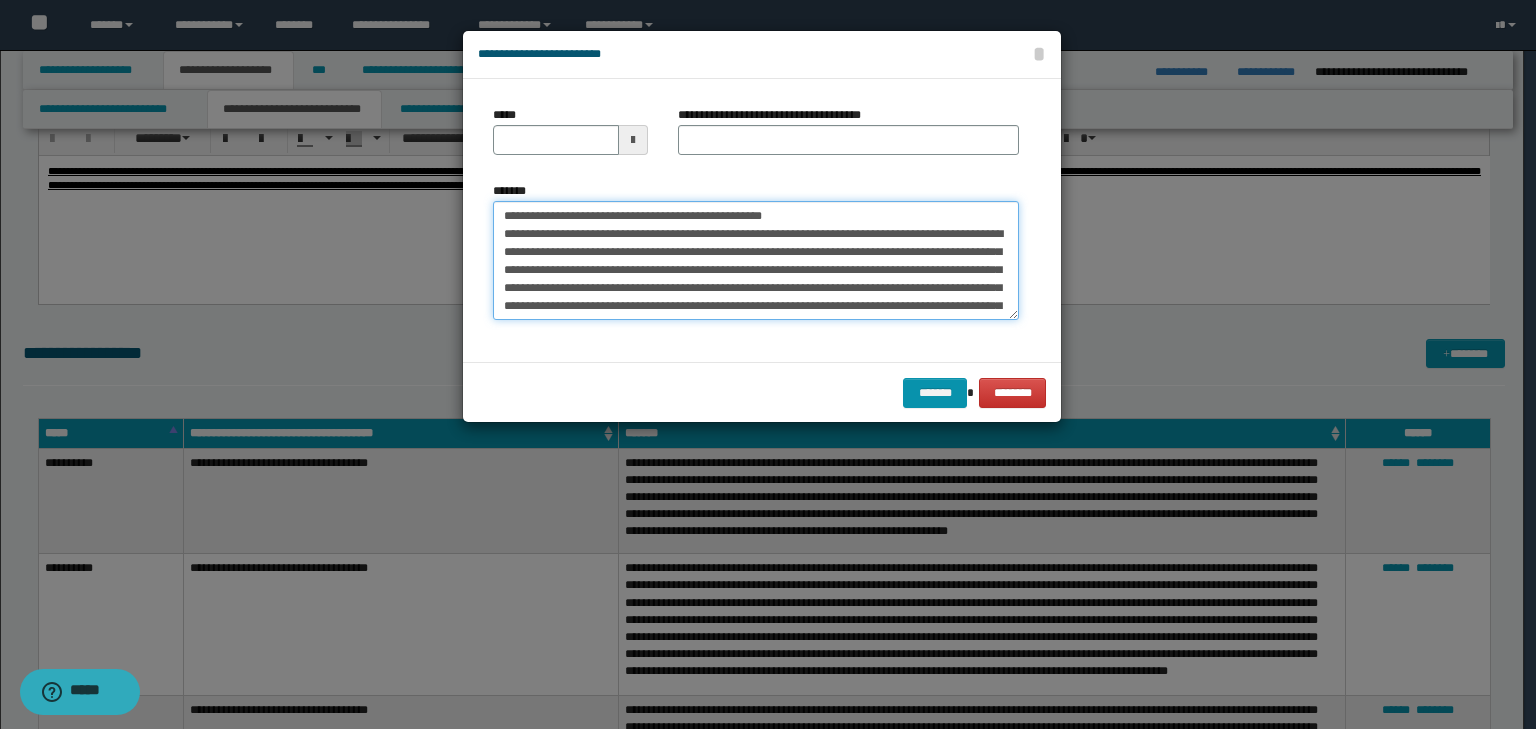 drag, startPoint x: 569, startPoint y: 211, endPoint x: 479, endPoint y: 199, distance: 90.79648 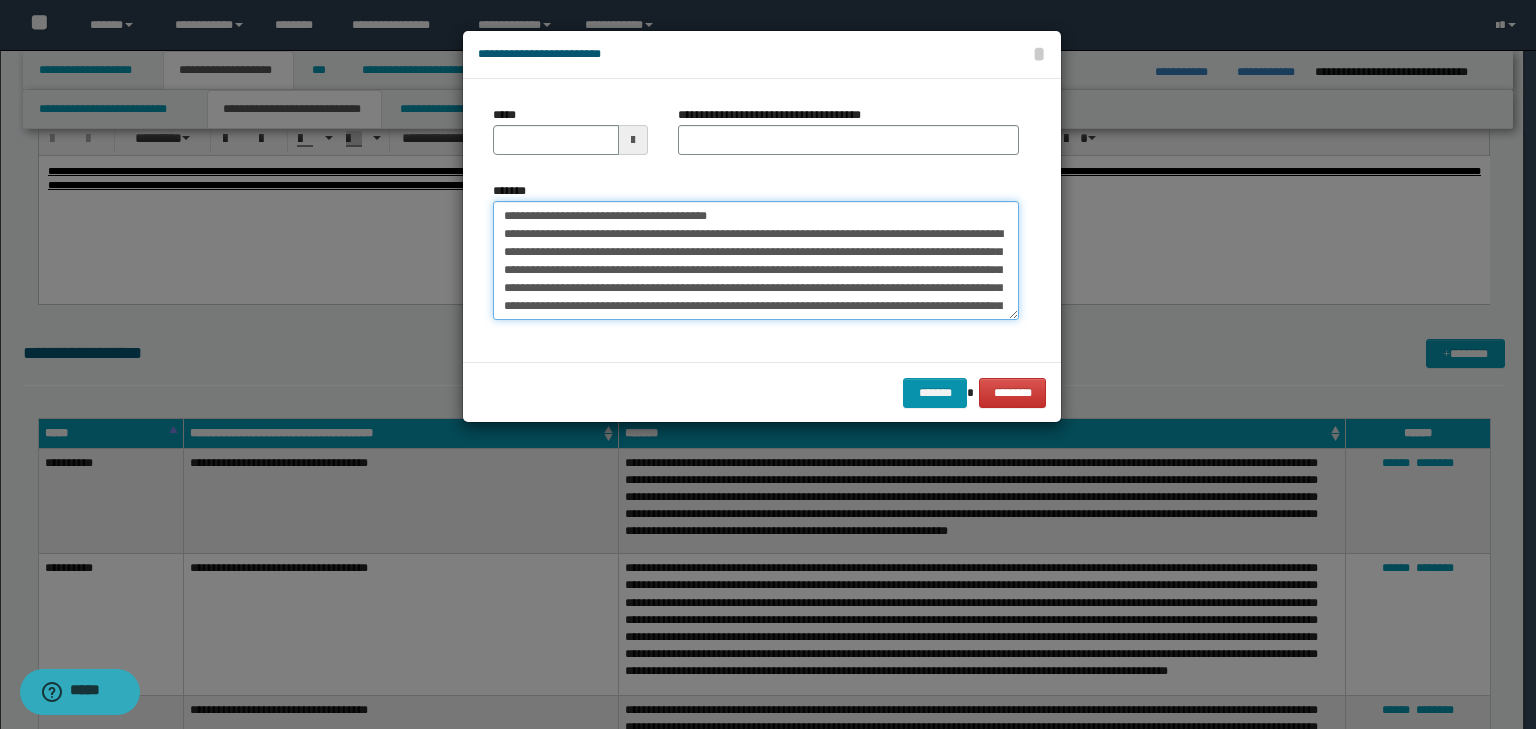 type 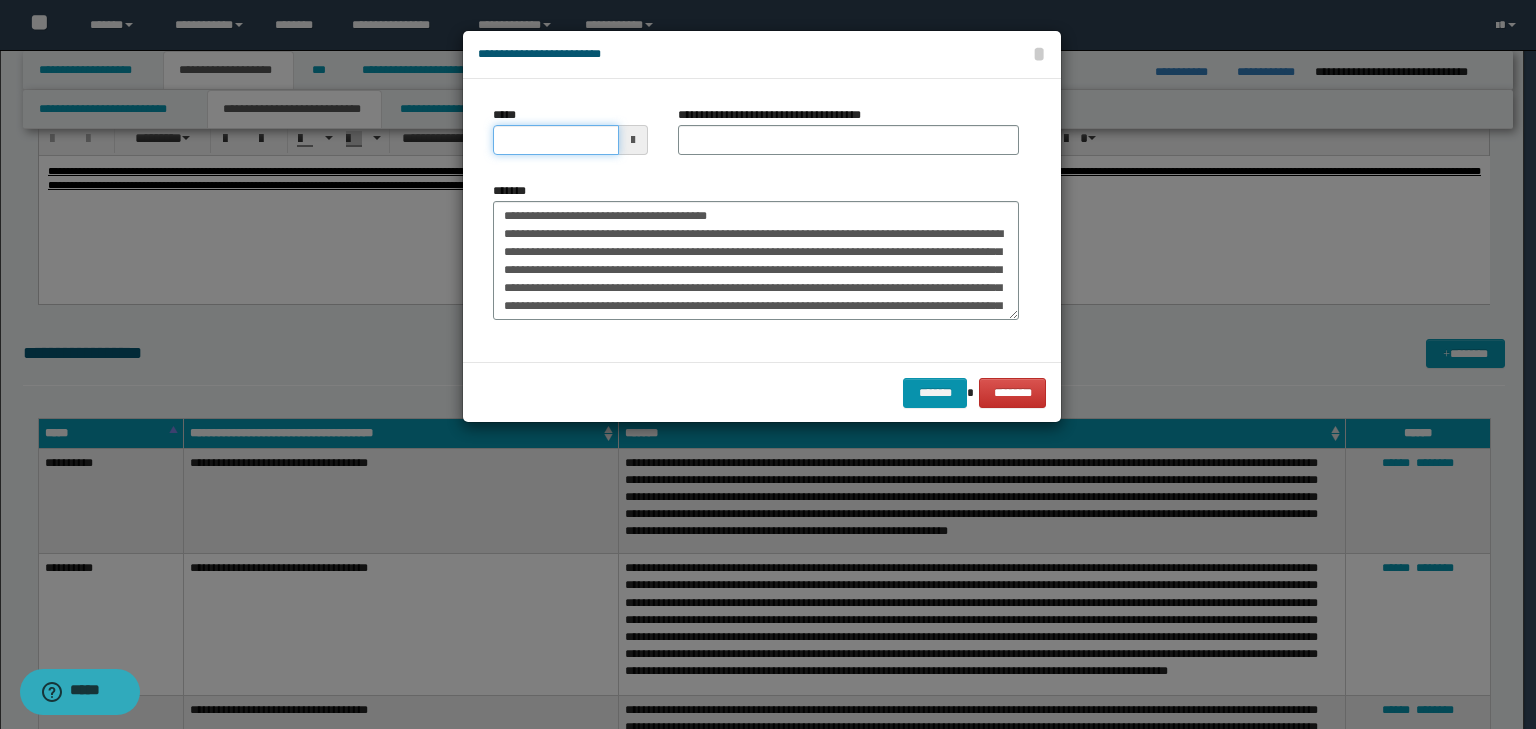 click on "*****" at bounding box center (556, 140) 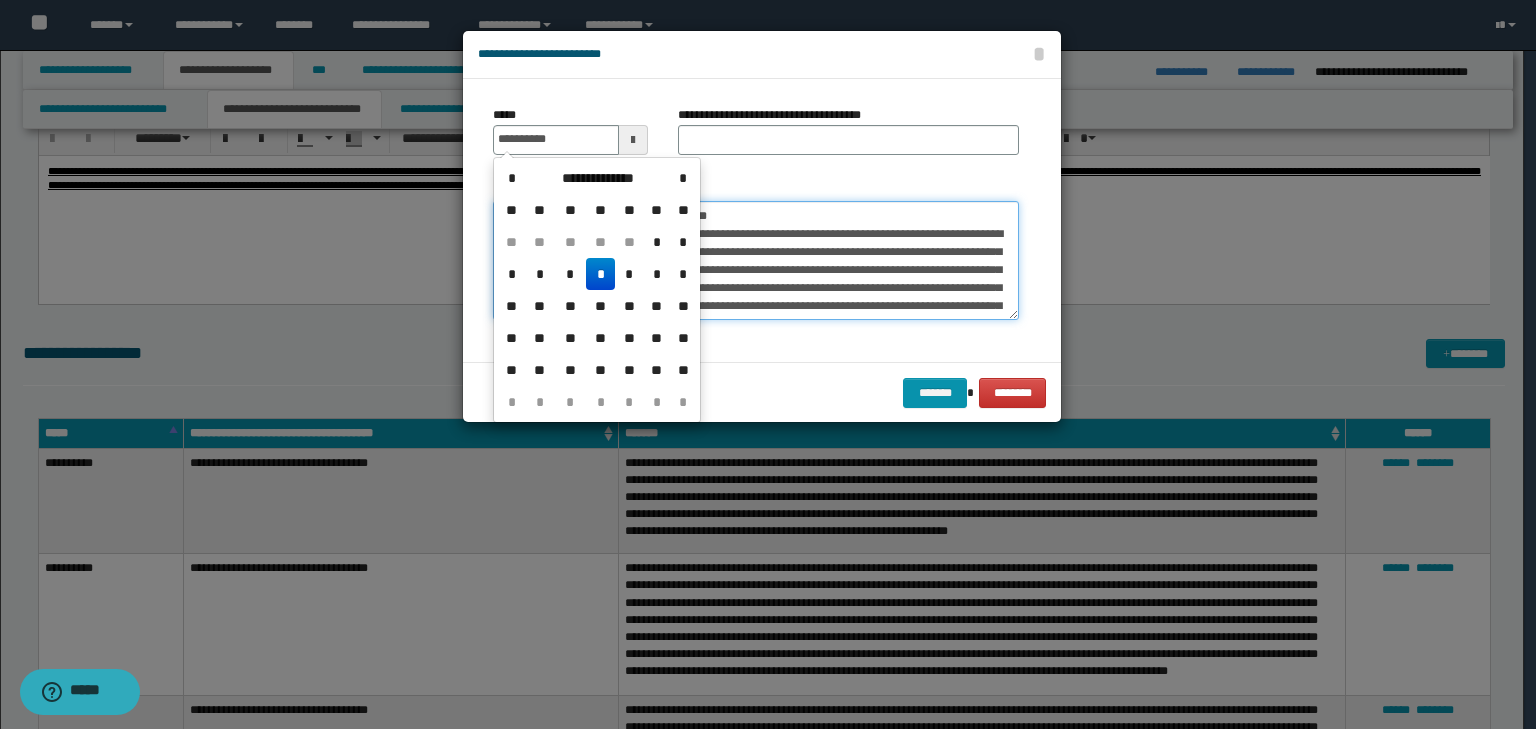 type on "**********" 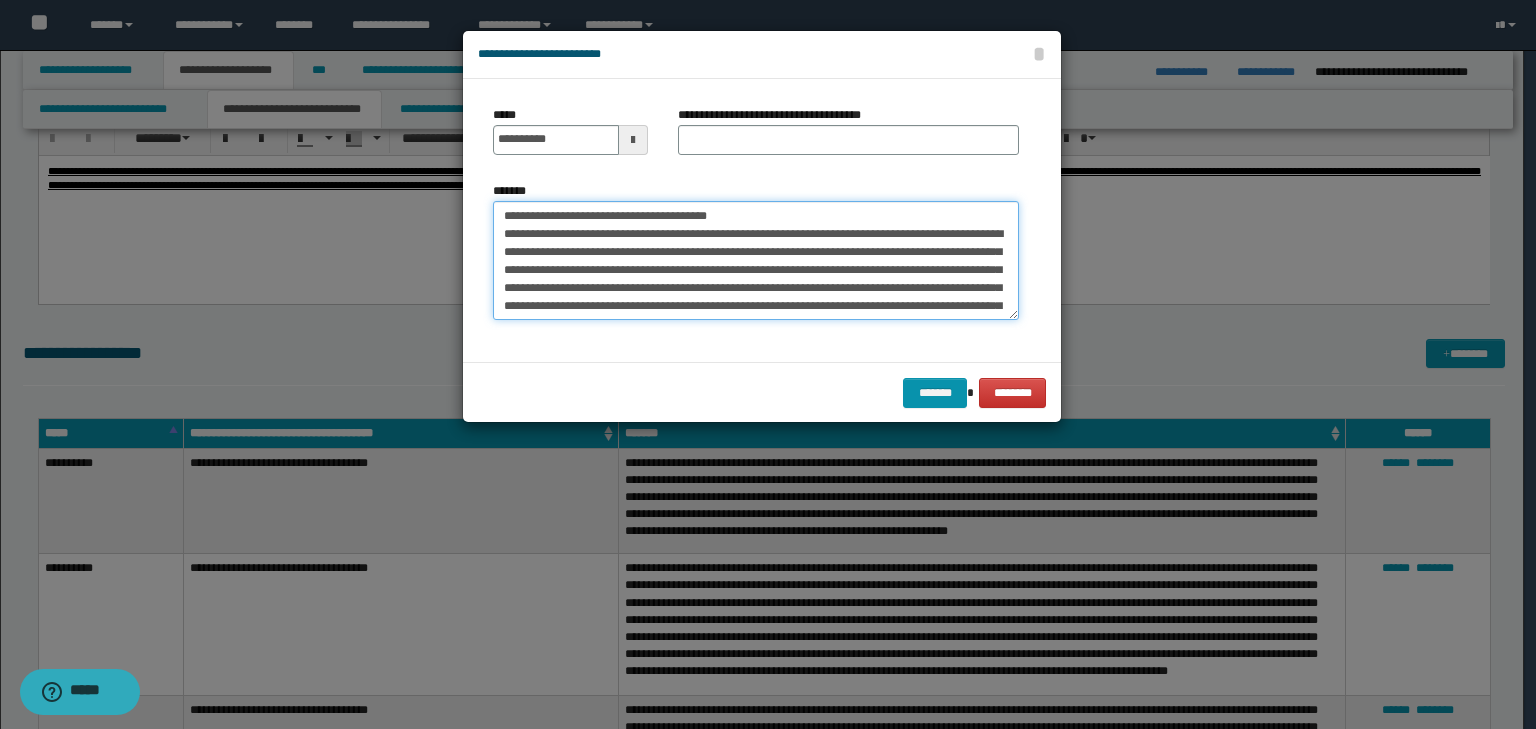 drag, startPoint x: 804, startPoint y: 220, endPoint x: 340, endPoint y: 175, distance: 466.177 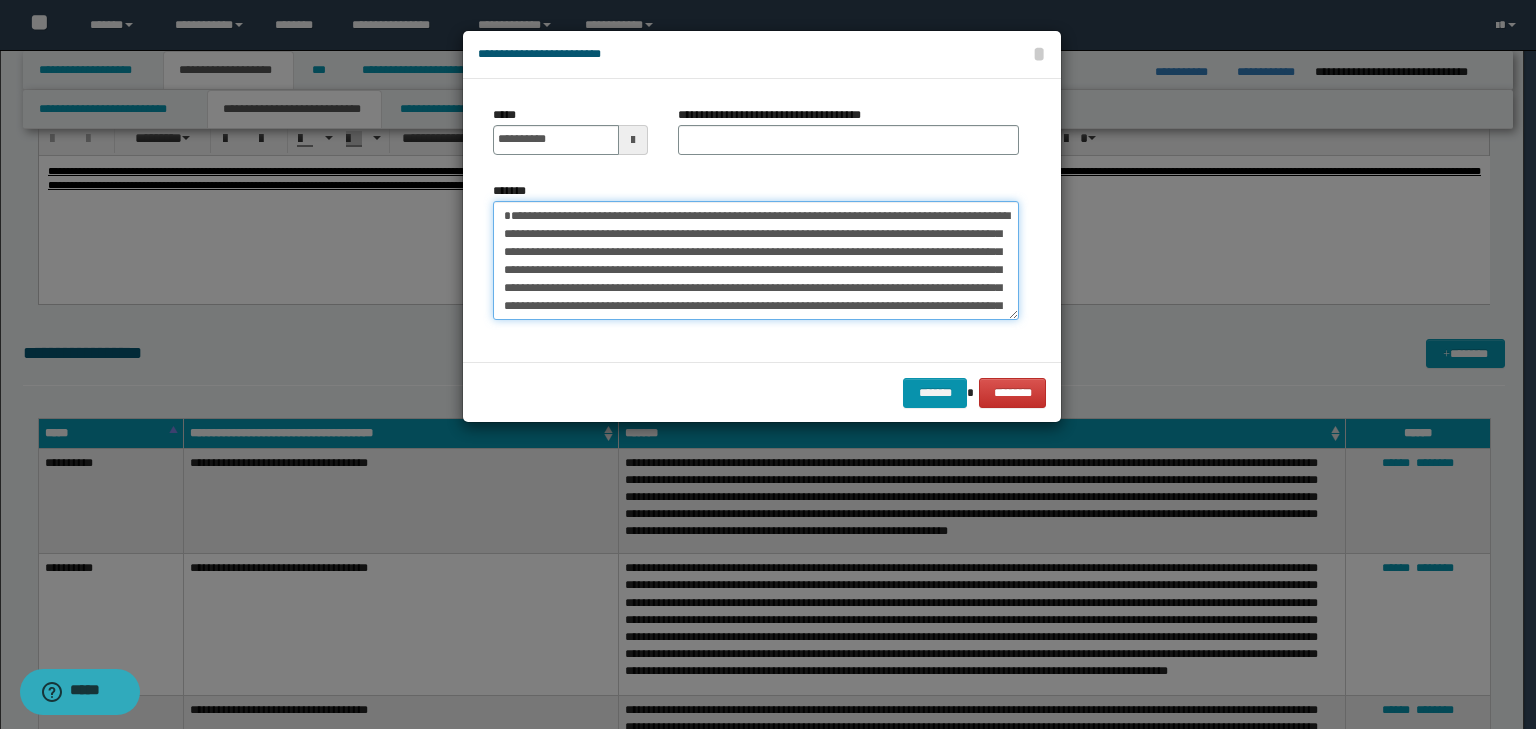 type on "**********" 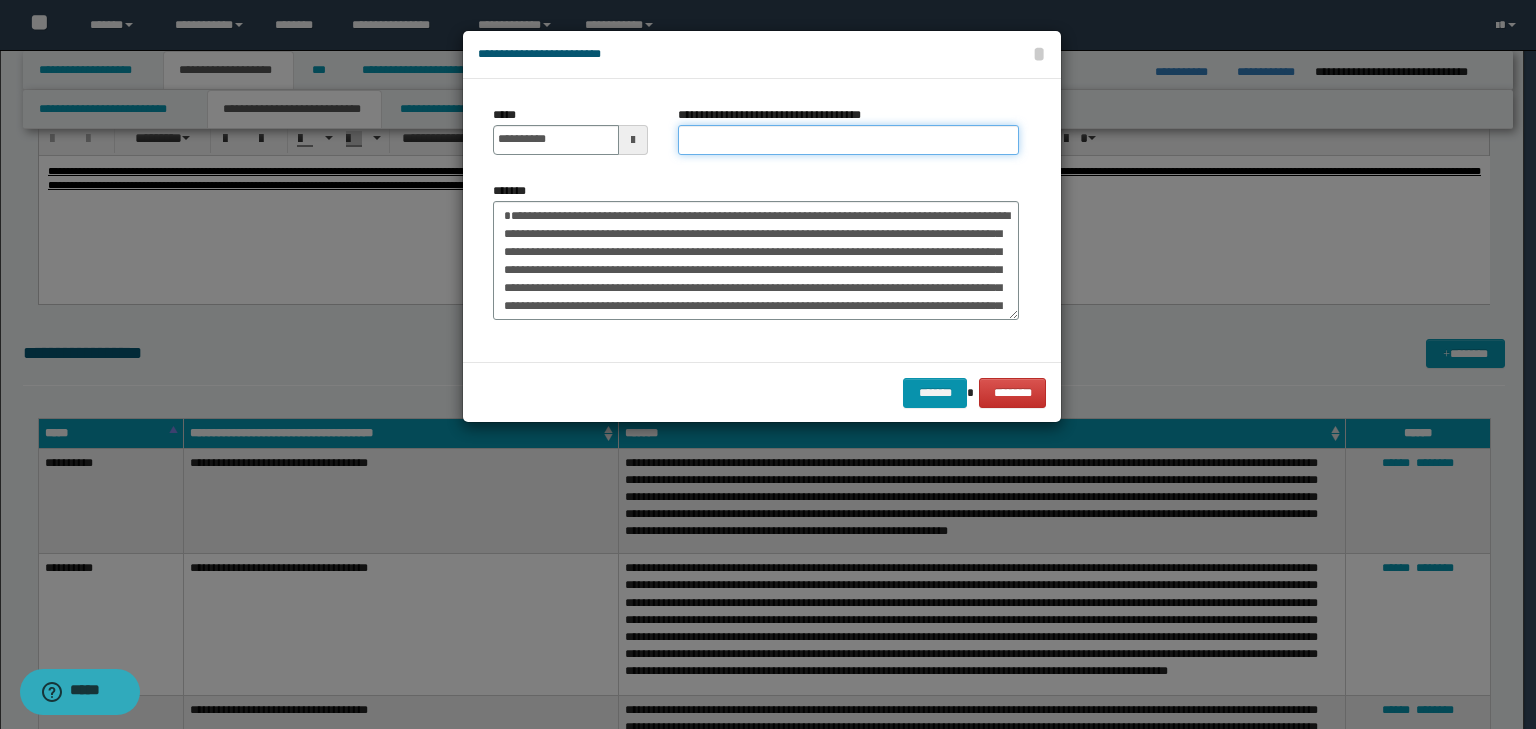 click on "**********" at bounding box center [848, 140] 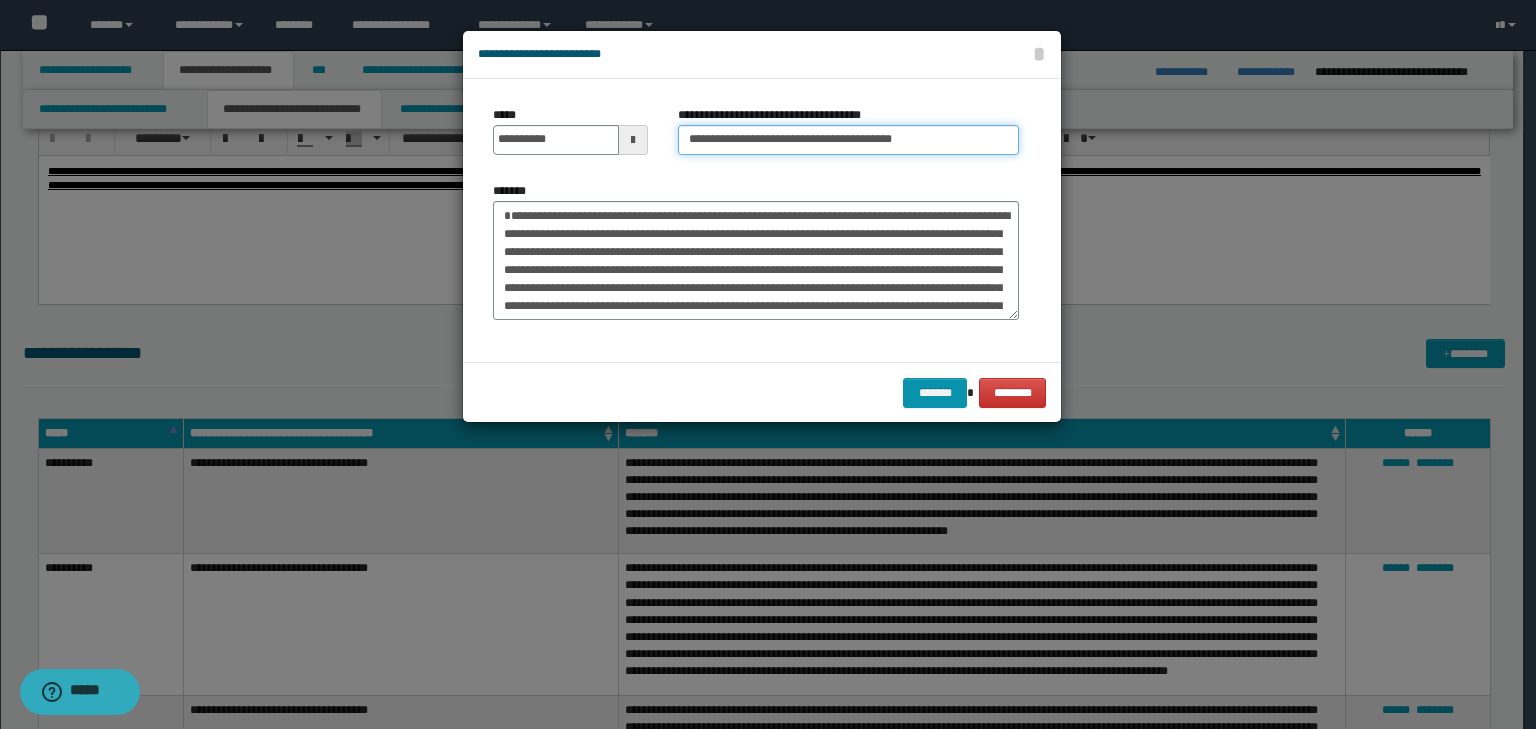 type on "**********" 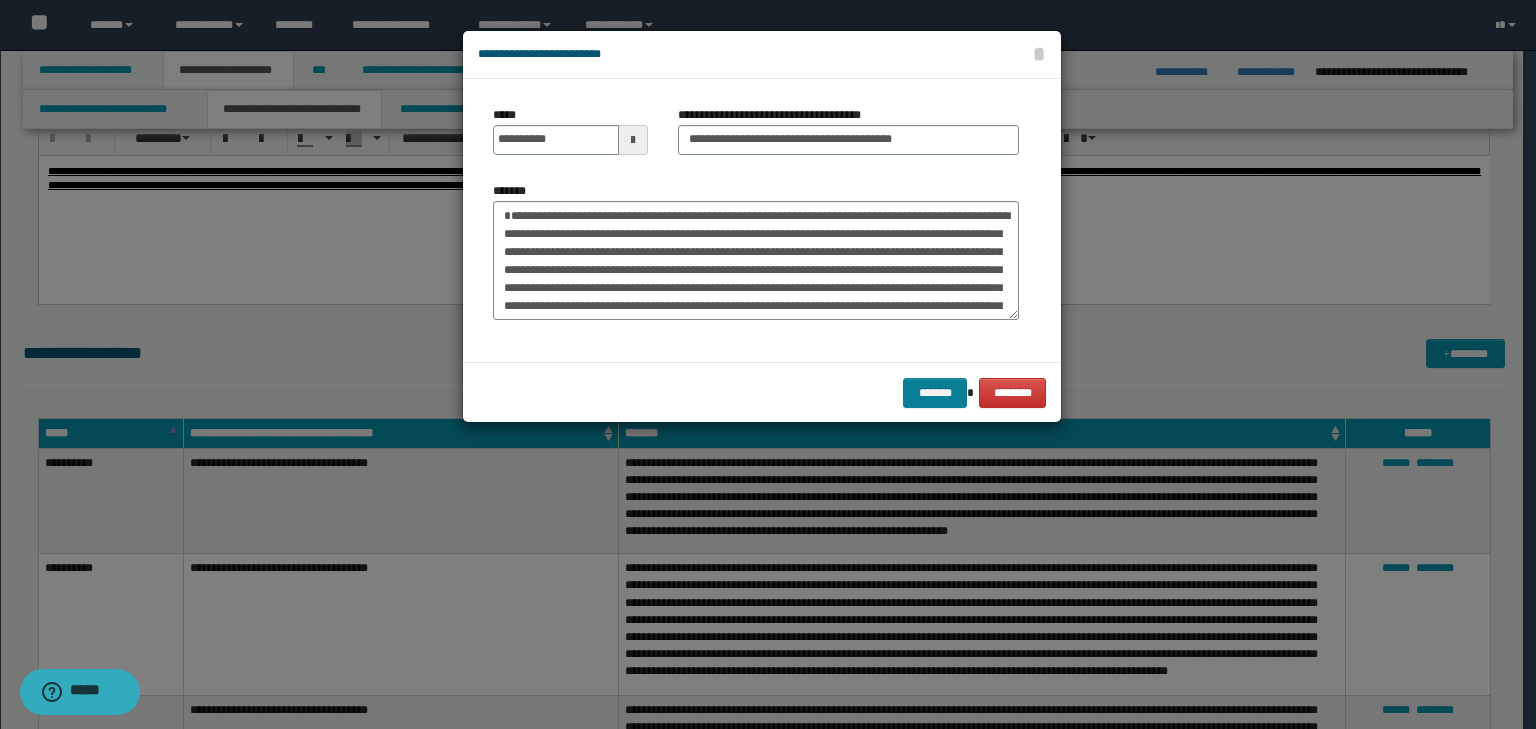 drag, startPoint x: 894, startPoint y: 385, endPoint x: 913, endPoint y: 384, distance: 19.026299 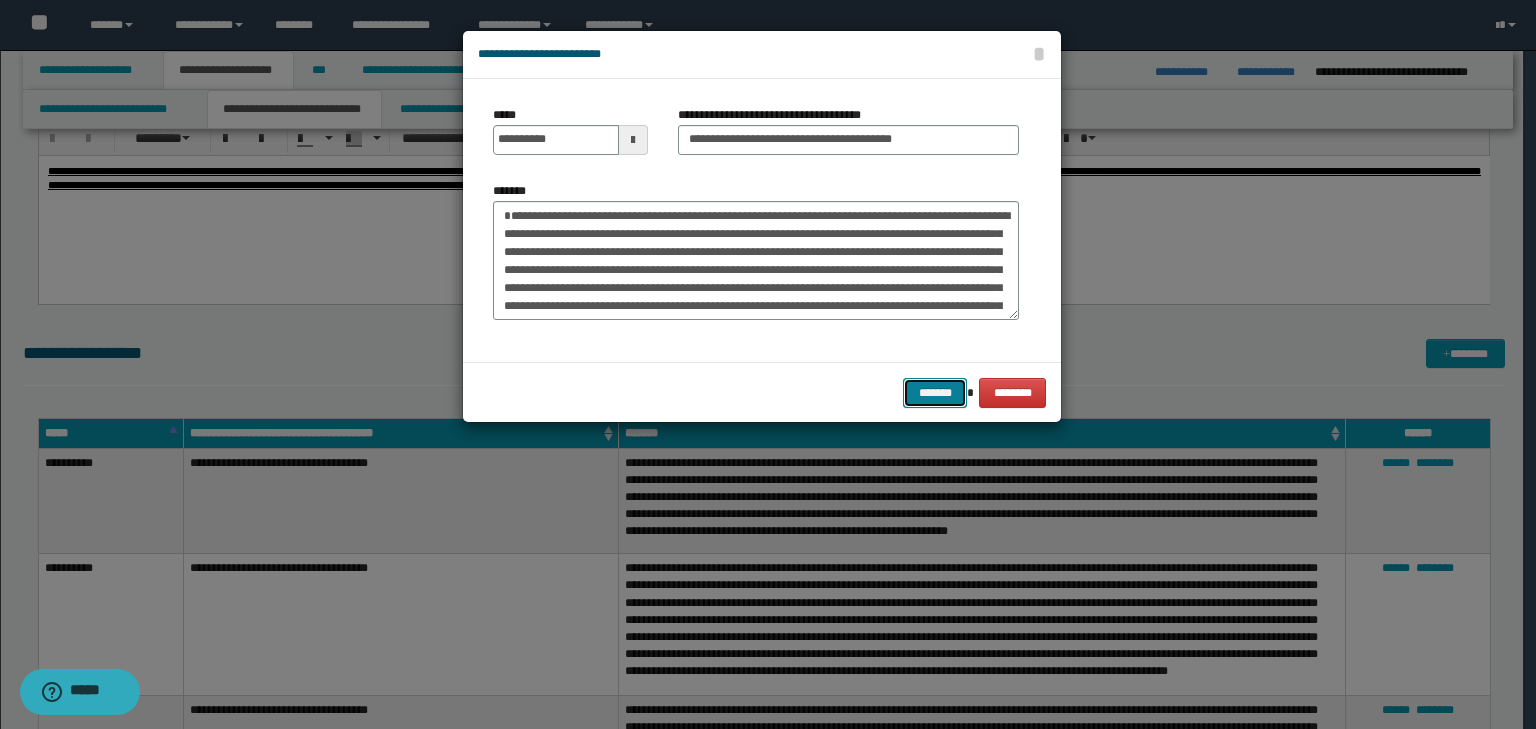 click on "*******" at bounding box center [935, 393] 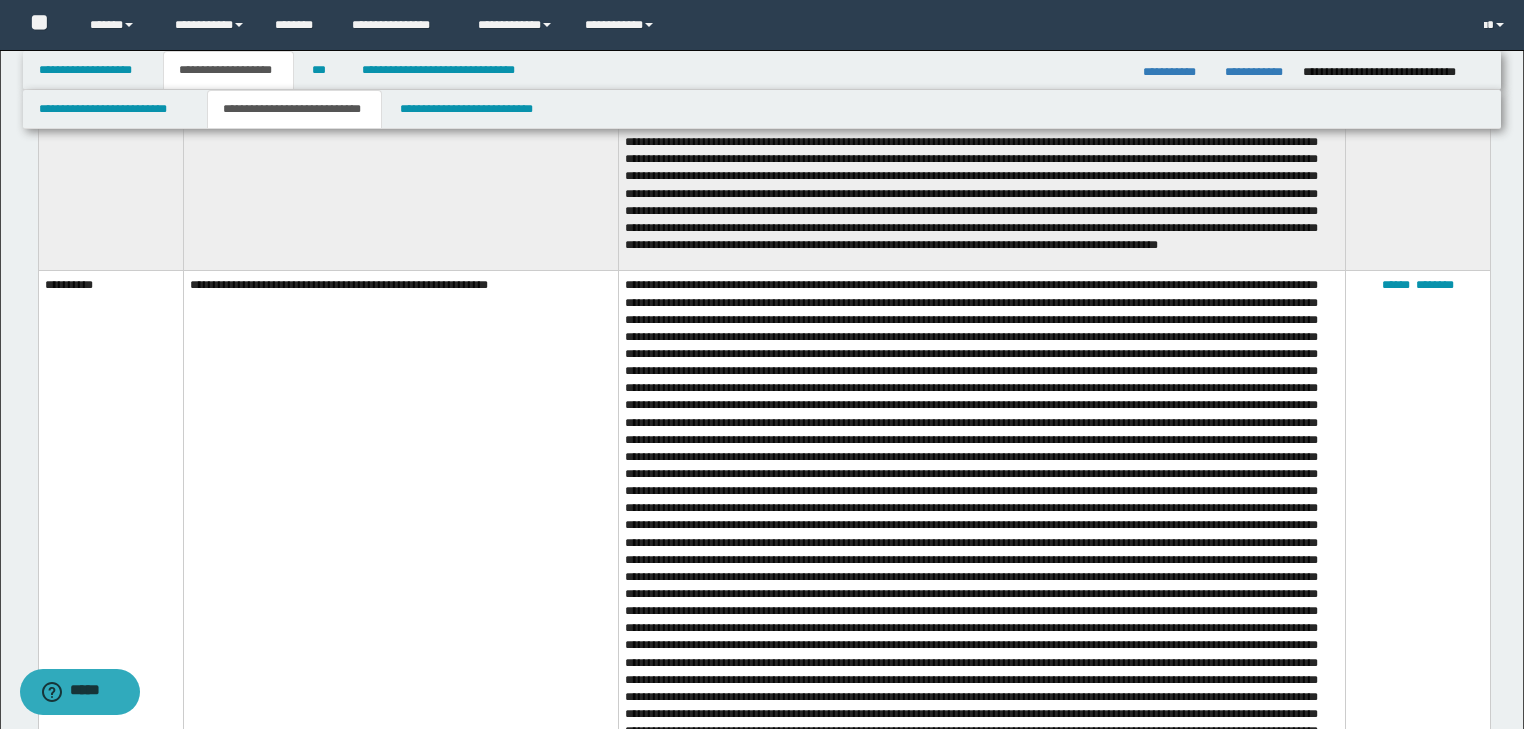 scroll, scrollTop: 9520, scrollLeft: 0, axis: vertical 